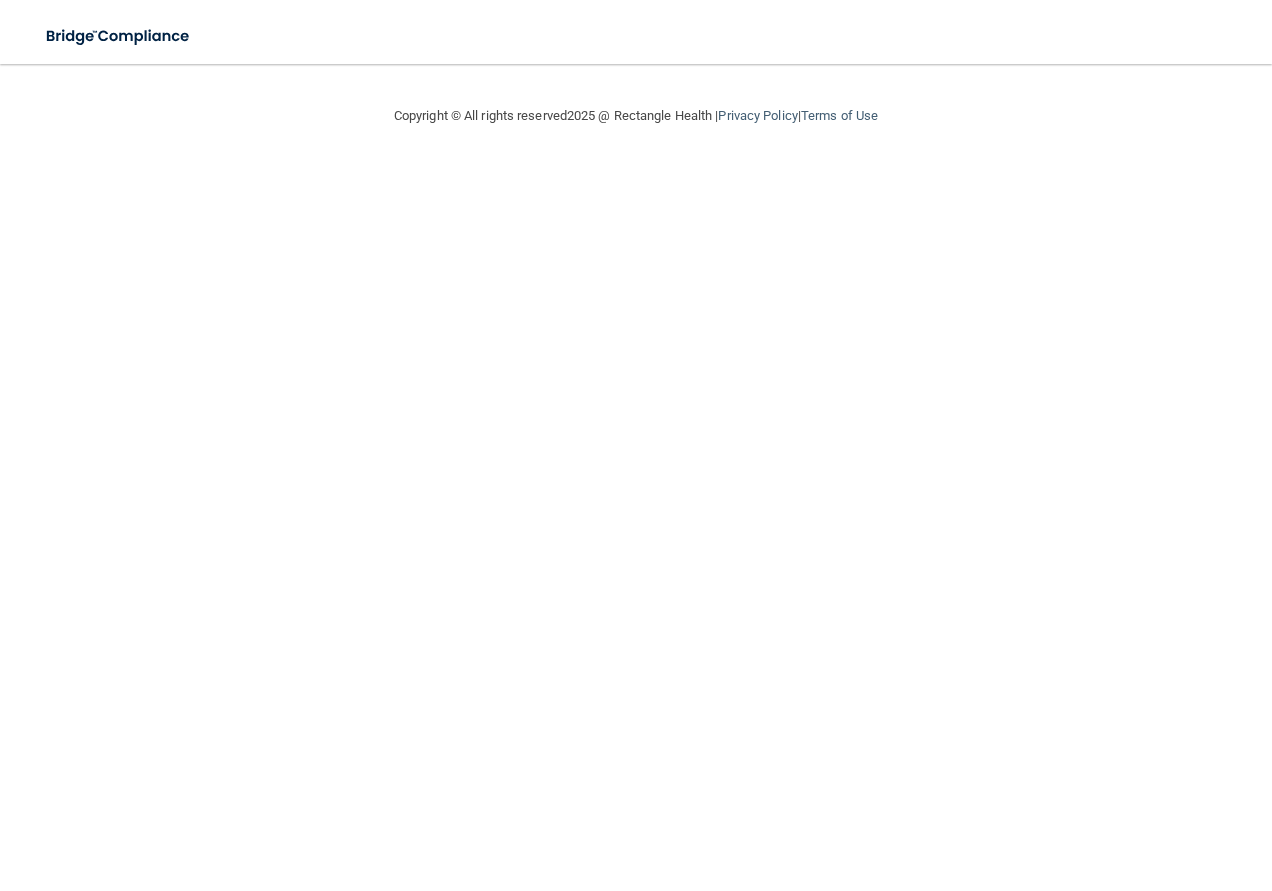scroll, scrollTop: 0, scrollLeft: 0, axis: both 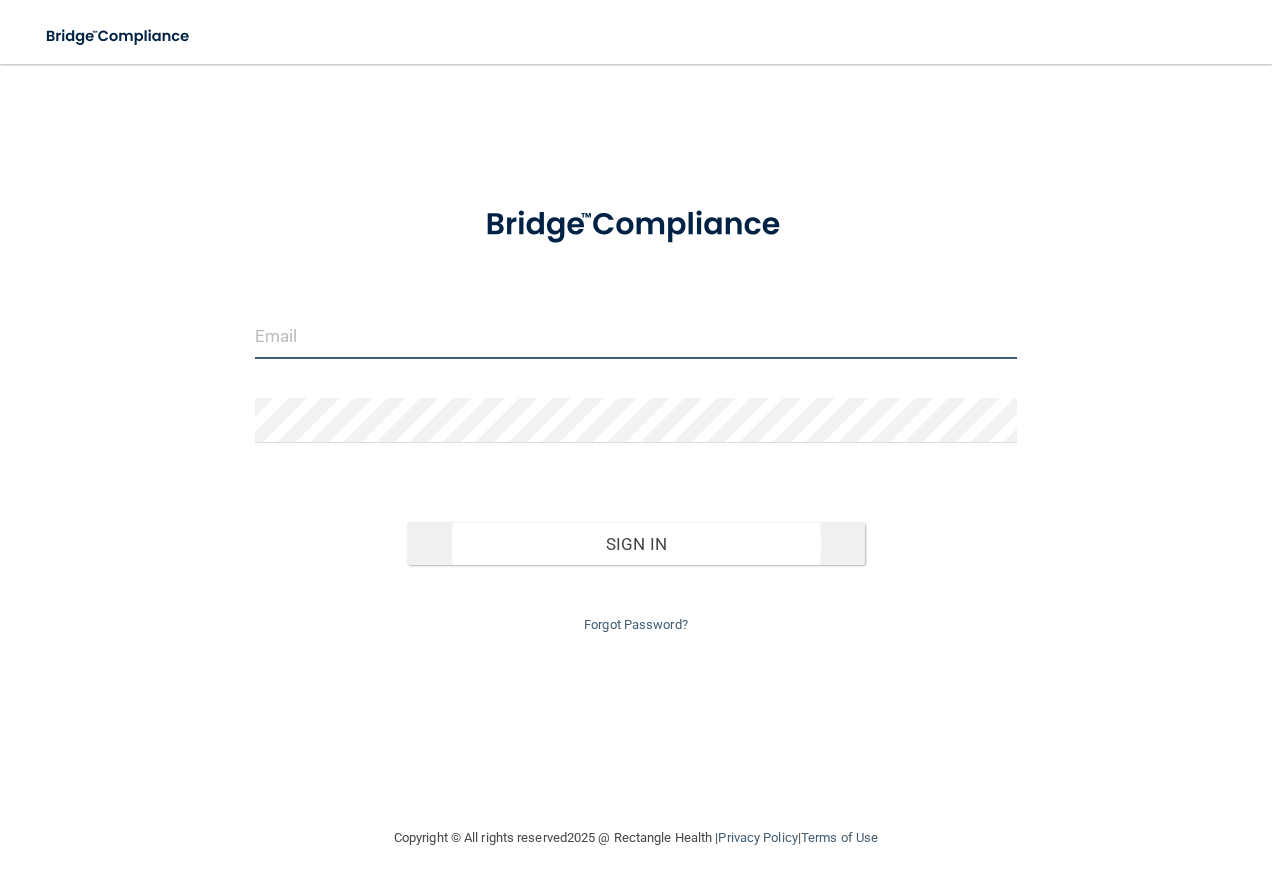 type on "[PERSON_NAME][EMAIL_ADDRESS][DOMAIN_NAME]" 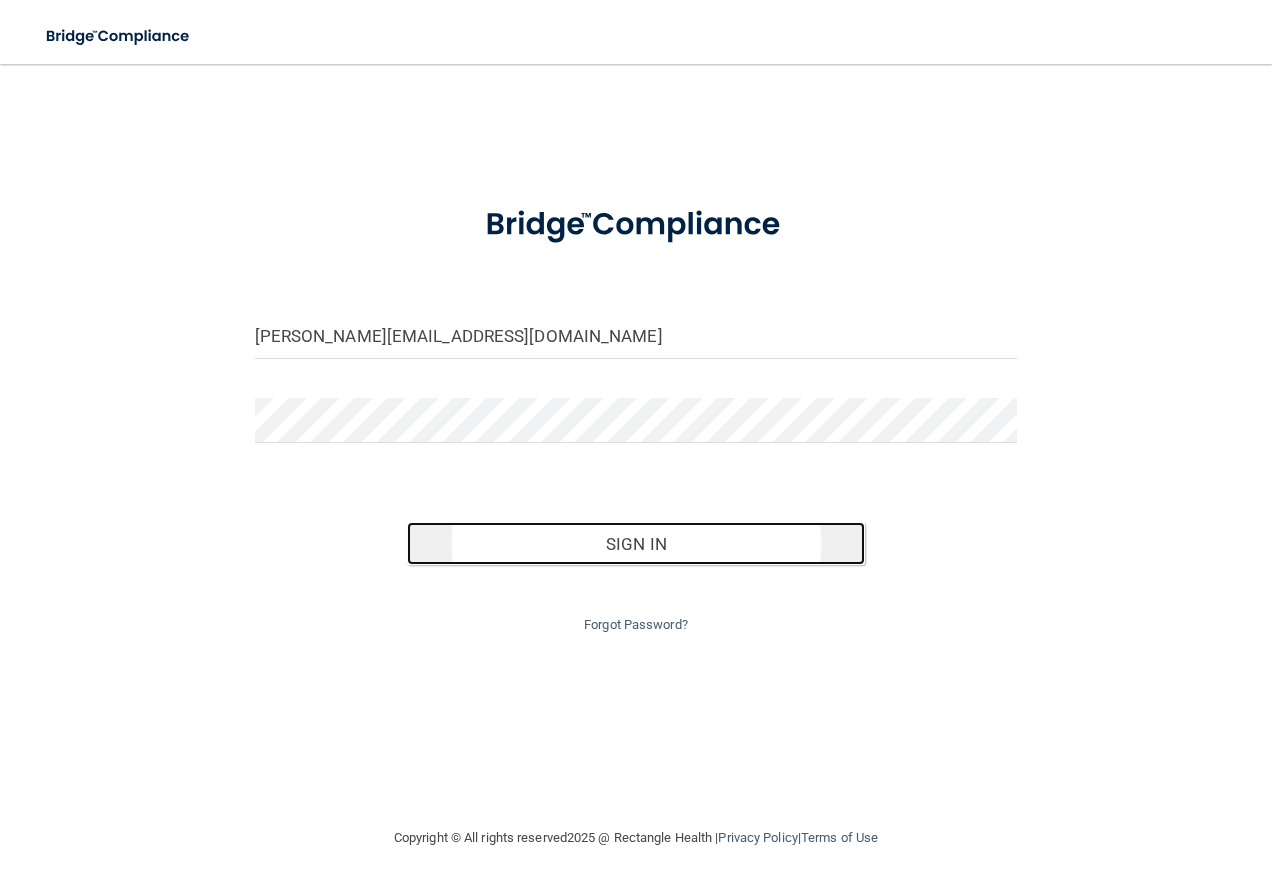 click on "Sign In" at bounding box center [636, 544] 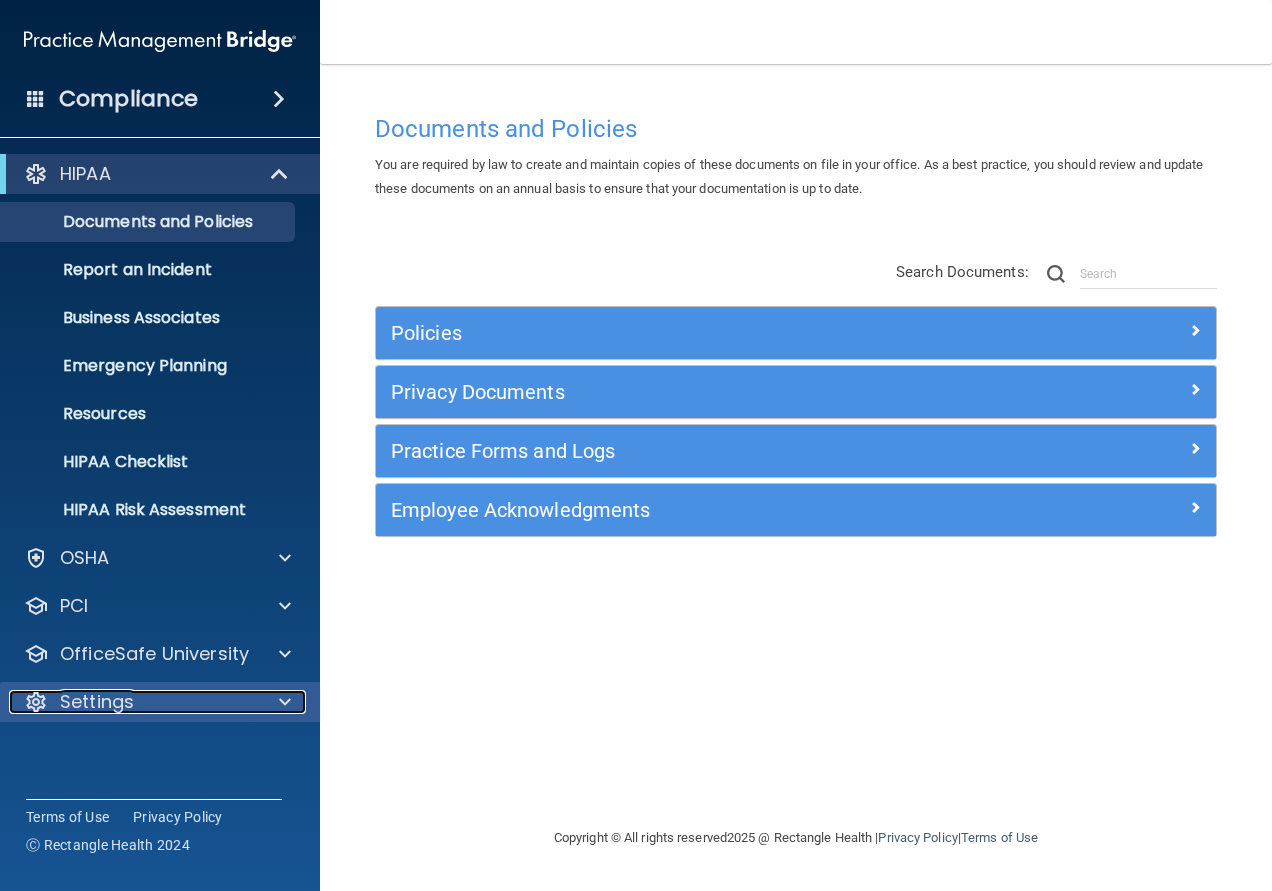 click on "Settings" at bounding box center [133, 702] 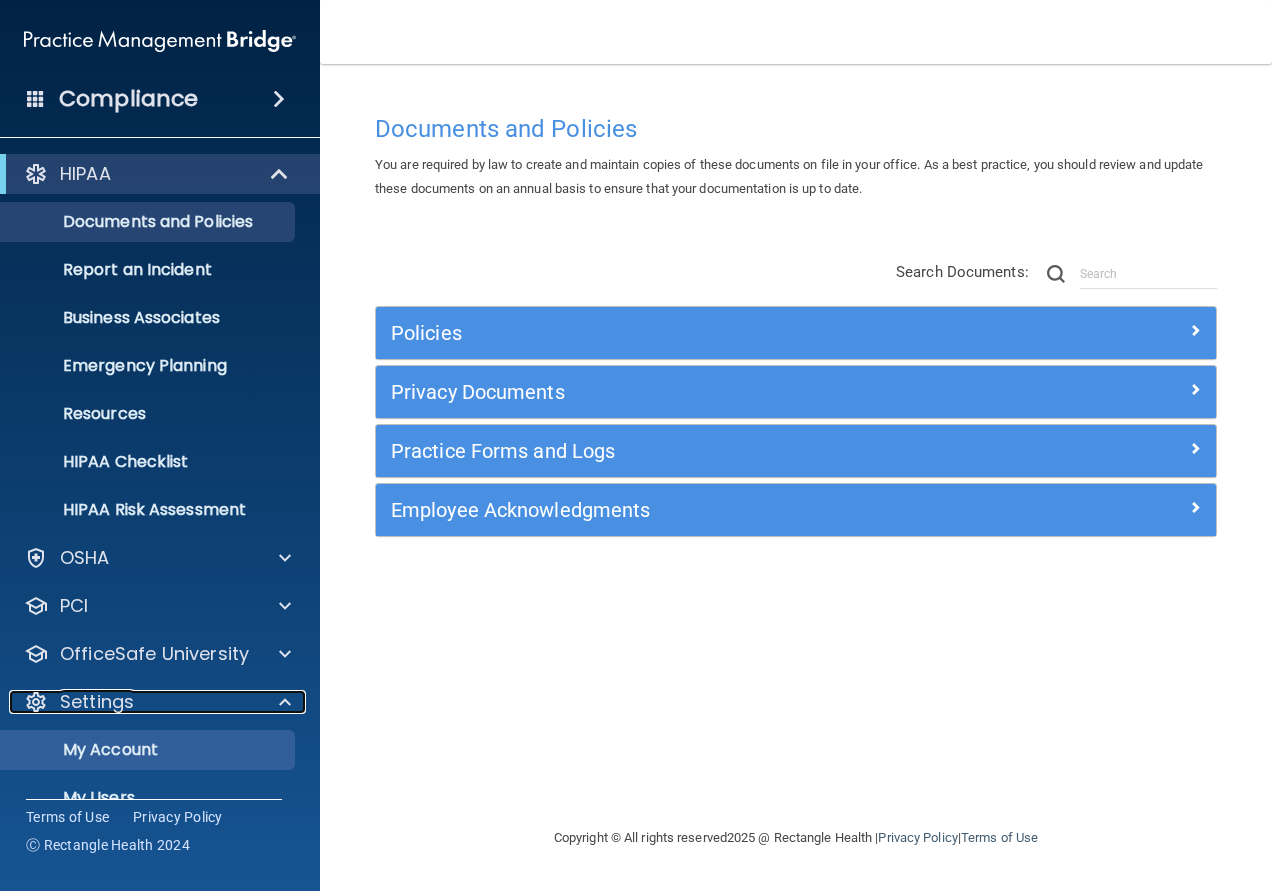 scroll, scrollTop: 100, scrollLeft: 0, axis: vertical 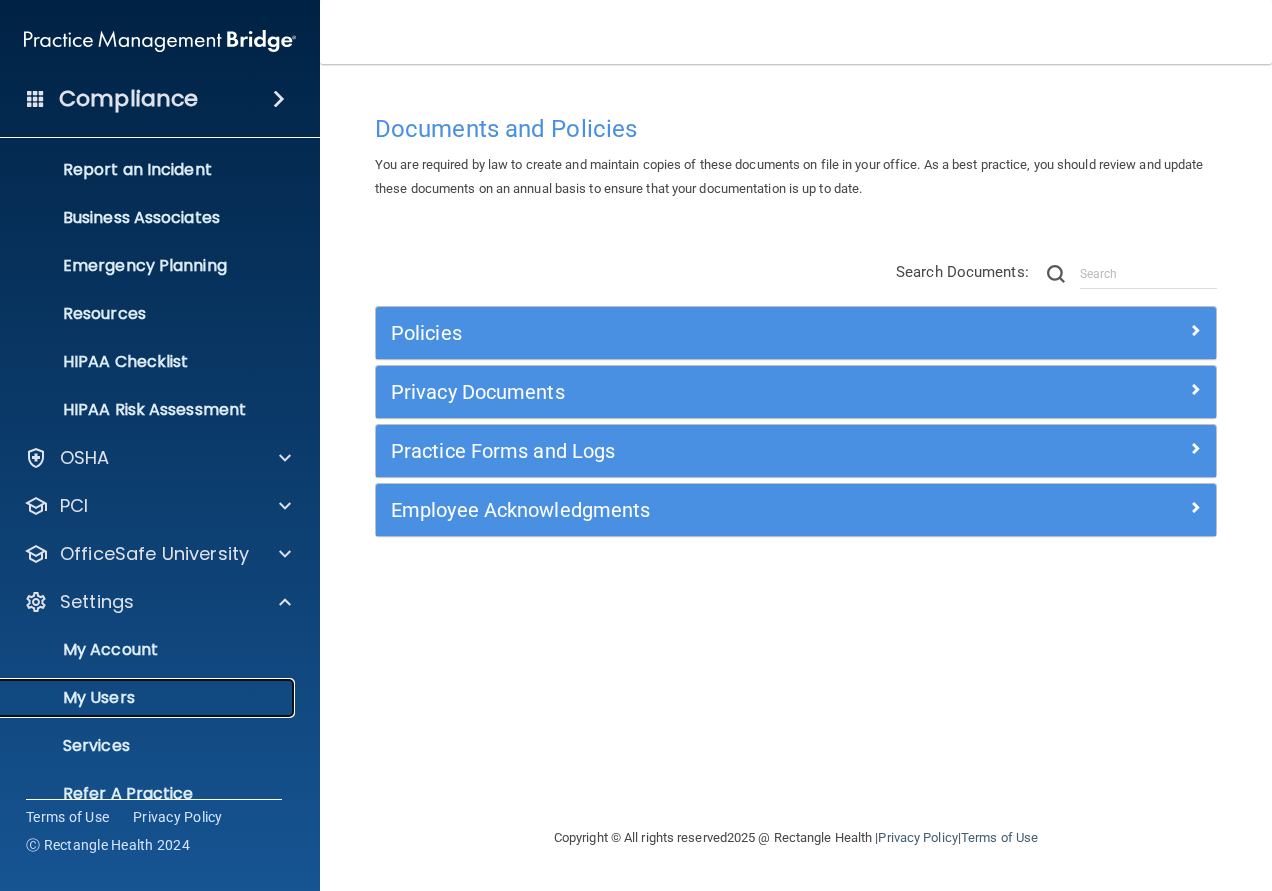 click on "My Users" at bounding box center [149, 698] 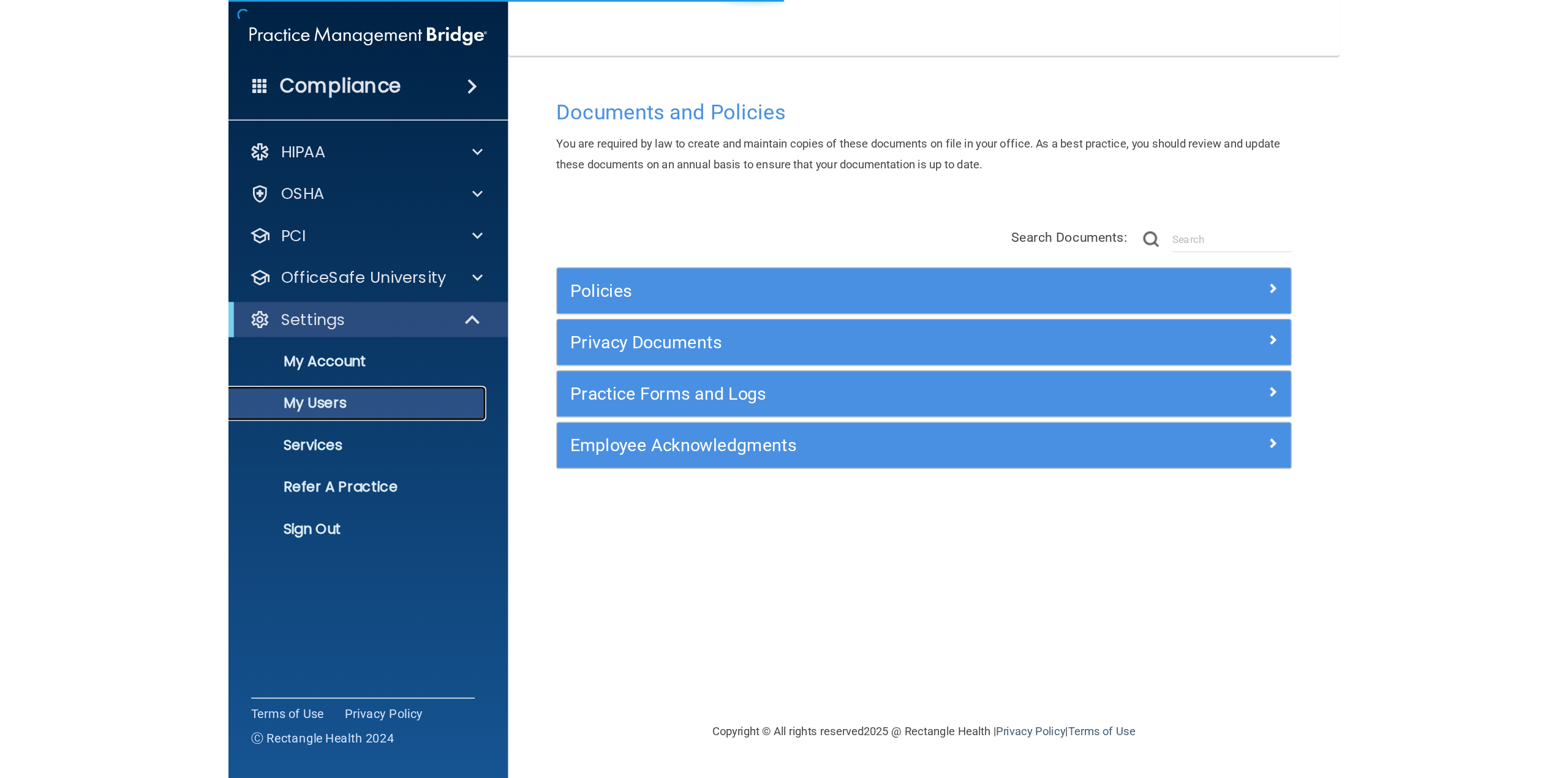 scroll, scrollTop: 0, scrollLeft: 0, axis: both 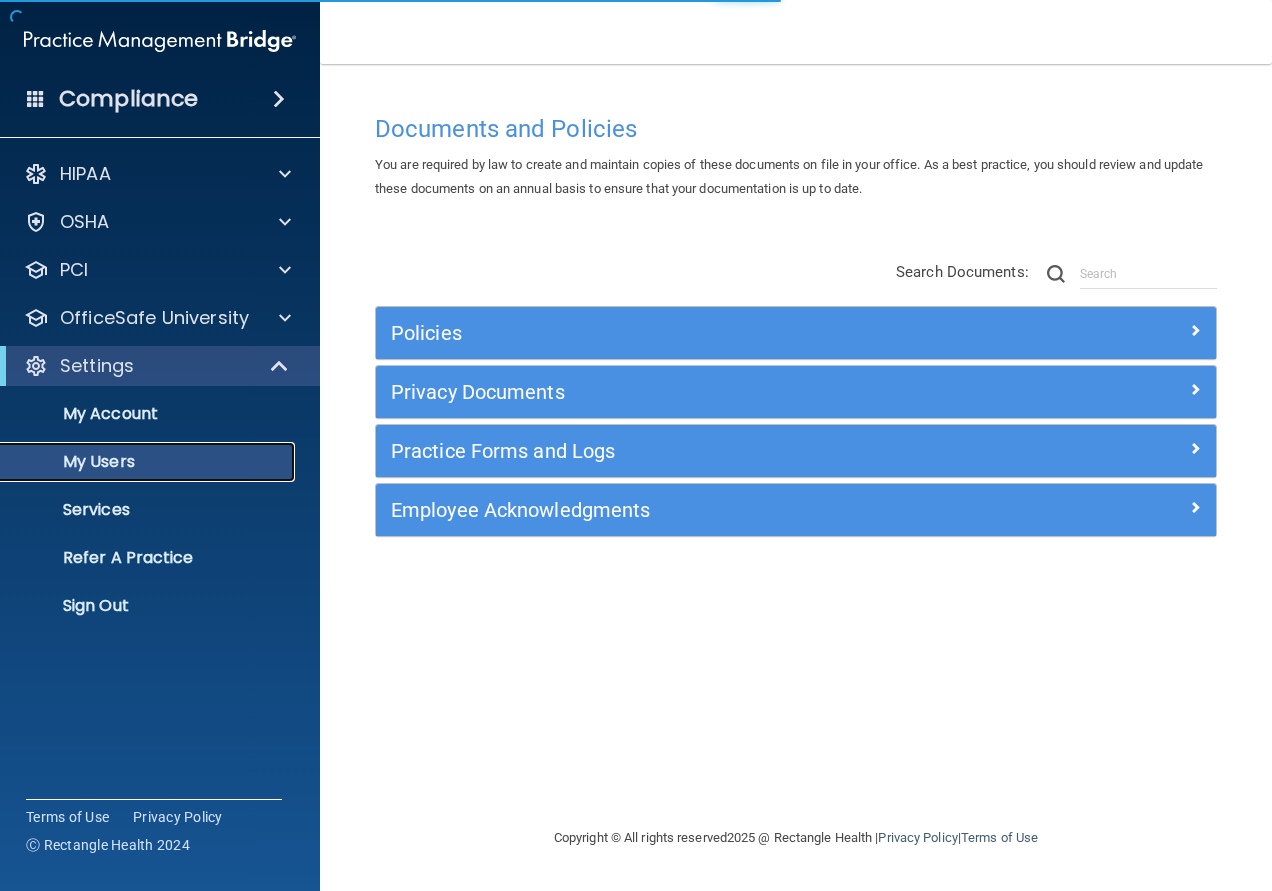 select on "20" 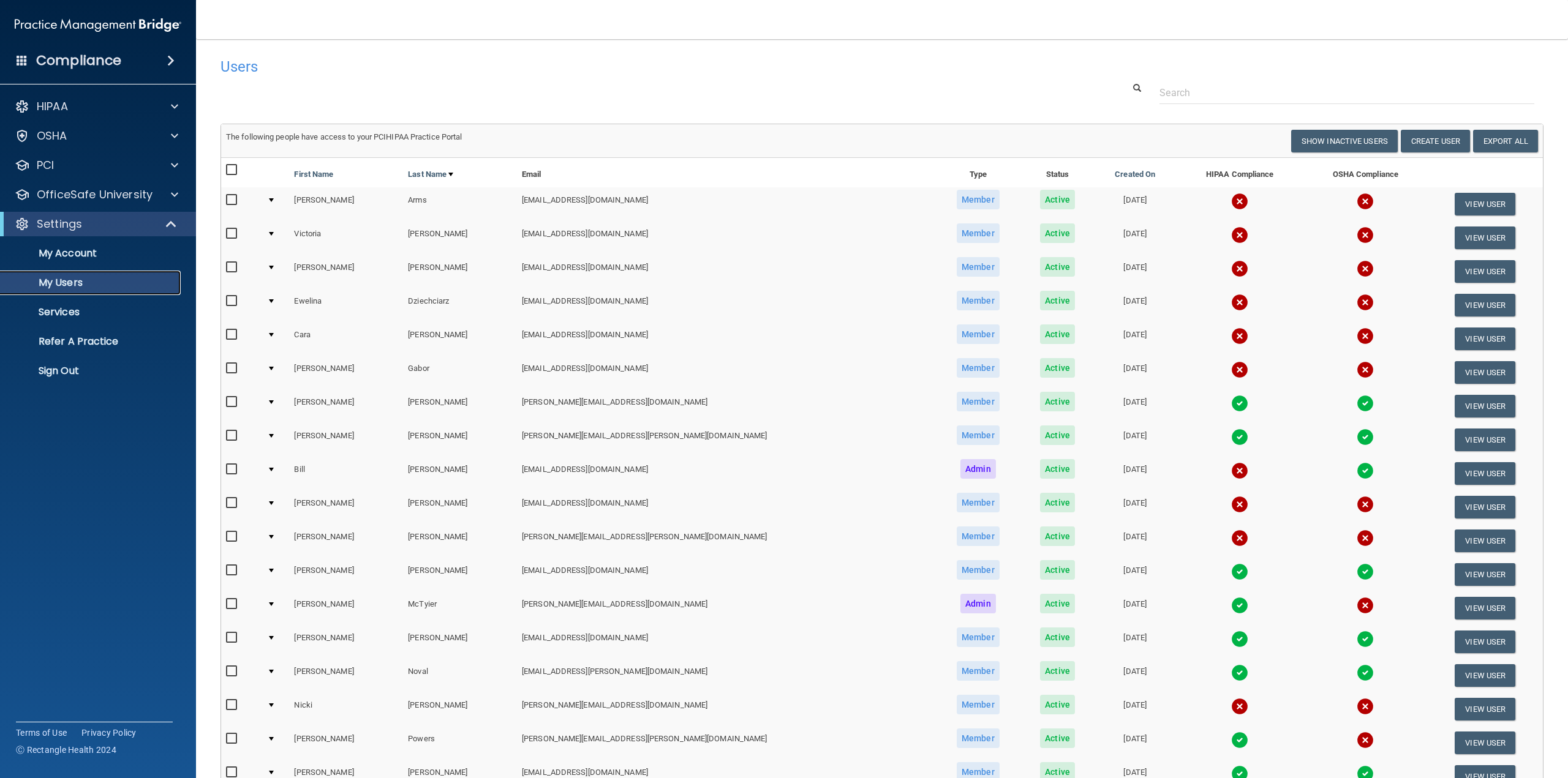scroll, scrollTop: 61, scrollLeft: 0, axis: vertical 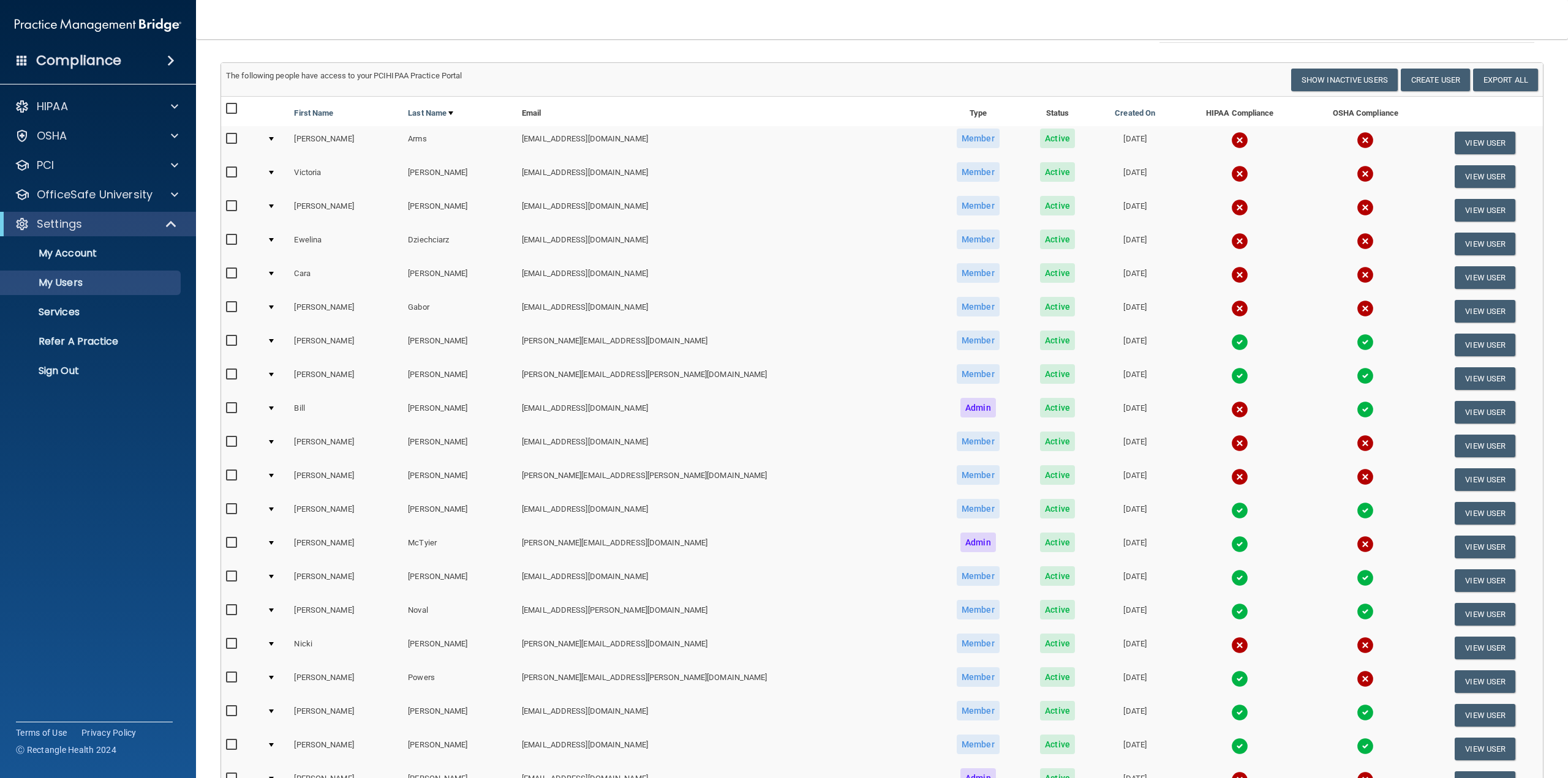 click at bounding box center [1365, 679] 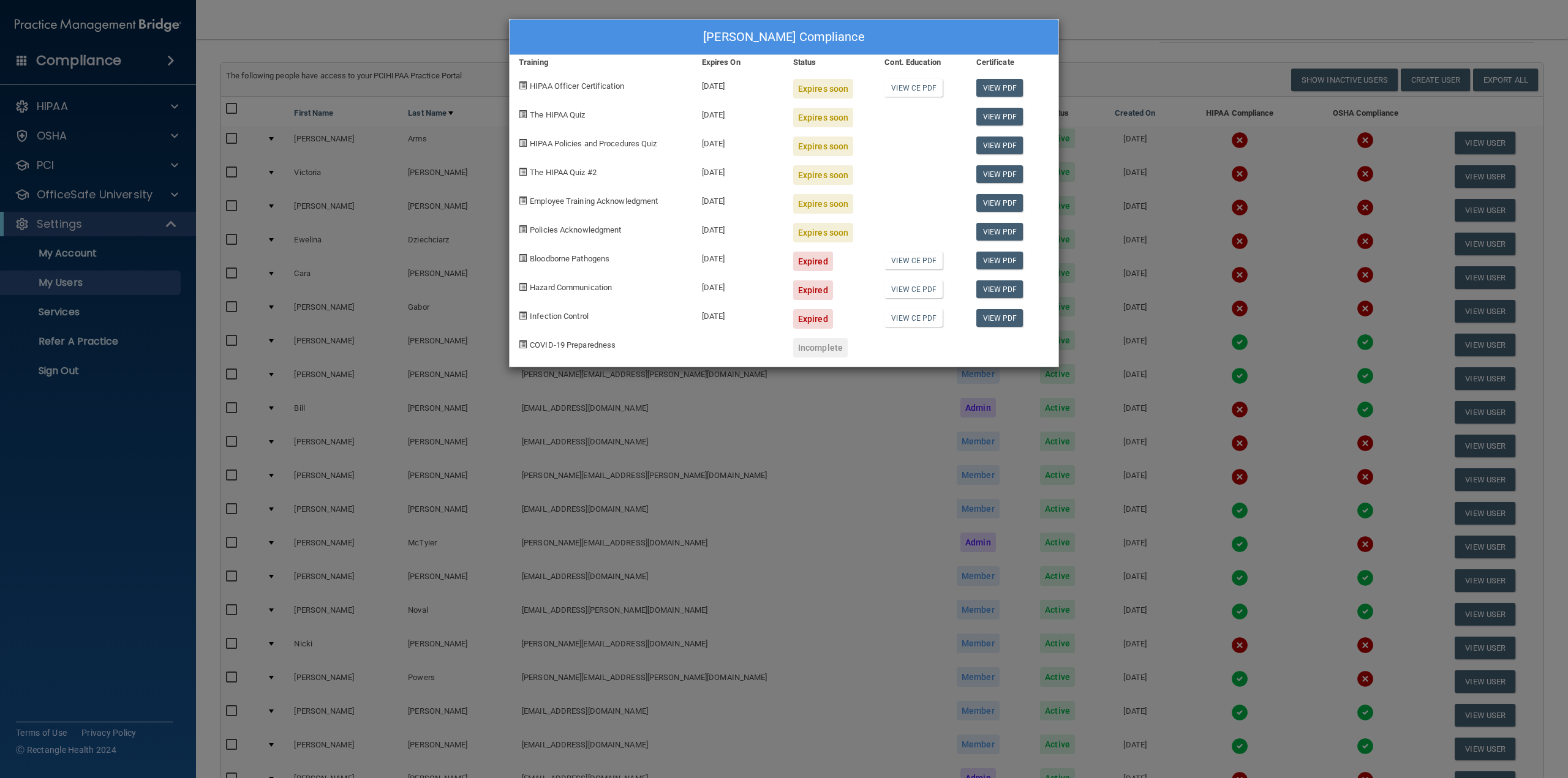 click on "Taylor Powers's Compliance      Training   Expires On   Status   Cont. Education   Certificate         HIPAA Officer Certification      08/02/2025       Expires soon        View CE PDF       View PDF         The HIPAA Quiz      08/02/2025       Expires soon              View PDF         HIPAA Policies and Procedures Quiz      08/02/2025       Expires soon              View PDF         The HIPAA Quiz #2      08/02/2025       Expires soon              View PDF         Employee Training Acknowledgment      08/02/2025       Expires soon              View PDF         Policies Acknowledgment      08/02/2025       Expires soon              View PDF         Bloodborne Pathogens      06/24/2025       Expired        View CE PDF       View PDF         Hazard Communication      06/24/2025       Expired        View CE PDF       View PDF         Infection Control      06/24/2025       Expired        View CE PDF       View PDF         COVID-19 Preparedness             Incomplete" at bounding box center [784, 389] 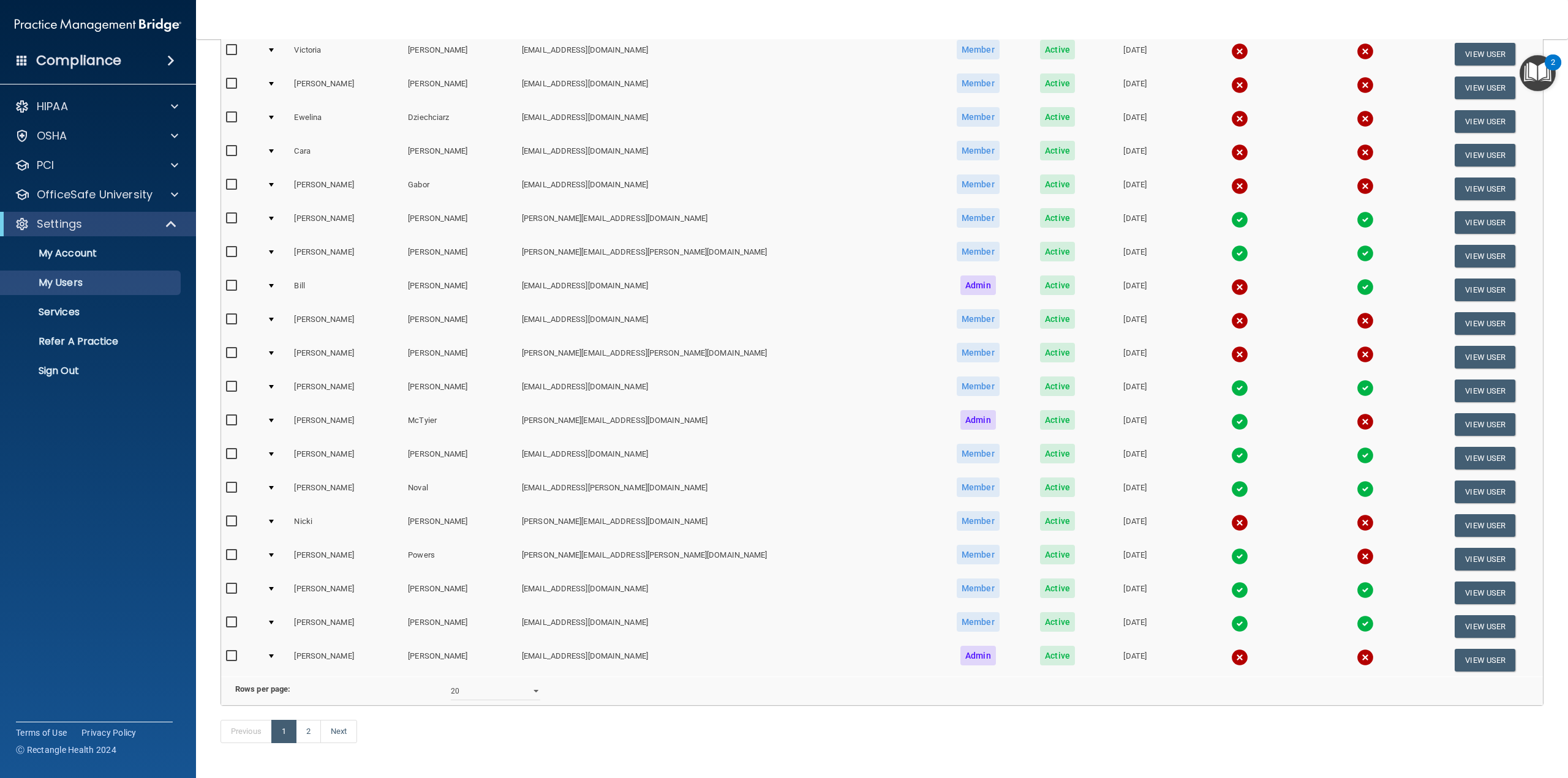 scroll, scrollTop: 235, scrollLeft: 0, axis: vertical 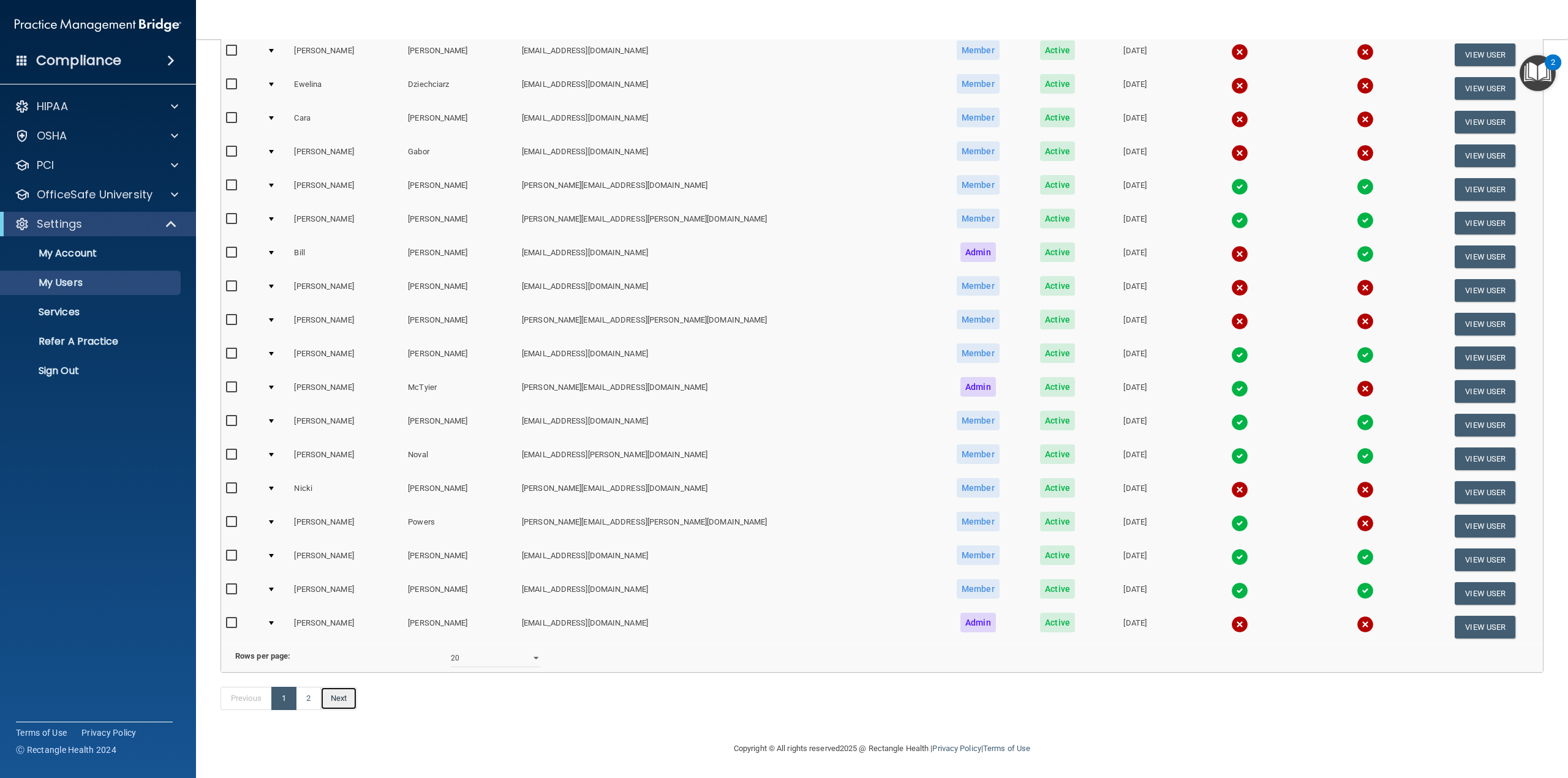click on "Next" at bounding box center [339, 698] 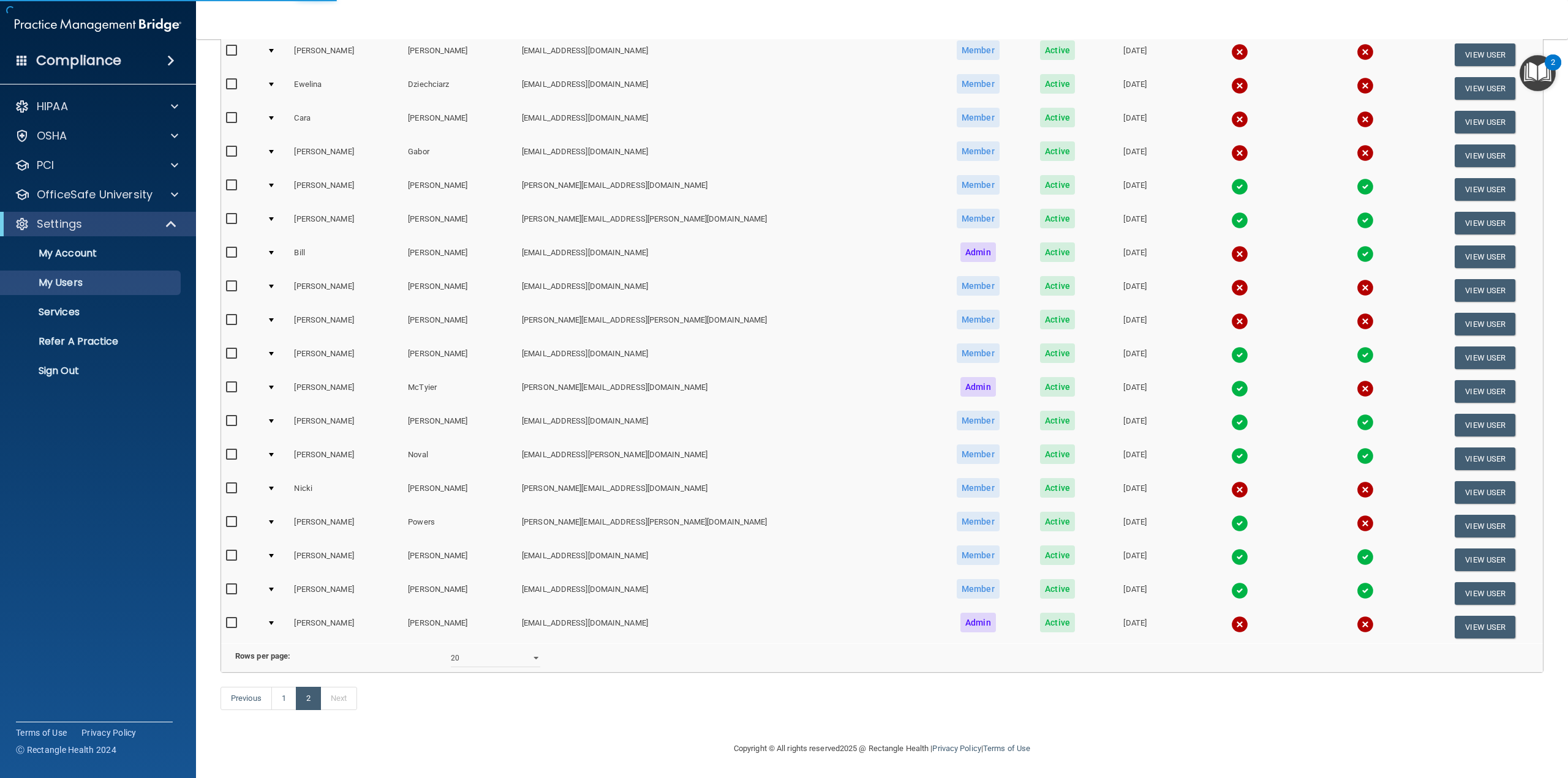 select on "20" 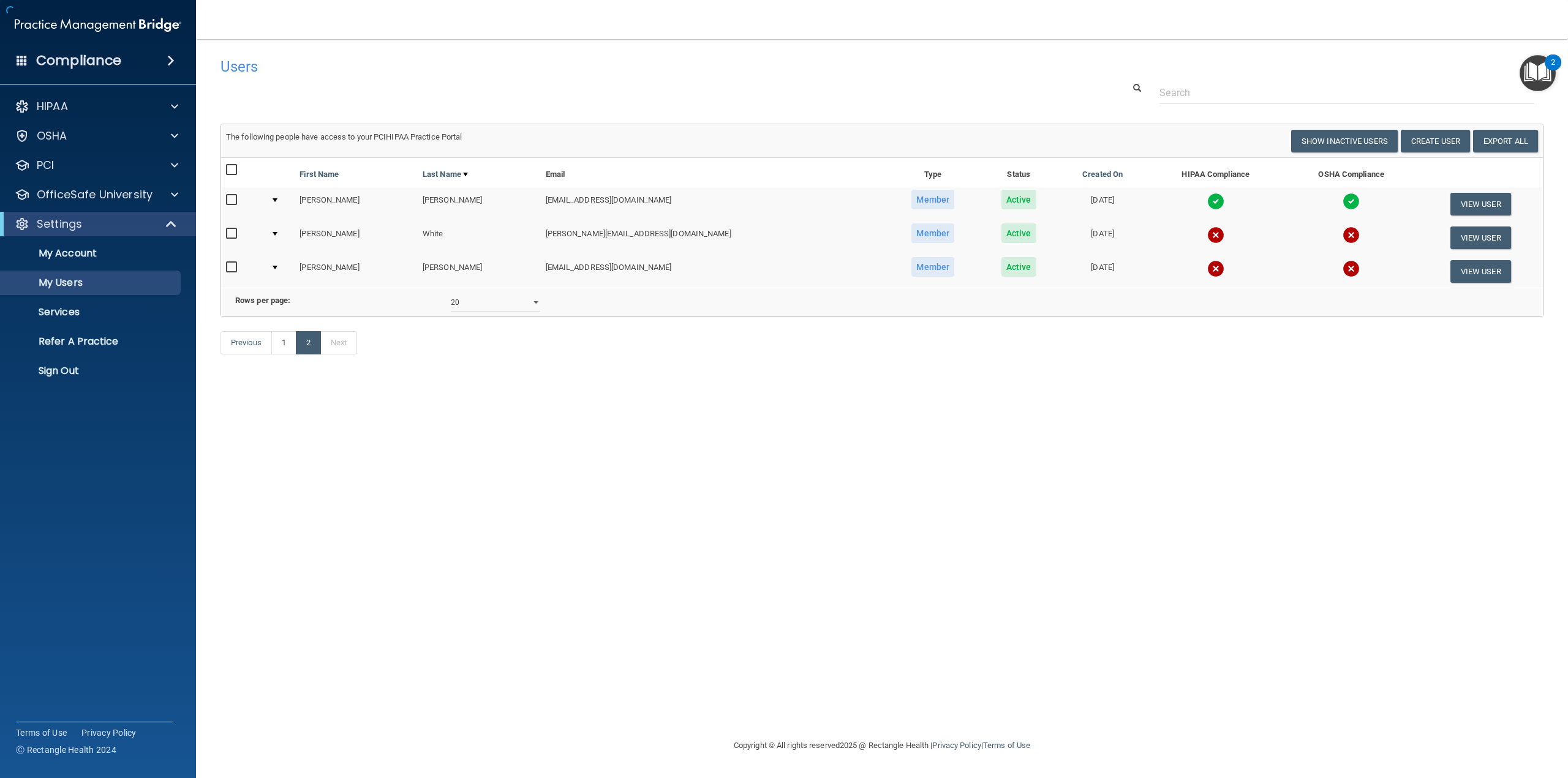 scroll, scrollTop: 0, scrollLeft: 0, axis: both 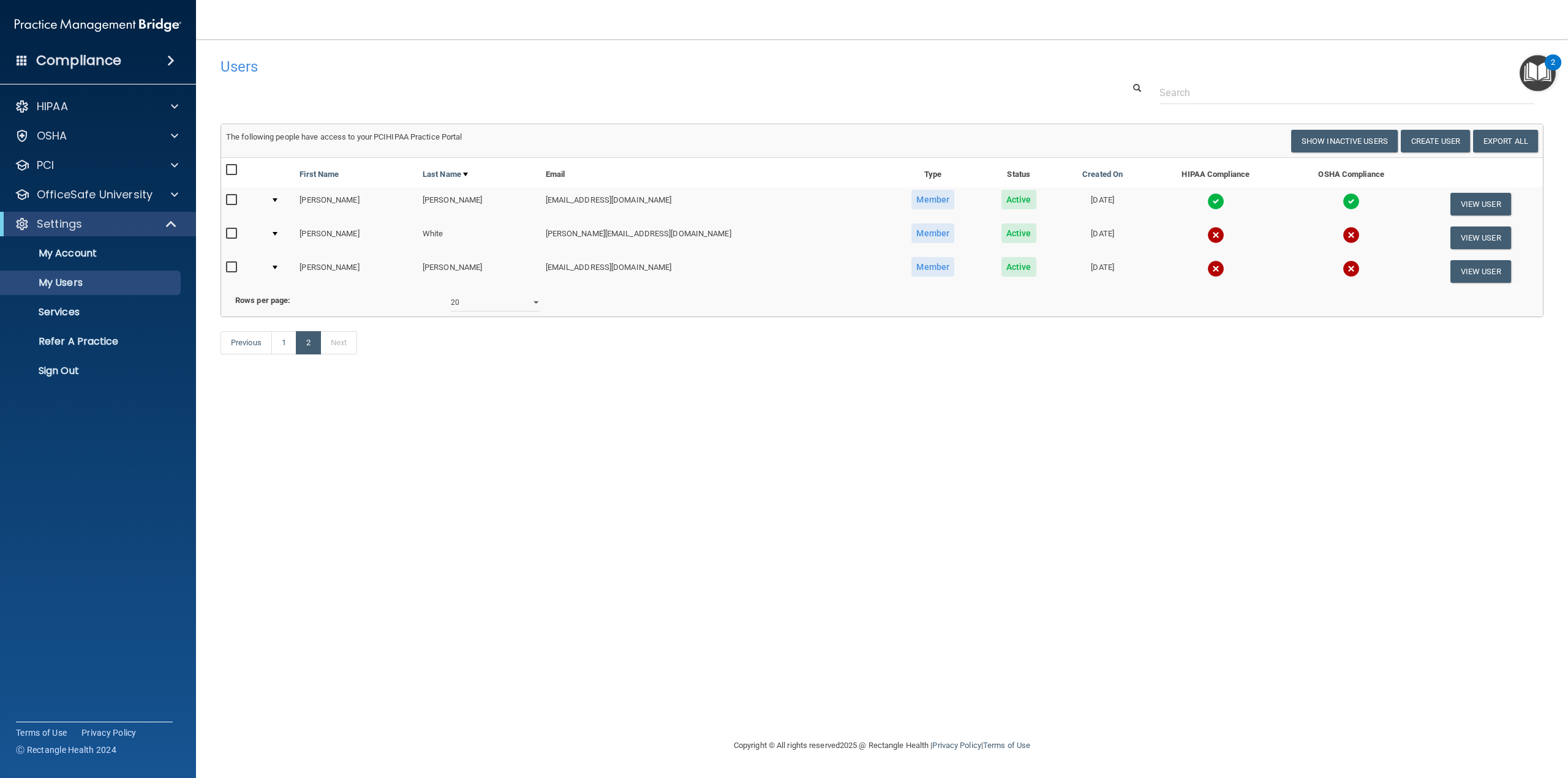 click on "Users                   Success!  New user created.  ×                 Error!  The user couldn't be created.  ×                 Success!  The user was updated.  ×                 Error!  The user was not updated.  ×                 Success!  The user was deleted.  ×                 Error!  The user was not deleted.  ×                                                                     The following people have access to your PCIHIPAA Practice Portal               Resend Invite   Export All   Create User   Show Inactive Users                                        First Name            Last Name         Email  Type  Status     Created On         HIPAA Compliance  OSHA Compliance                         Ashley  Tineo  tineoashley99@yahoo.com      Member          Active    03/06/2025                  View User                        Katie  White  katie@montchaninimplants.com      Member          Active    03/20/2024                  View User                        Lynne  Wroten      Member" at bounding box center [882, 389] 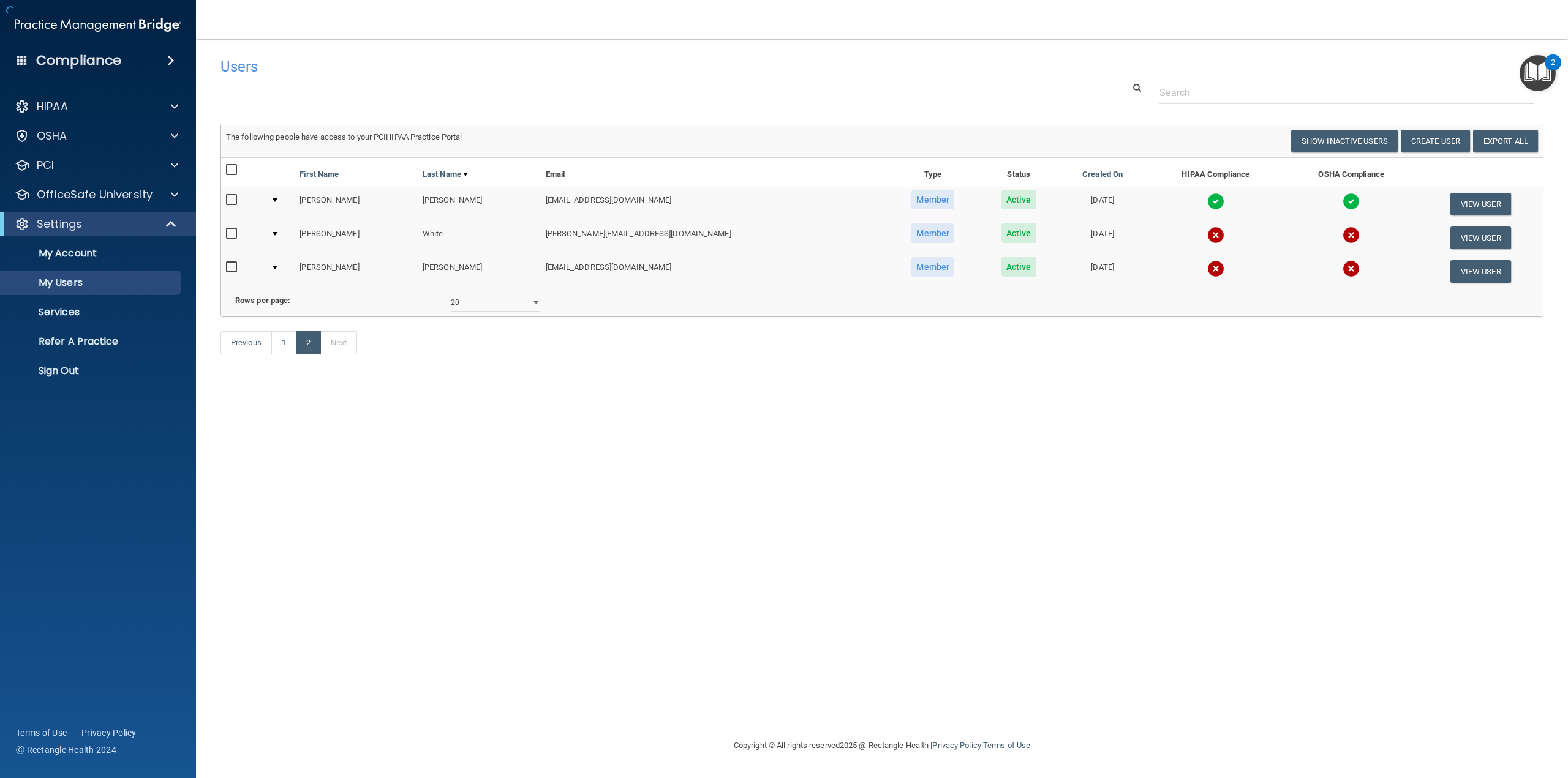 click at bounding box center [275, 234] 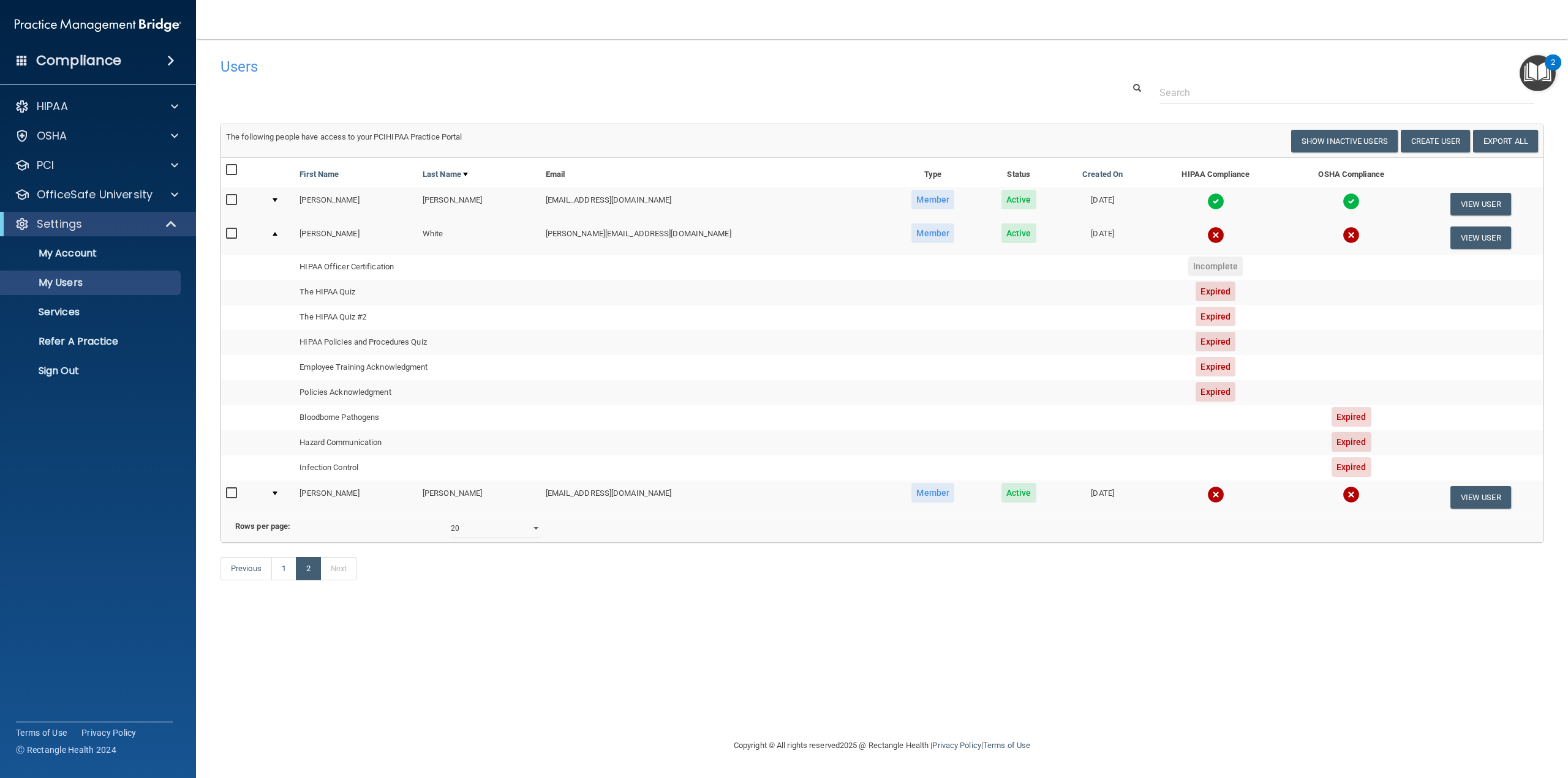 click on "Users                   Success!  New user created.  ×                 Error!  The user couldn't be created.  ×                 Success!  The user was updated.  ×                 Error!  The user was not updated.  ×                 Success!  The user was deleted.  ×                 Error!  The user was not deleted.  ×                                                                     The following people have access to your PCIHIPAA Practice Portal               Resend Invite   Export All   Create User   Show Inactive Users                                        First Name            Last Name         Email  Type  Status     Created On         HIPAA Compliance  OSHA Compliance                         [PERSON_NAME]  [EMAIL_ADDRESS][DOMAIN_NAME]      Member          Active    [DATE]                  View User           HIPAA Officer Certification             Incomplete                       The HIPAA Quiz             Expired                       The HIPAA Quiz #2             Expired" at bounding box center (882, 389) 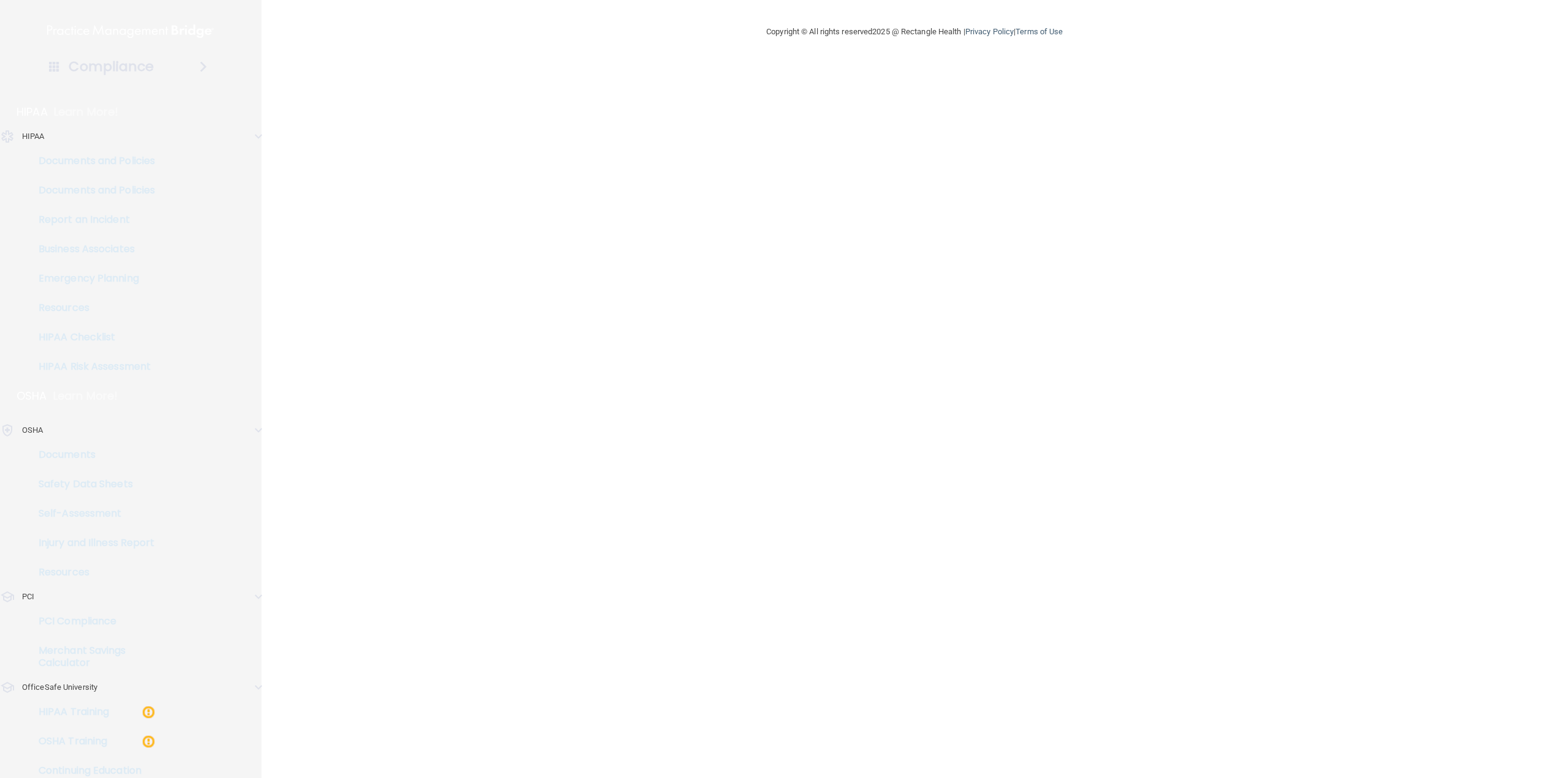scroll, scrollTop: 0, scrollLeft: 0, axis: both 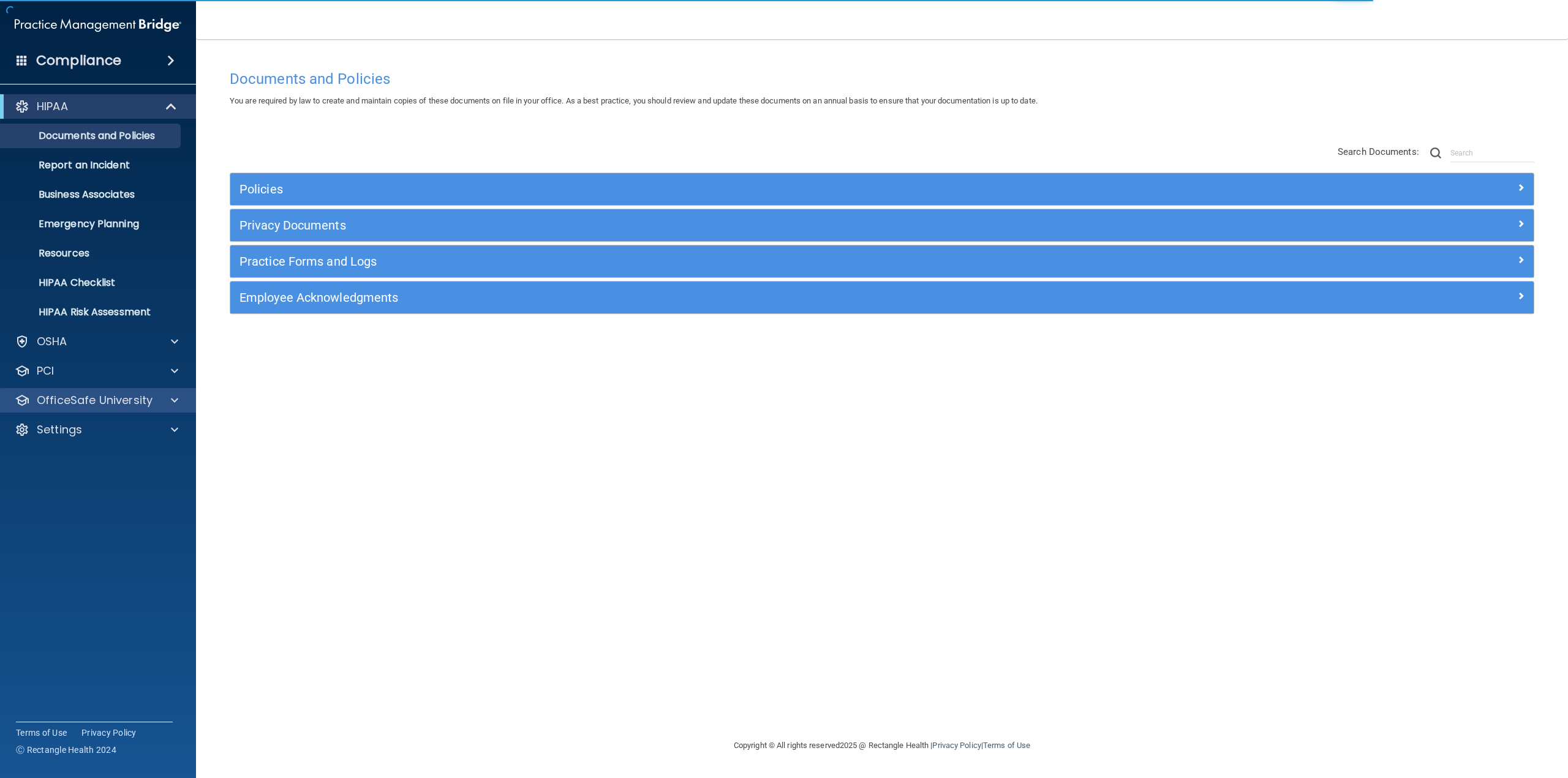click on "OfficeSafe University" at bounding box center (98, 400) 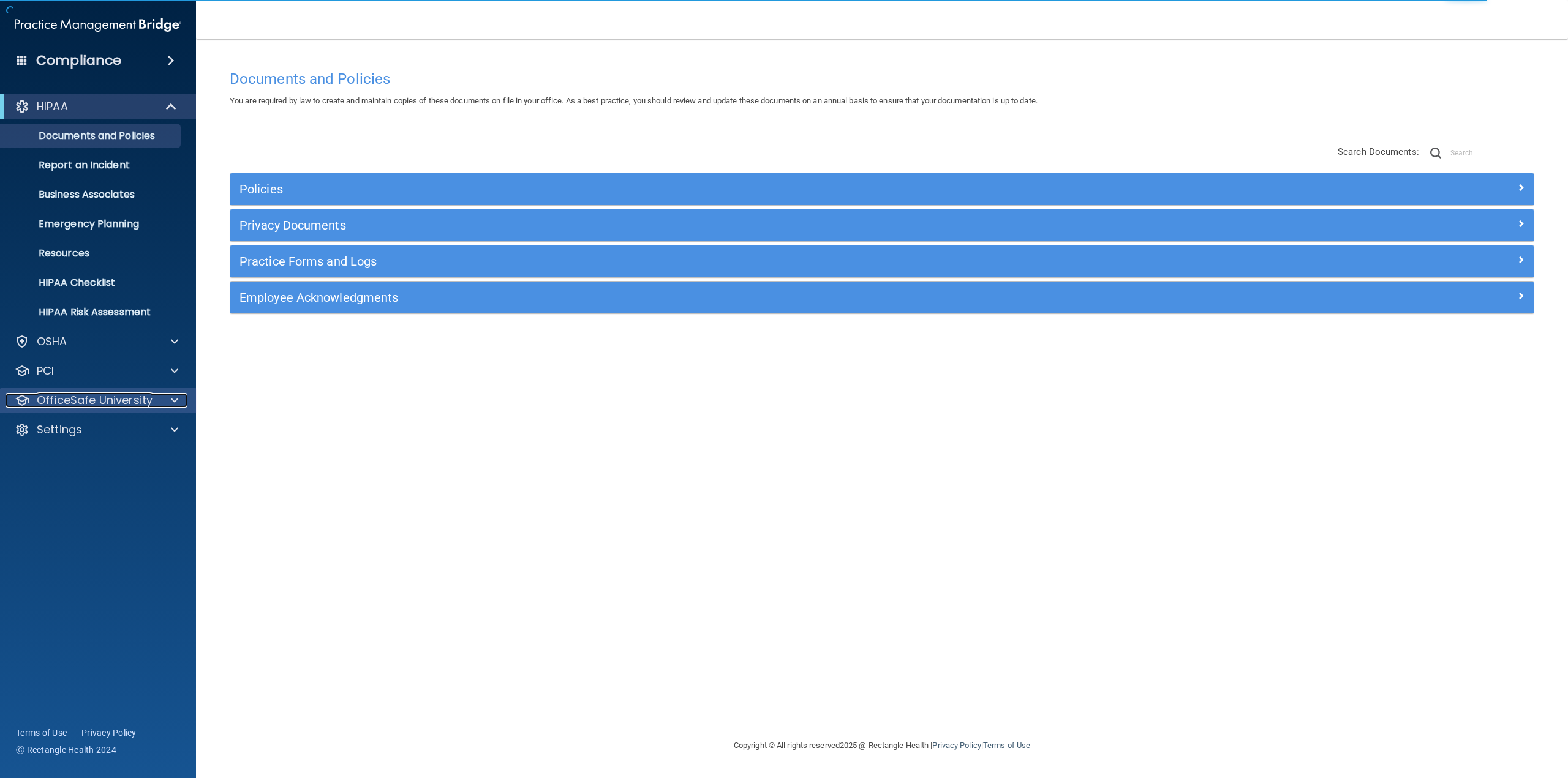 click at bounding box center [173, 400] 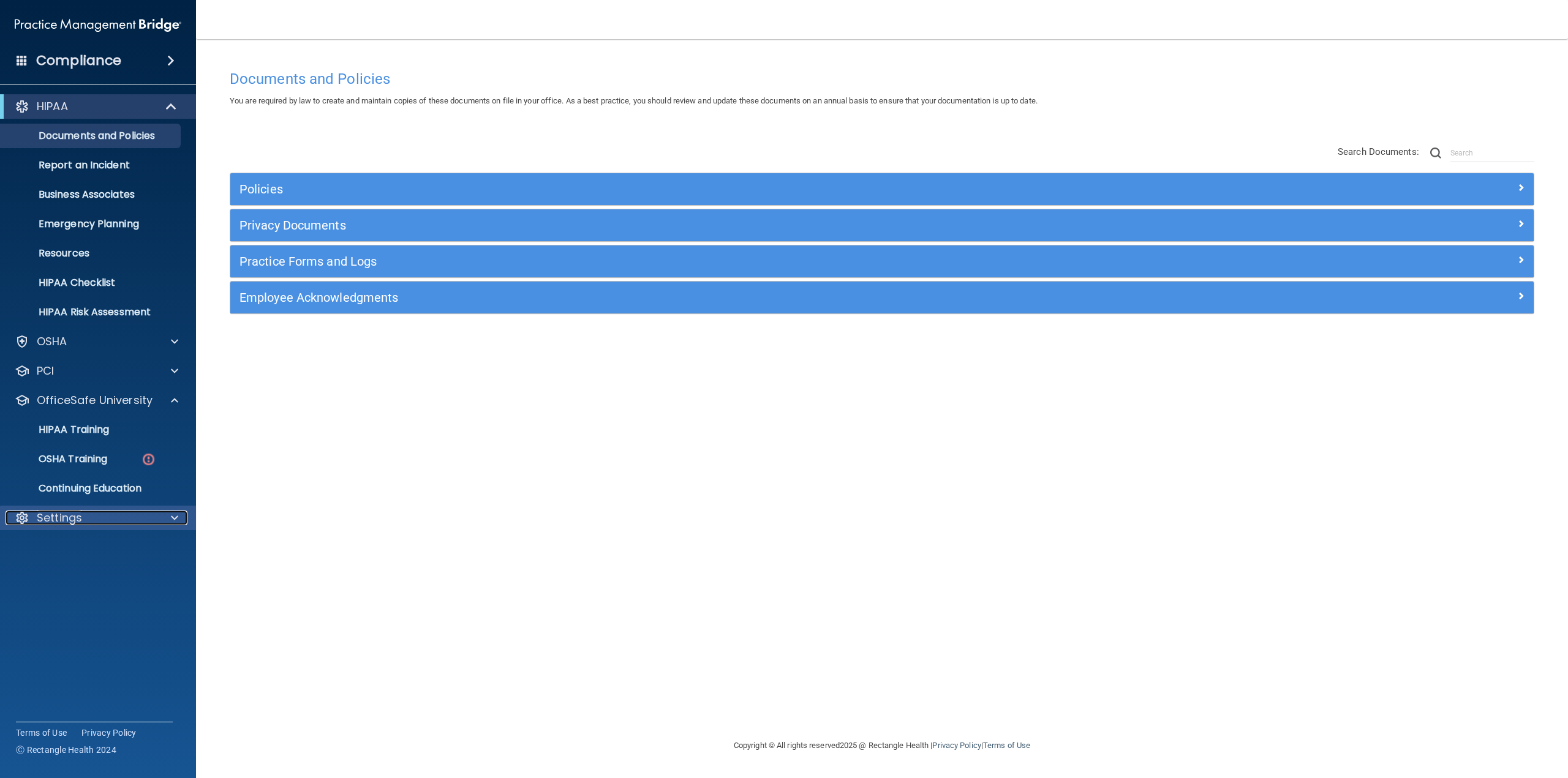 click at bounding box center (173, 518) 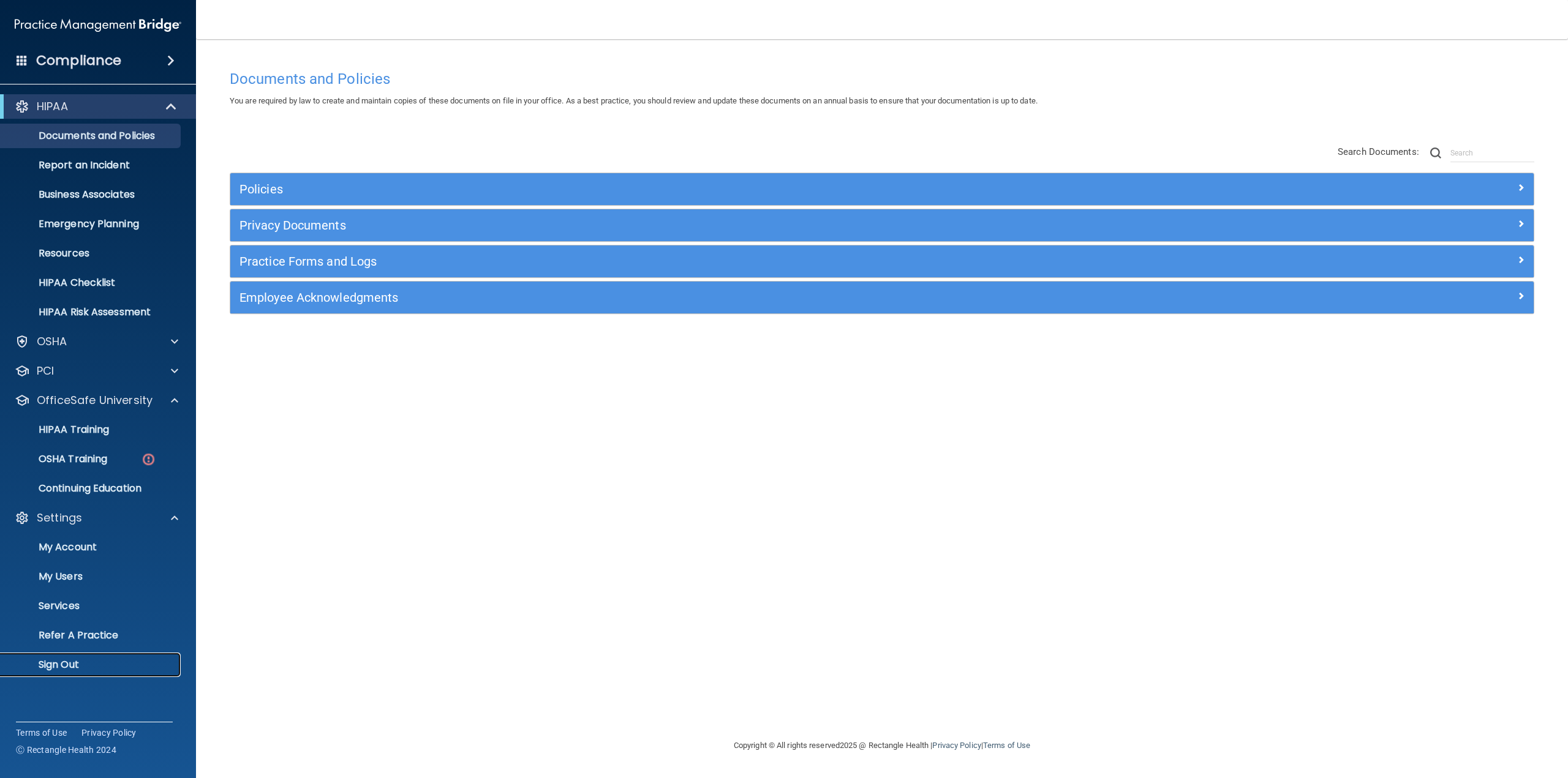 click on "Sign Out" at bounding box center (91, 665) 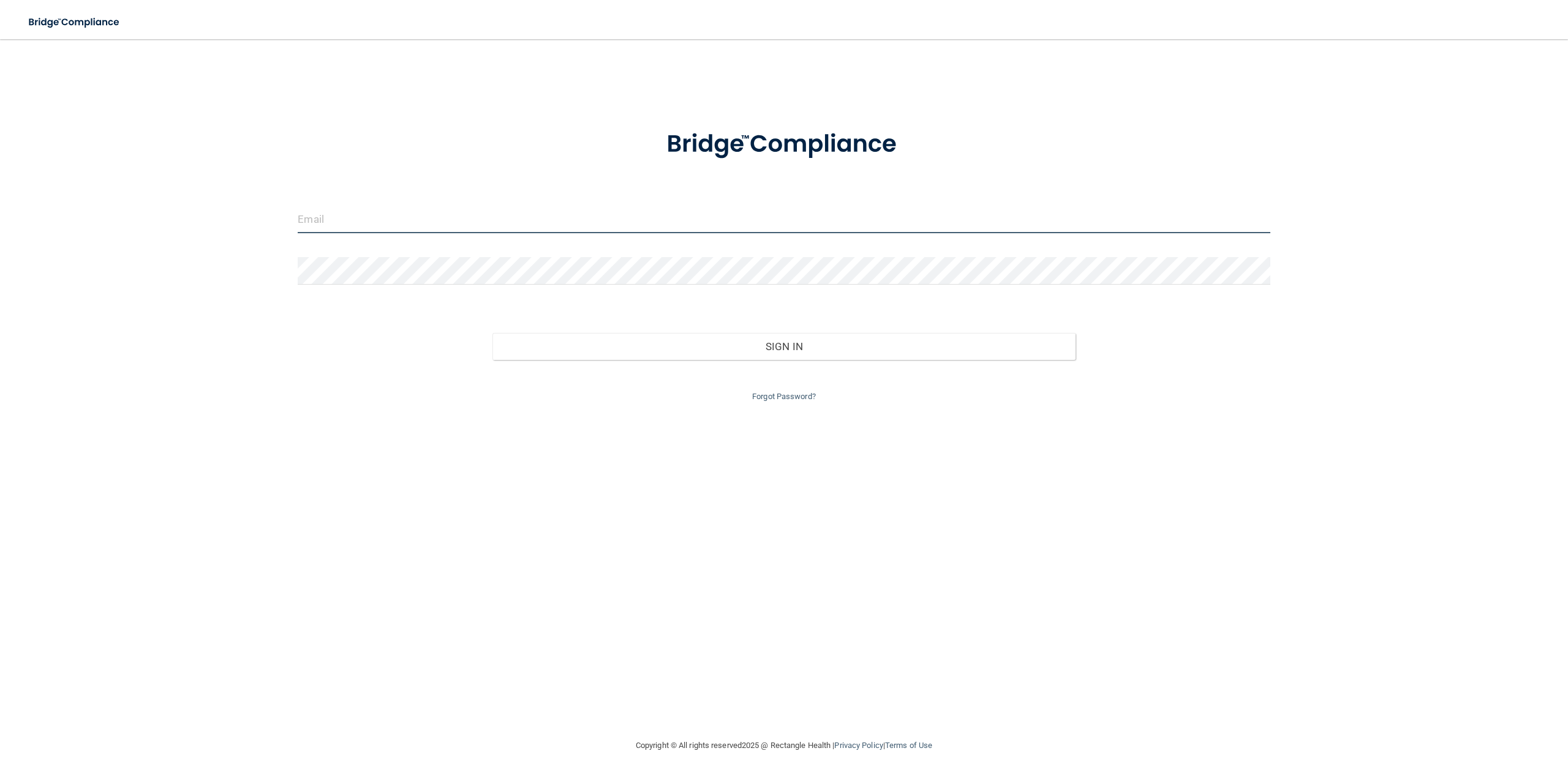 type on "[PERSON_NAME][EMAIL_ADDRESS][DOMAIN_NAME]" 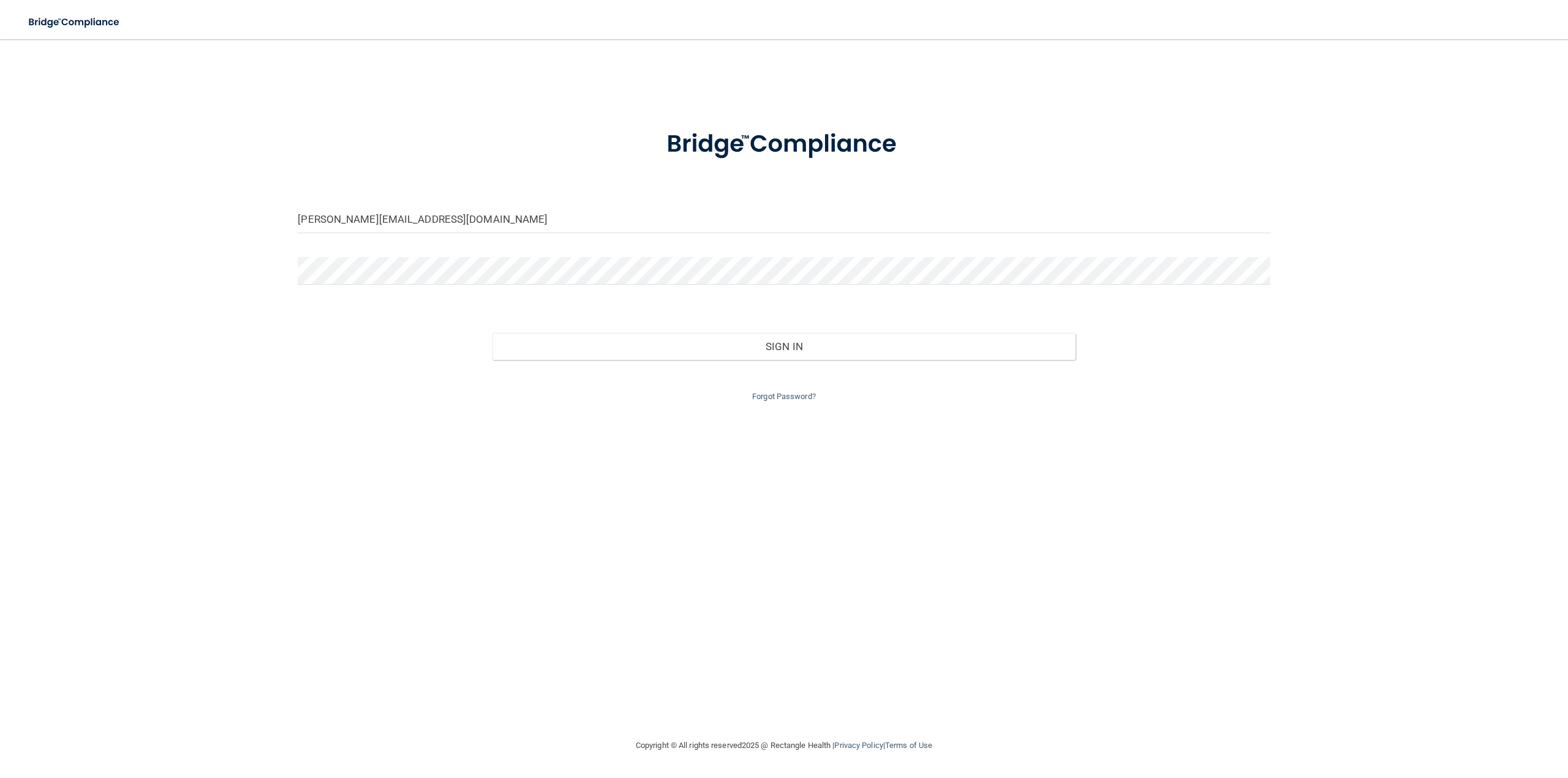 click on "ashley@montchaninimplants.com                                    Invalid email/password.     You don't have permission to access that page.       Sign In            Forgot Password?" at bounding box center [784, 389] 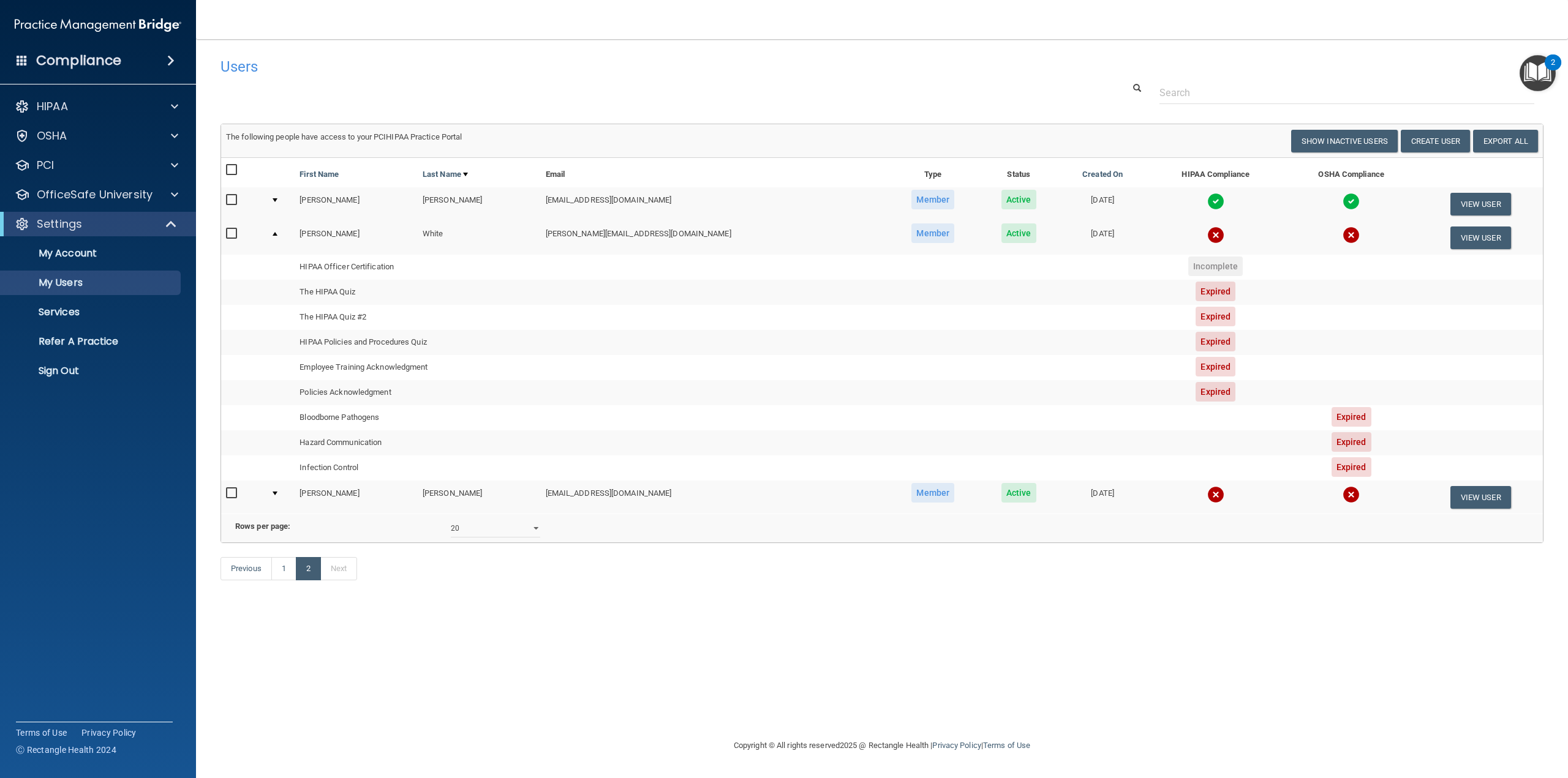 select on "20" 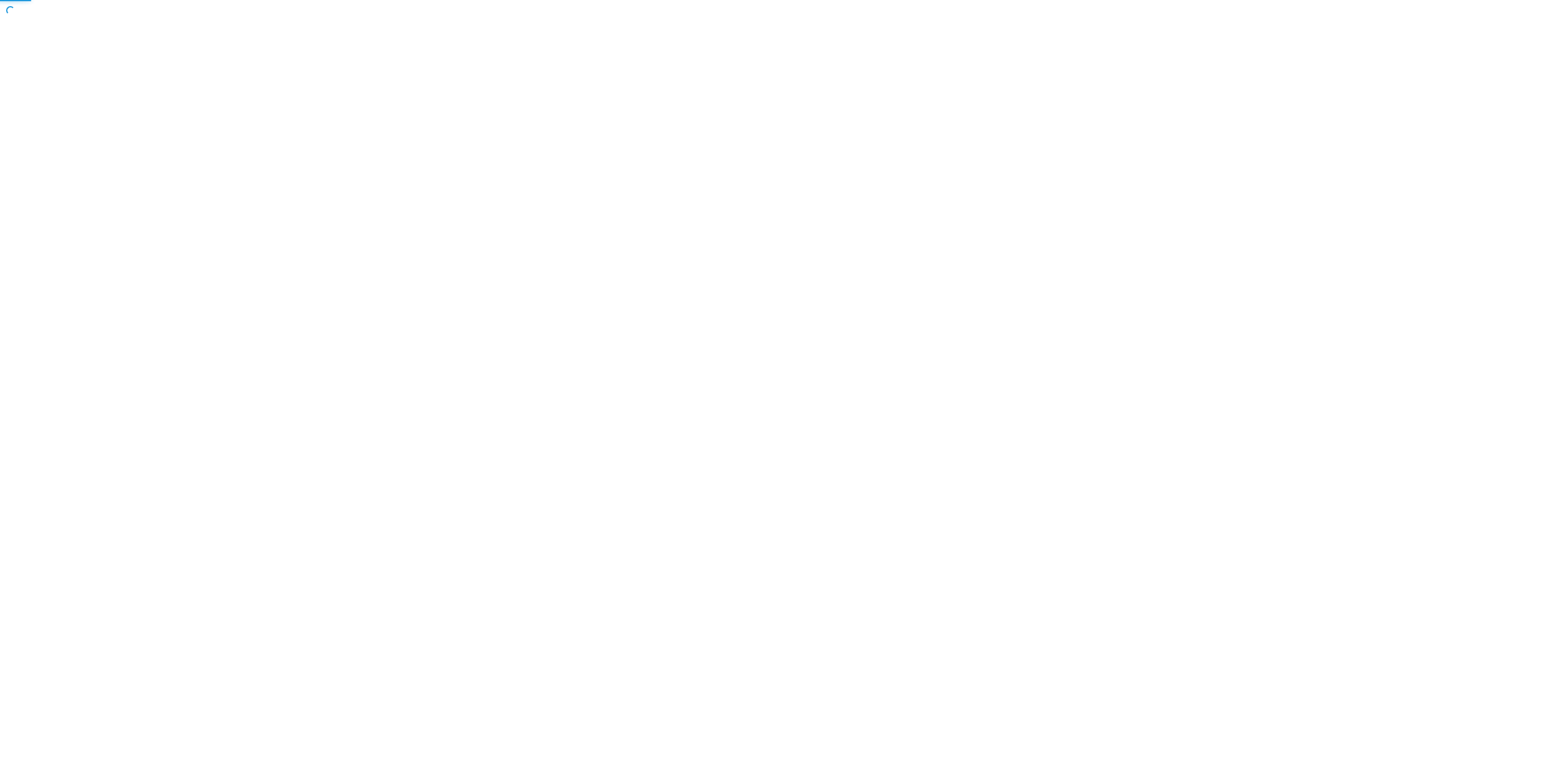 scroll, scrollTop: 0, scrollLeft: 0, axis: both 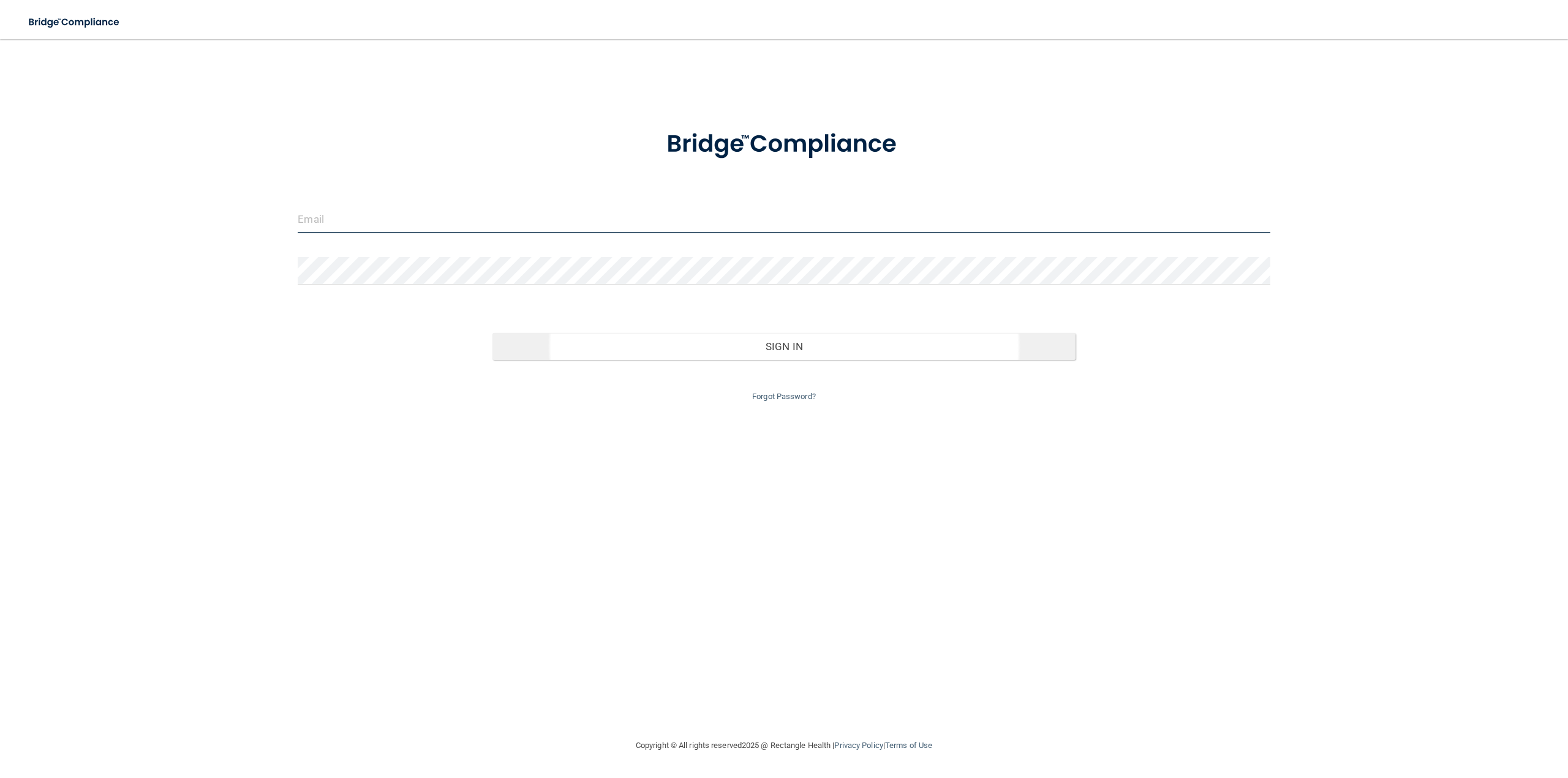 type on "[PERSON_NAME][EMAIL_ADDRESS][DOMAIN_NAME]" 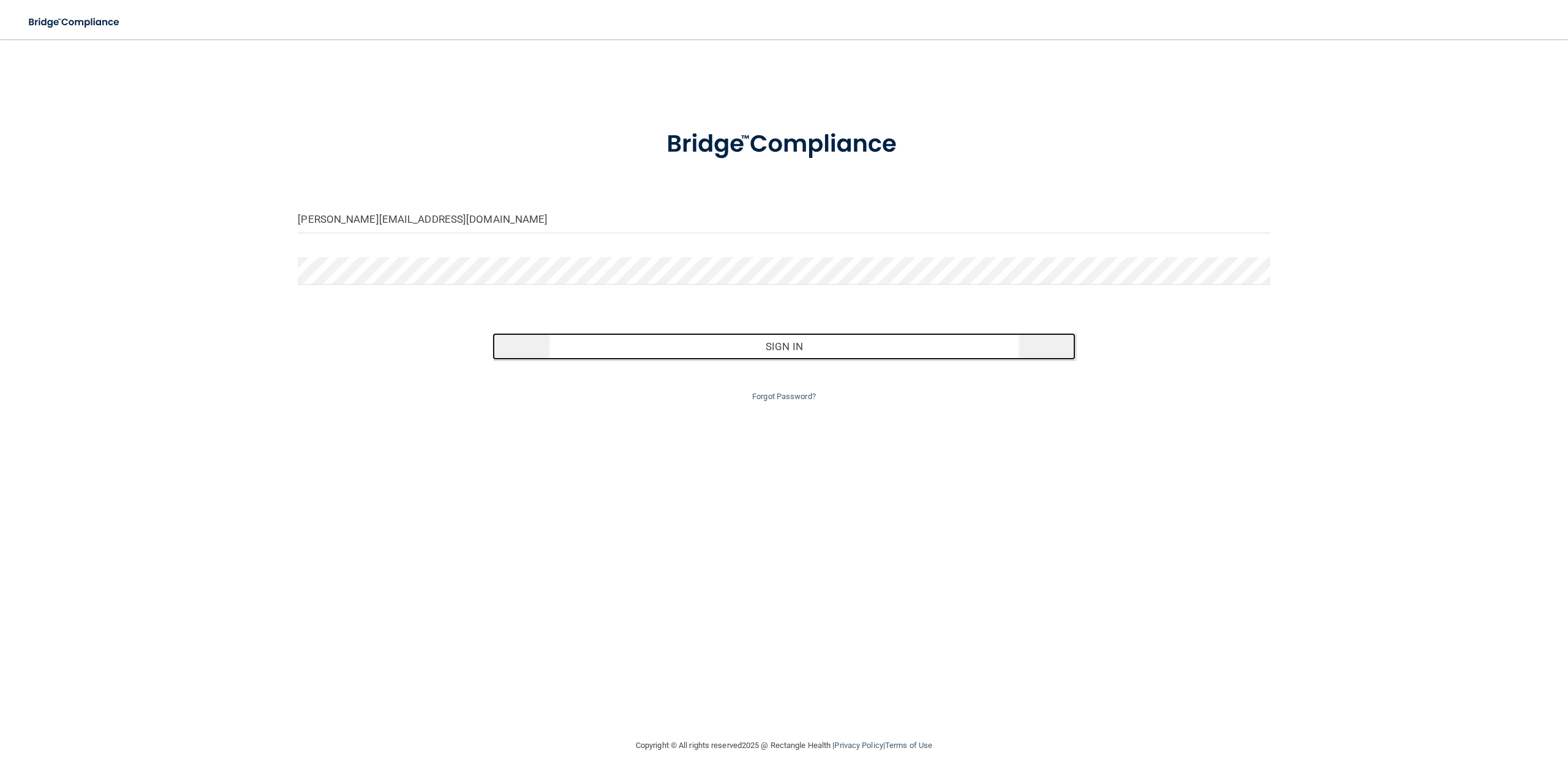 click on "Sign In" at bounding box center (784, 346) 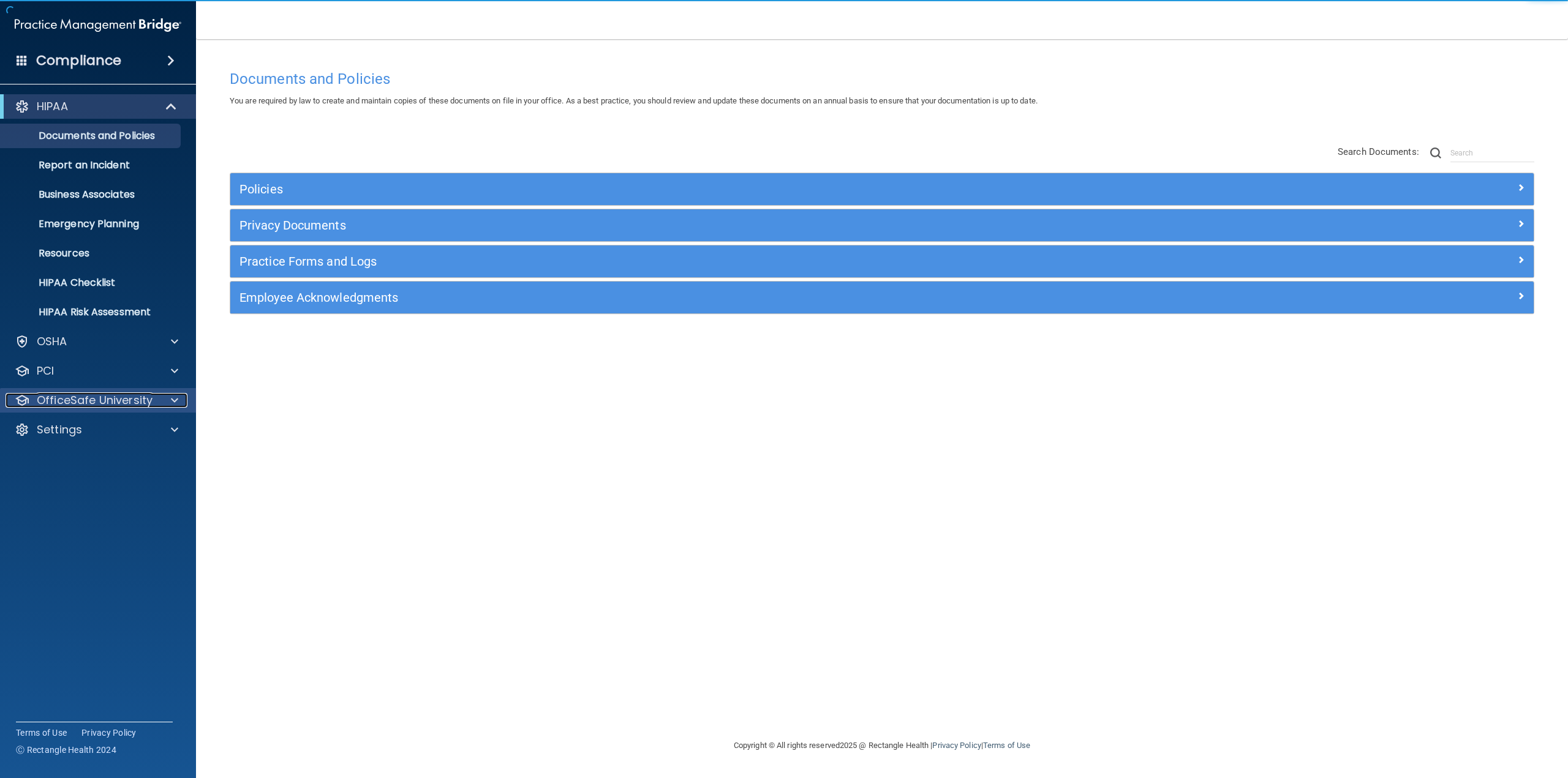 click on "OfficeSafe University" at bounding box center [94, 400] 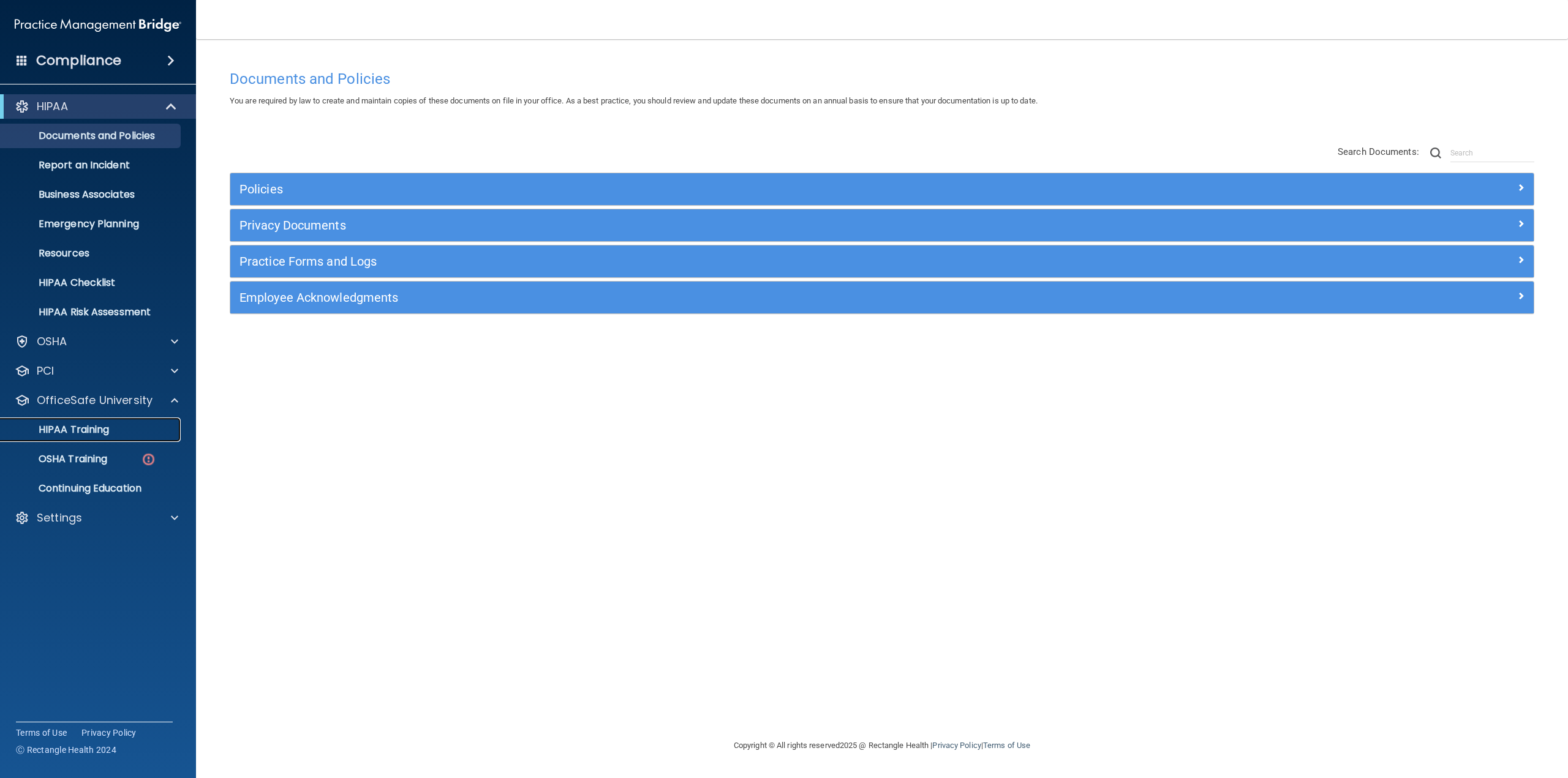 click on "HIPAA Training" at bounding box center [91, 430] 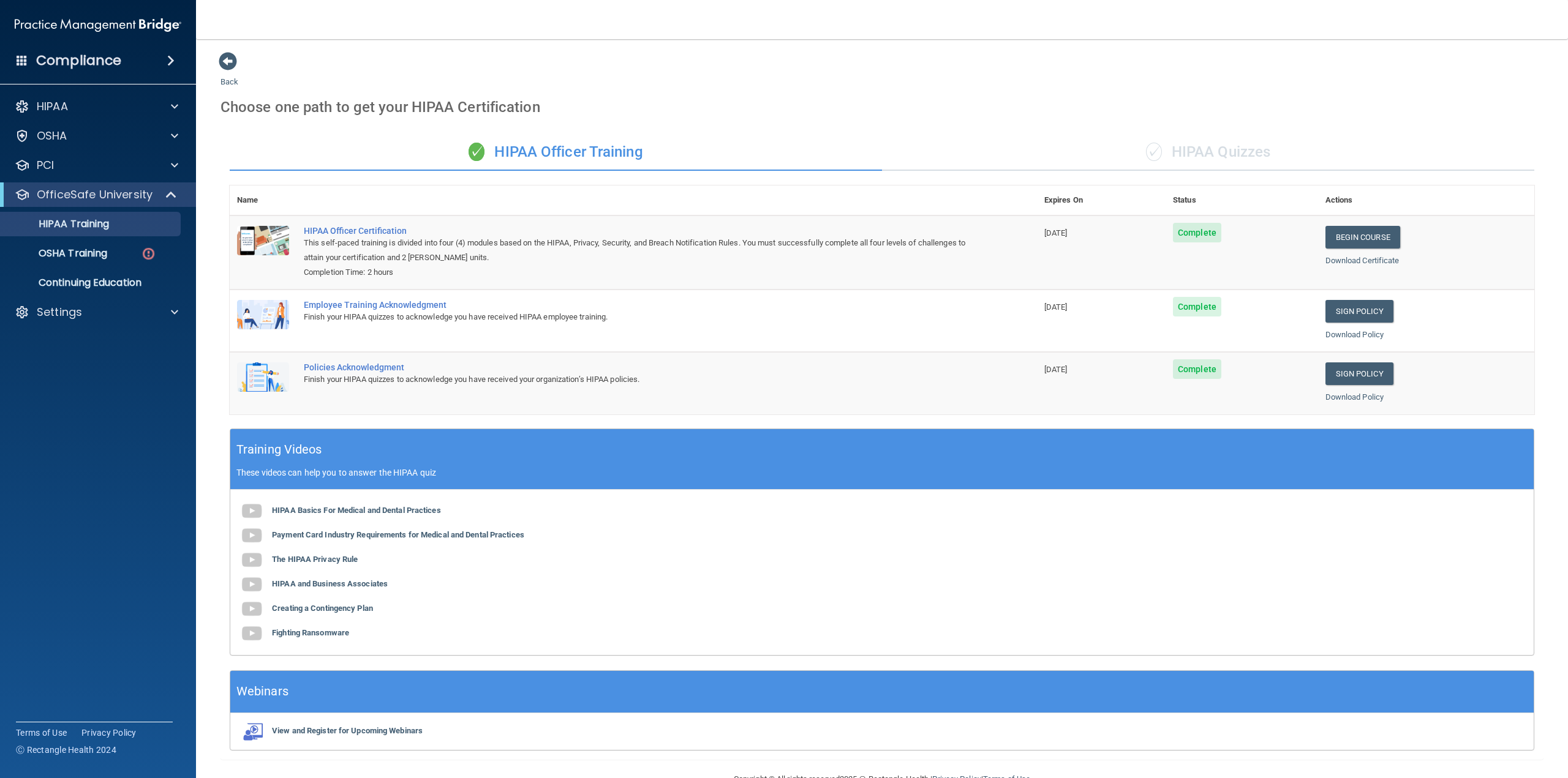 click on "HIPAA
Documents and Policies                 Report an Incident               Business Associates               Emergency Planning               Resources               HIPAA Checklist               HIPAA Risk Assessment
OSHA
Documents               Safety Data Sheets               Self-Assessment                Injury and Illness Report                Resources
PCI
PCI Compliance                Merchant Savings Calculator
OfficeSafe University
HIPAA Training                   OSHA Training                   Continuing Education
Settings
My Account               My Users               Services" at bounding box center (98, 354) 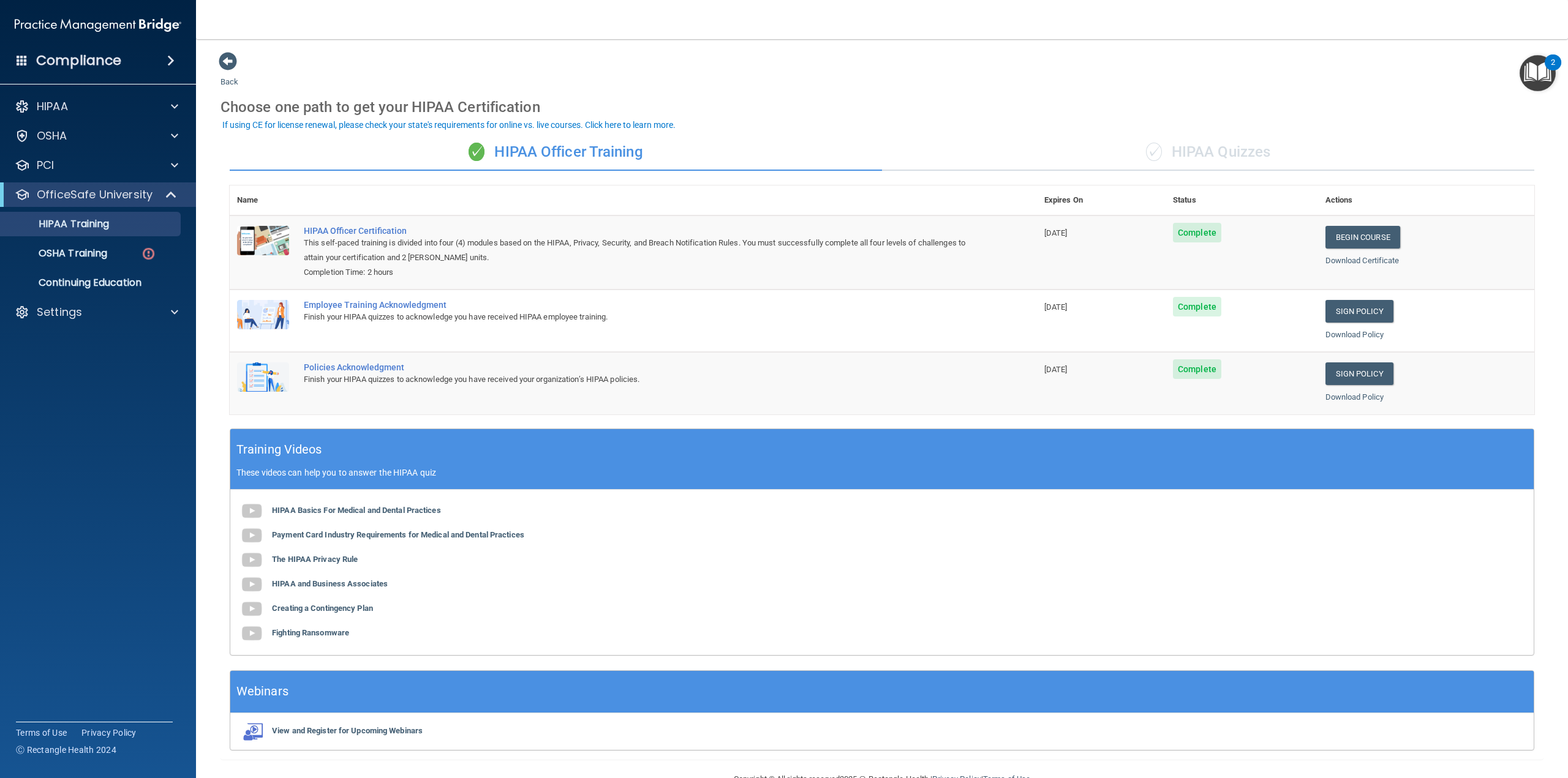 click on "HIPAA Basics For Medical and Dental Practices                     Payment Card Industry Requirements for Medical and Dental Practices                     The HIPAA Privacy Rule                     HIPAA and Business Associates                     Creating a Contingency Plan                     Fighting Ransomware" at bounding box center [882, 572] 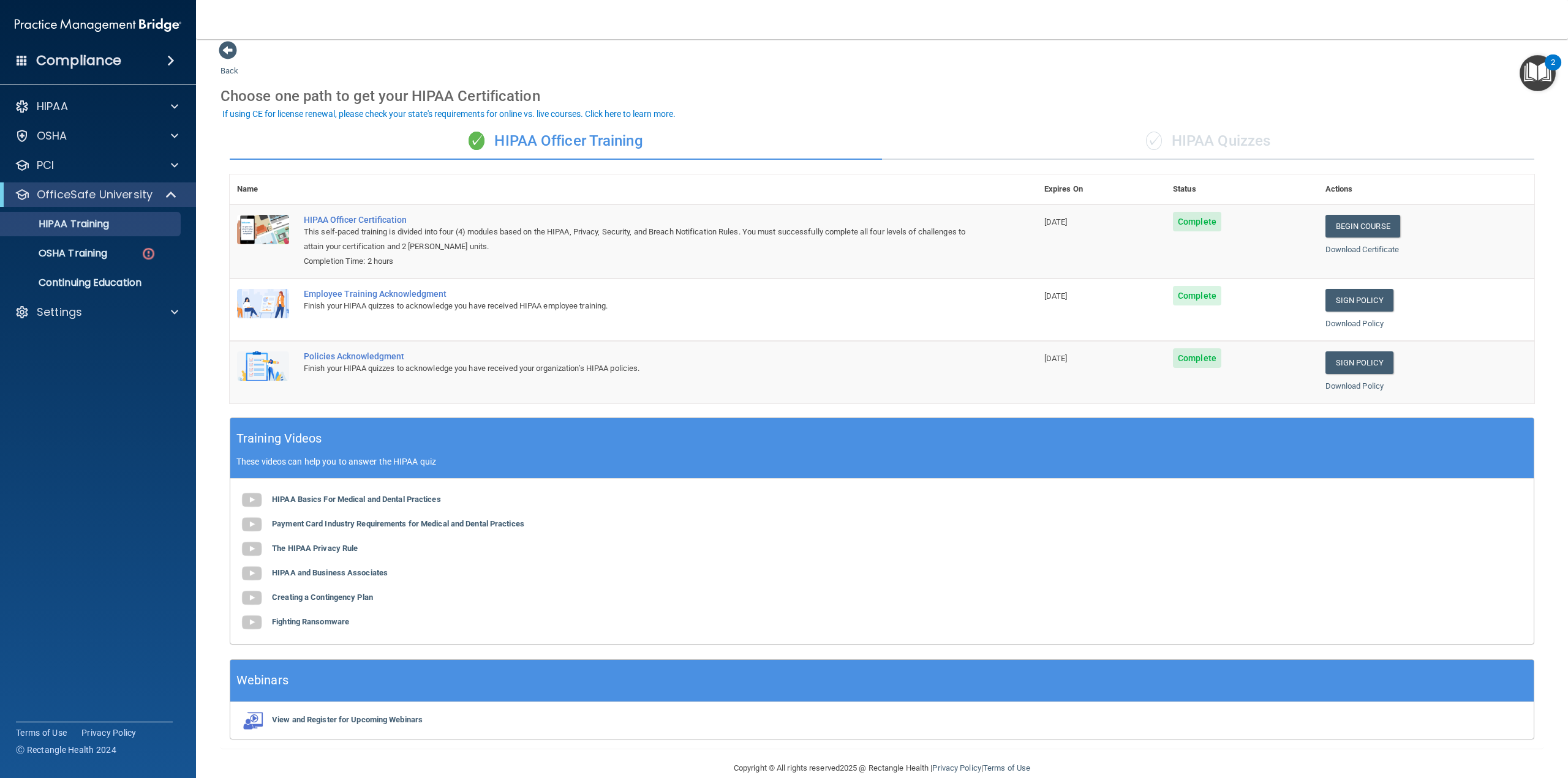 scroll, scrollTop: 0, scrollLeft: 0, axis: both 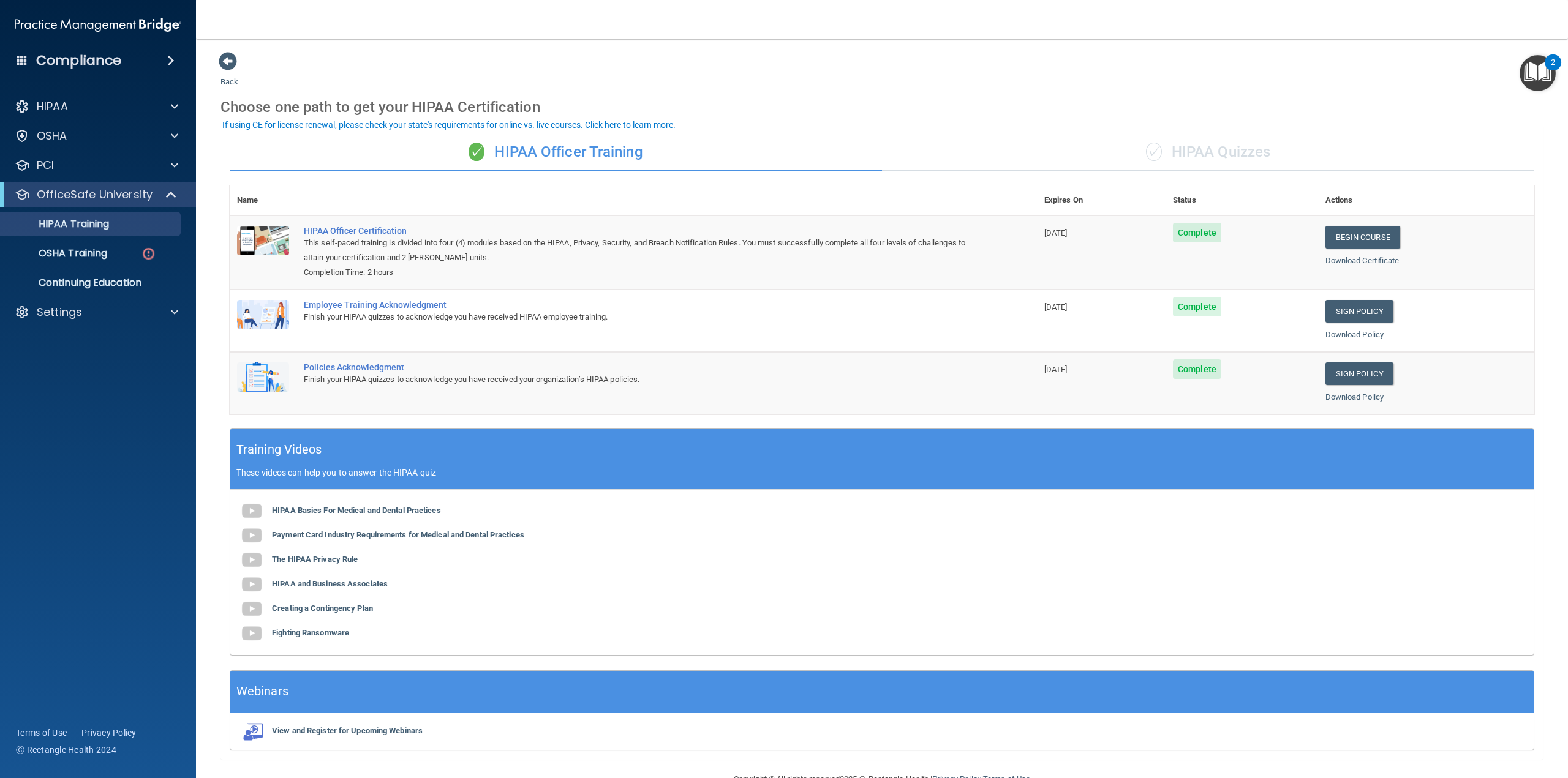 click on "HIPAA
Documents and Policies                 Report an Incident               Business Associates               Emergency Planning               Resources               HIPAA Checklist               HIPAA Risk Assessment
[GEOGRAPHIC_DATA]
Documents               Safety Data Sheets               Self-Assessment                Injury and Illness Report                Resources
PCI
PCI Compliance                Merchant Savings Calculator
[GEOGRAPHIC_DATA]
HIPAA Training                   OSHA Training                   Continuing Education
Settings
My Account               My Users               Services" at bounding box center (98, 354) 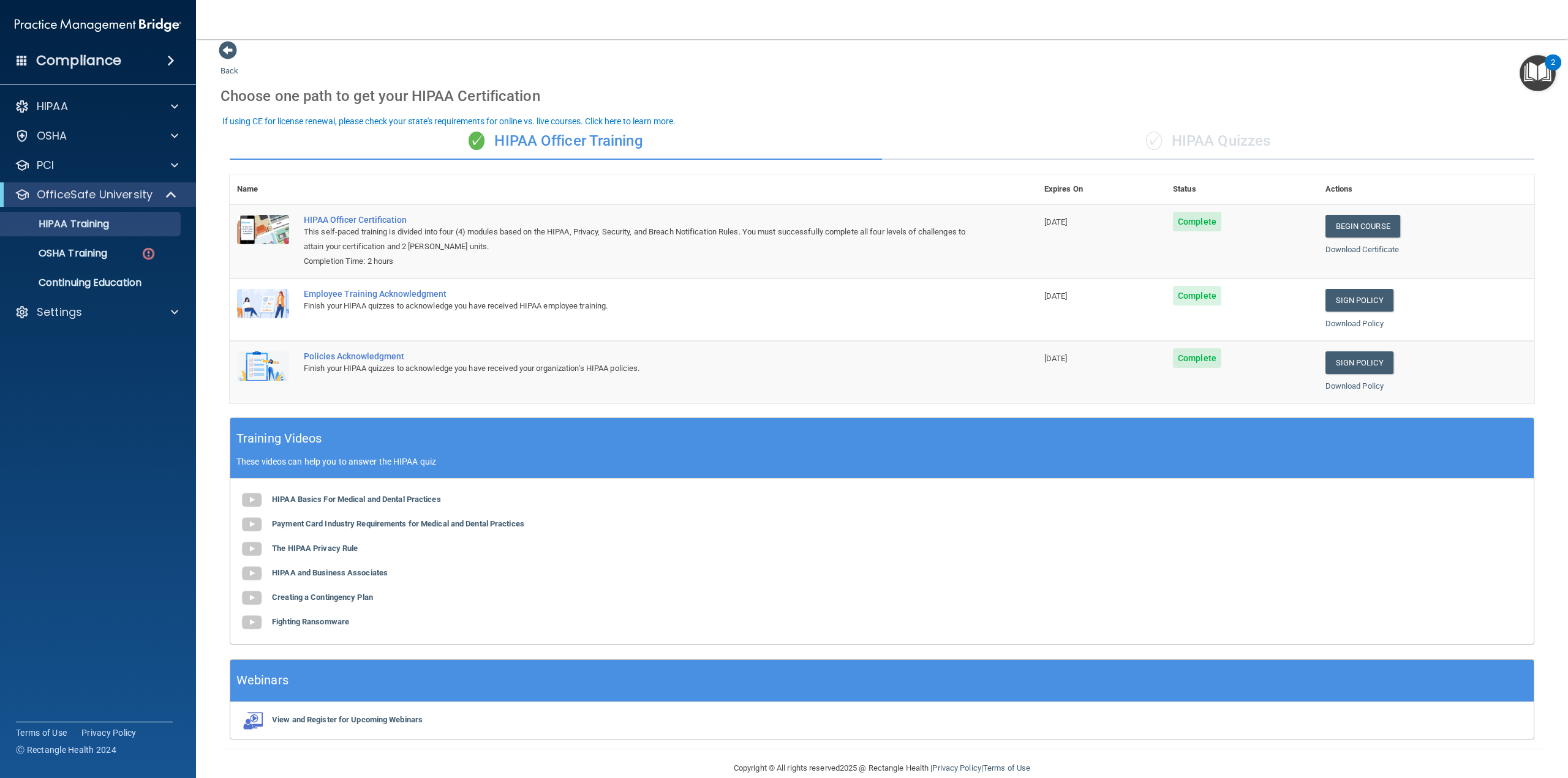 scroll, scrollTop: 0, scrollLeft: 0, axis: both 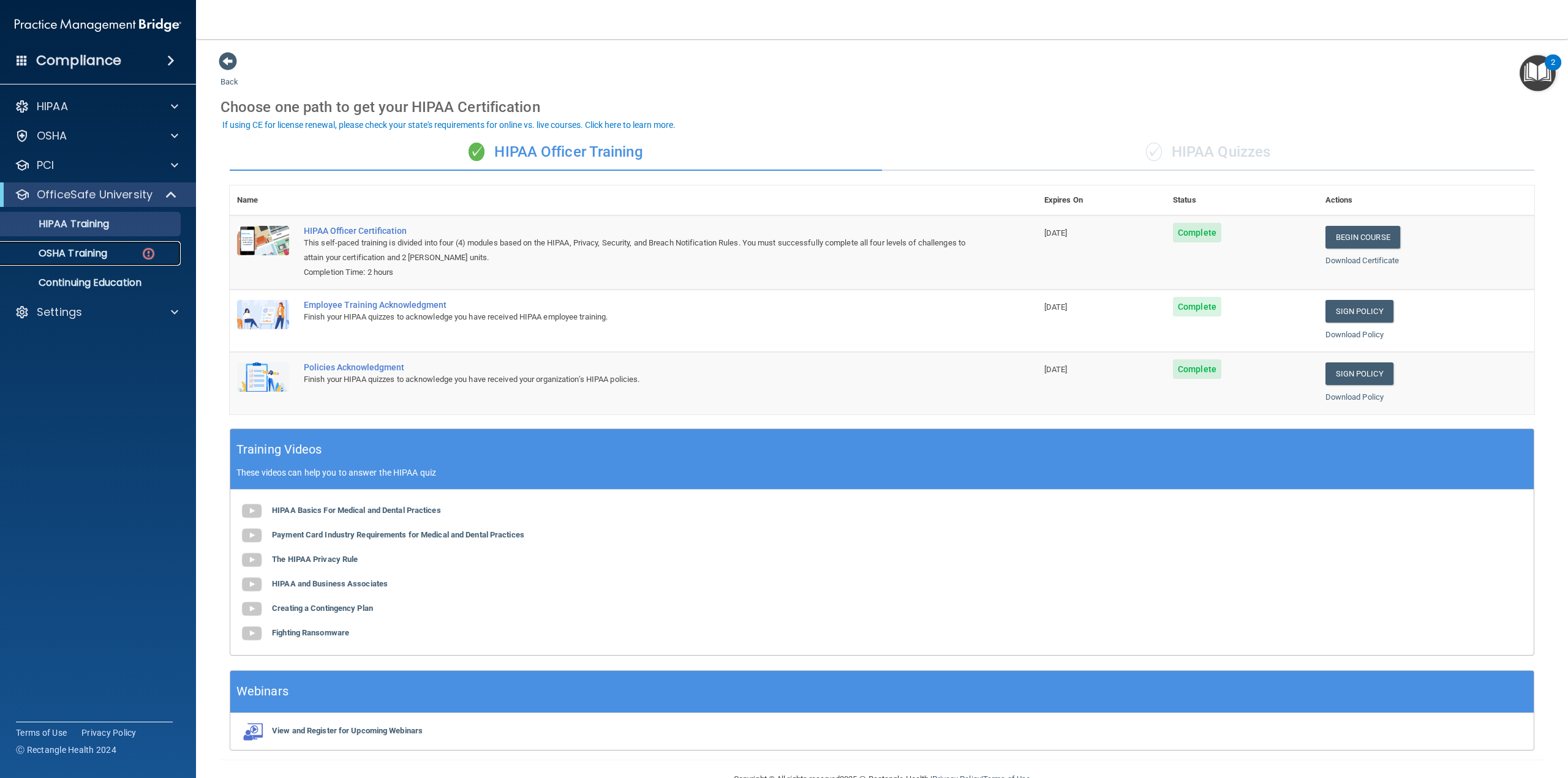 click on "OSHA Training" at bounding box center [58, 253] 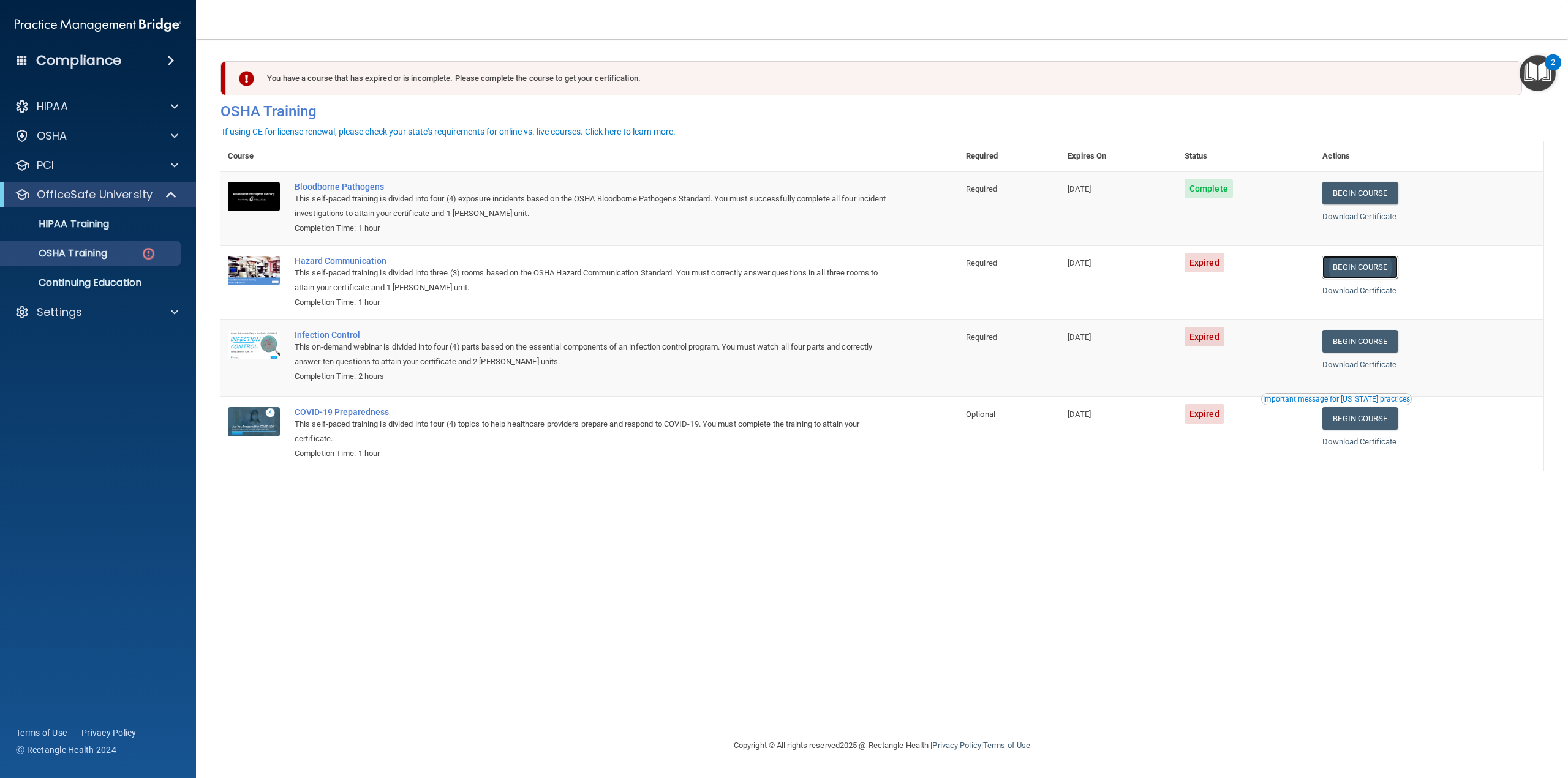 click on "Begin Course" at bounding box center [1360, 267] 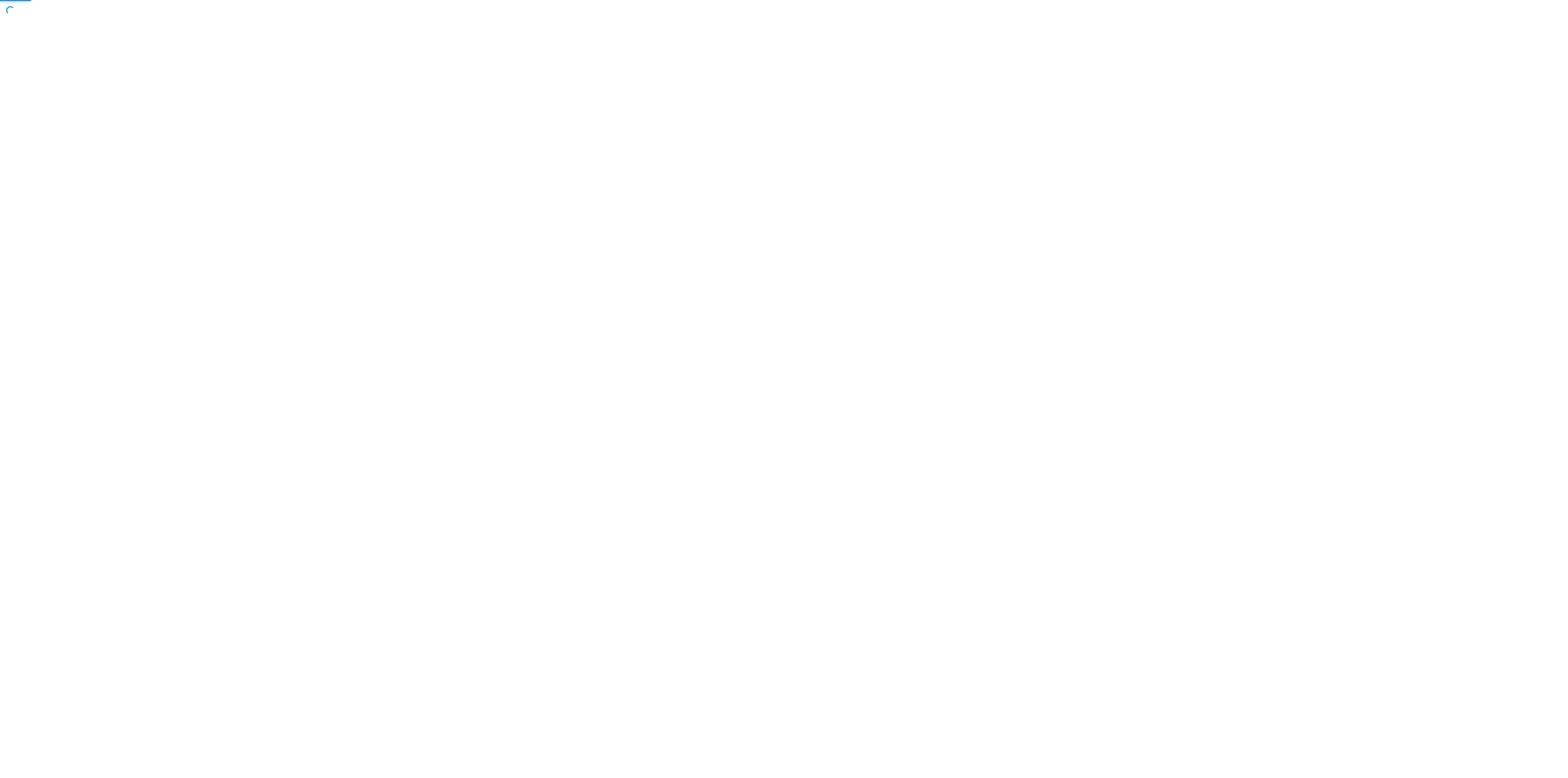 scroll, scrollTop: 0, scrollLeft: 0, axis: both 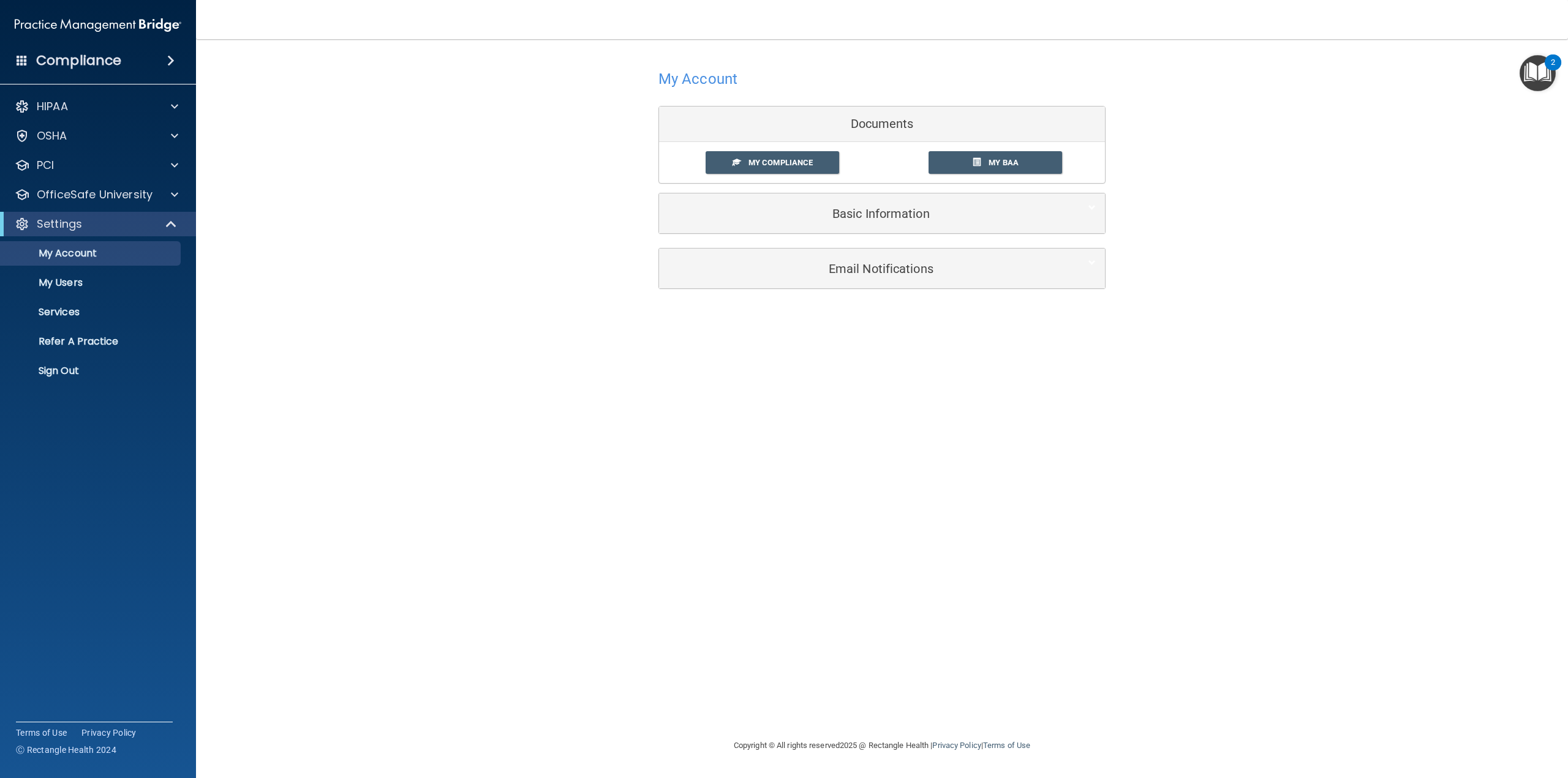 click on "My Account            Documents              My Compliance                 My Compliance             My BAA
Basic Information
Full Name       [PERSON_NAME]   [PERSON_NAME]                 Last Name       McTyier                     Dr. Name       [GEOGRAPHIC_DATA]   [GEOGRAPHIC_DATA]                           Practice Name       [GEOGRAPHIC_DATA]   [GEOGRAPHIC_DATA]                                 Phone Number       [PHONE_NUMBER]   [PHONE_NUMBER]                     Address Line [GEOGRAPHIC_DATA]   [GEOGRAPHIC_DATA]                   Address Line [GEOGRAPHIC_DATA]       [US_STATE]   [US_STATE] [US_STATE] [US_STATE] [US_STATE] [US_STATE] [US_STATE] [US_STATE] [US_STATE] [US_STATE] [US_STATE] [US_STATE] [US_STATE] [US_STATE] [US_STATE] [US_STATE] [US_STATE] [US_STATE] [US_STATE] [GEOGRAPHIC_DATA] [US_STATE] [US_STATE] [US_STATE] [US_STATE]" at bounding box center [882, 389] 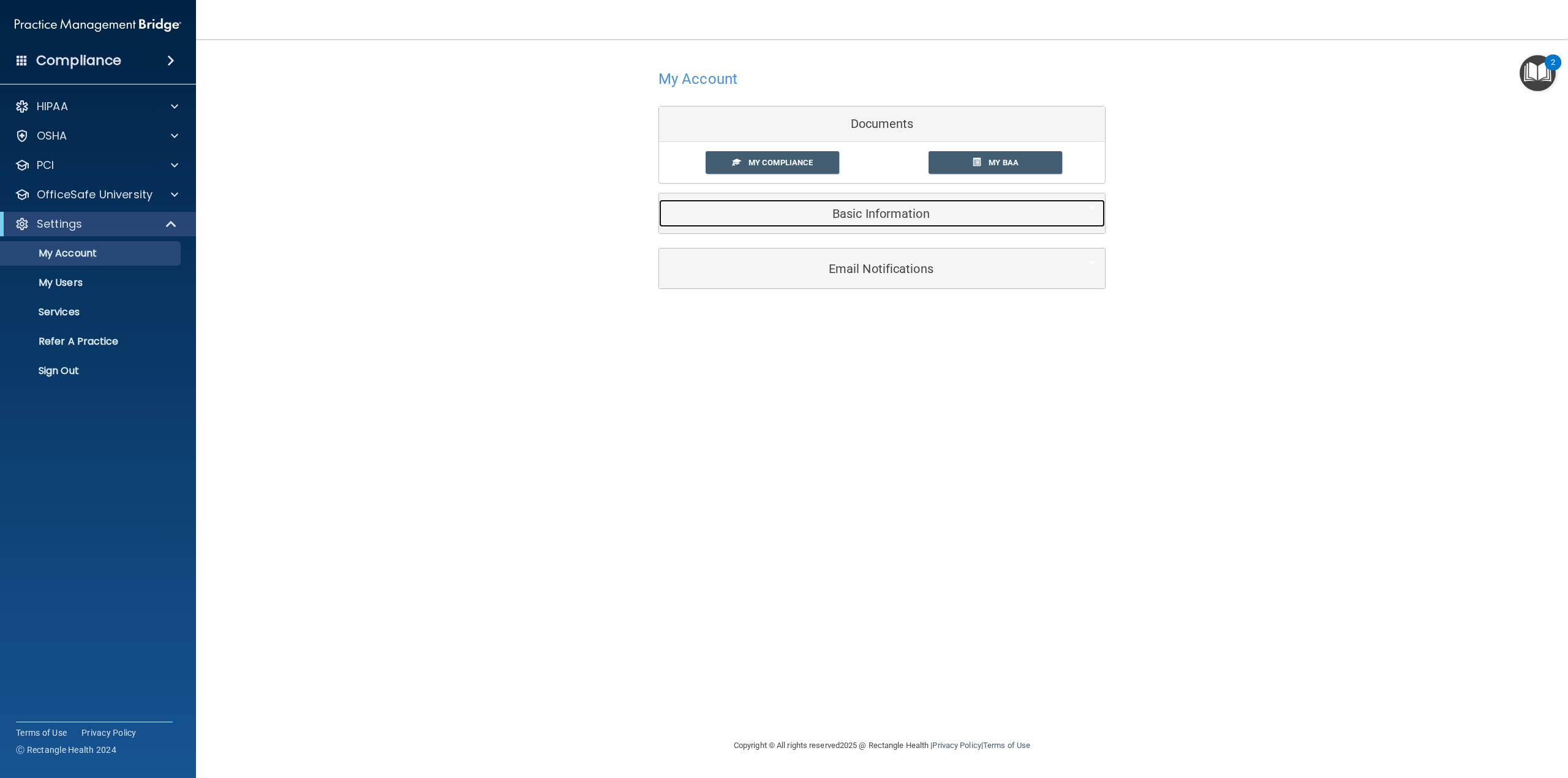 click on "Basic Information" at bounding box center [863, 214] 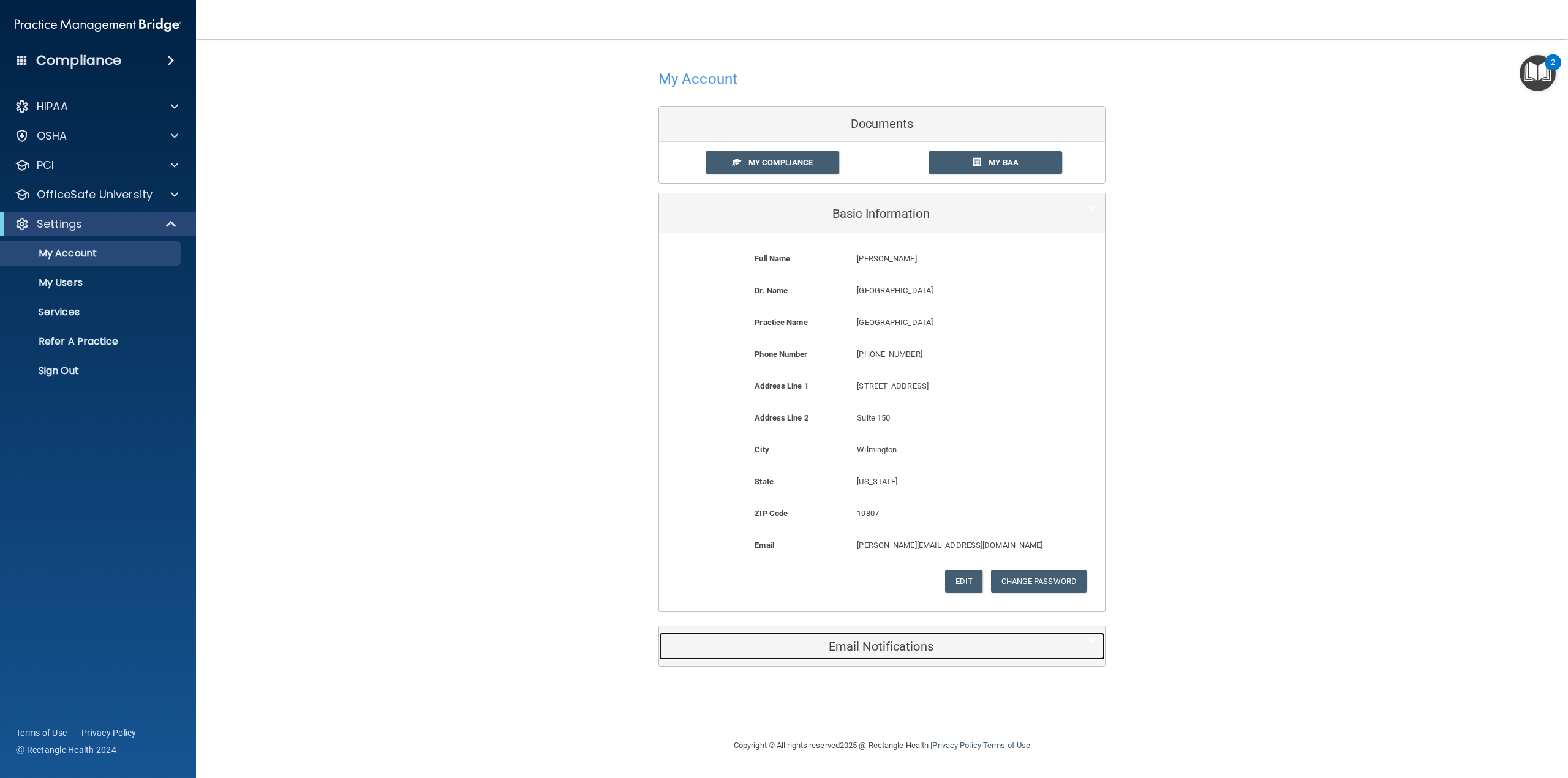 click on "Email Notifications" at bounding box center (863, 646) 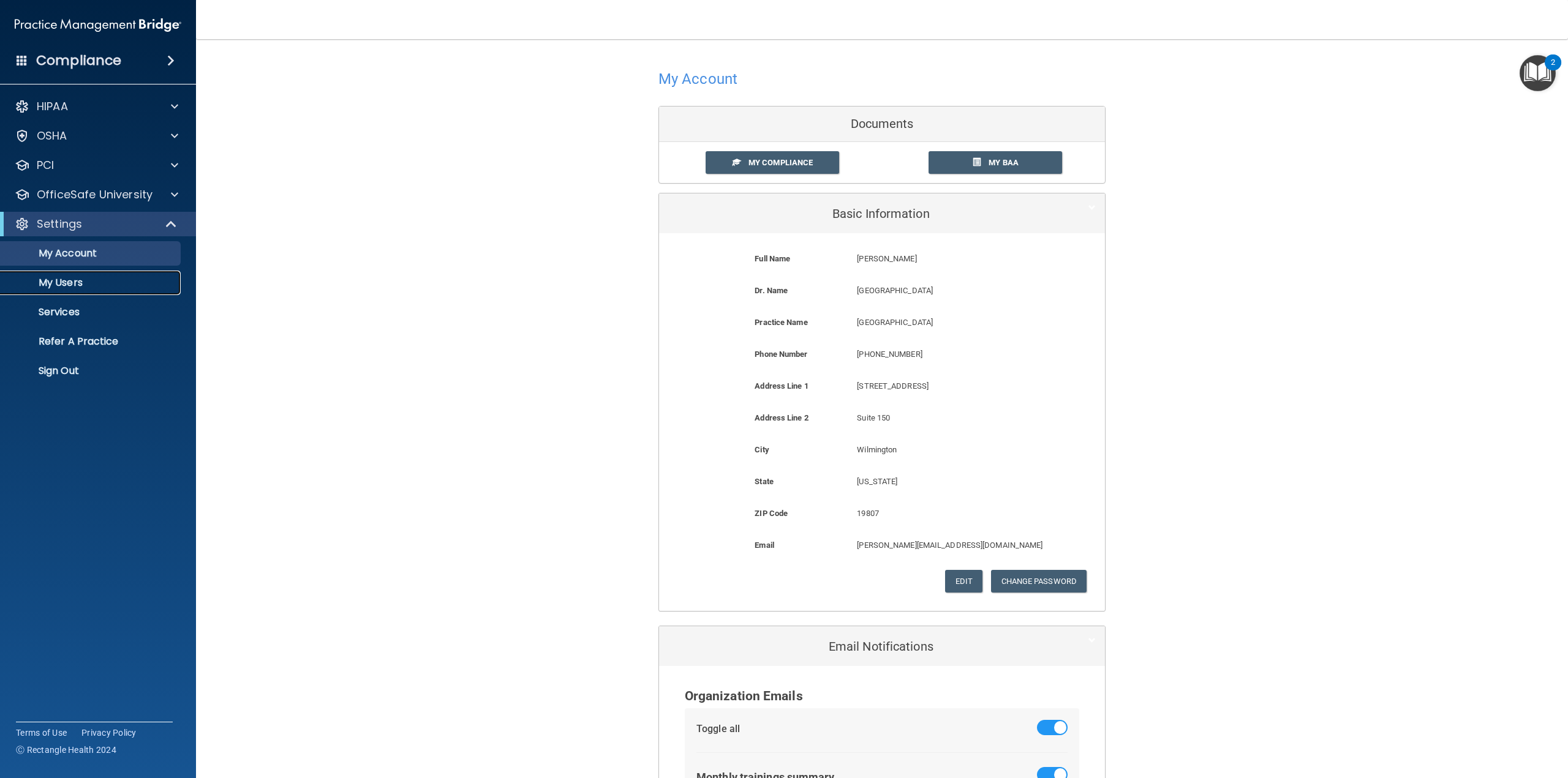click on "My Users" at bounding box center [91, 283] 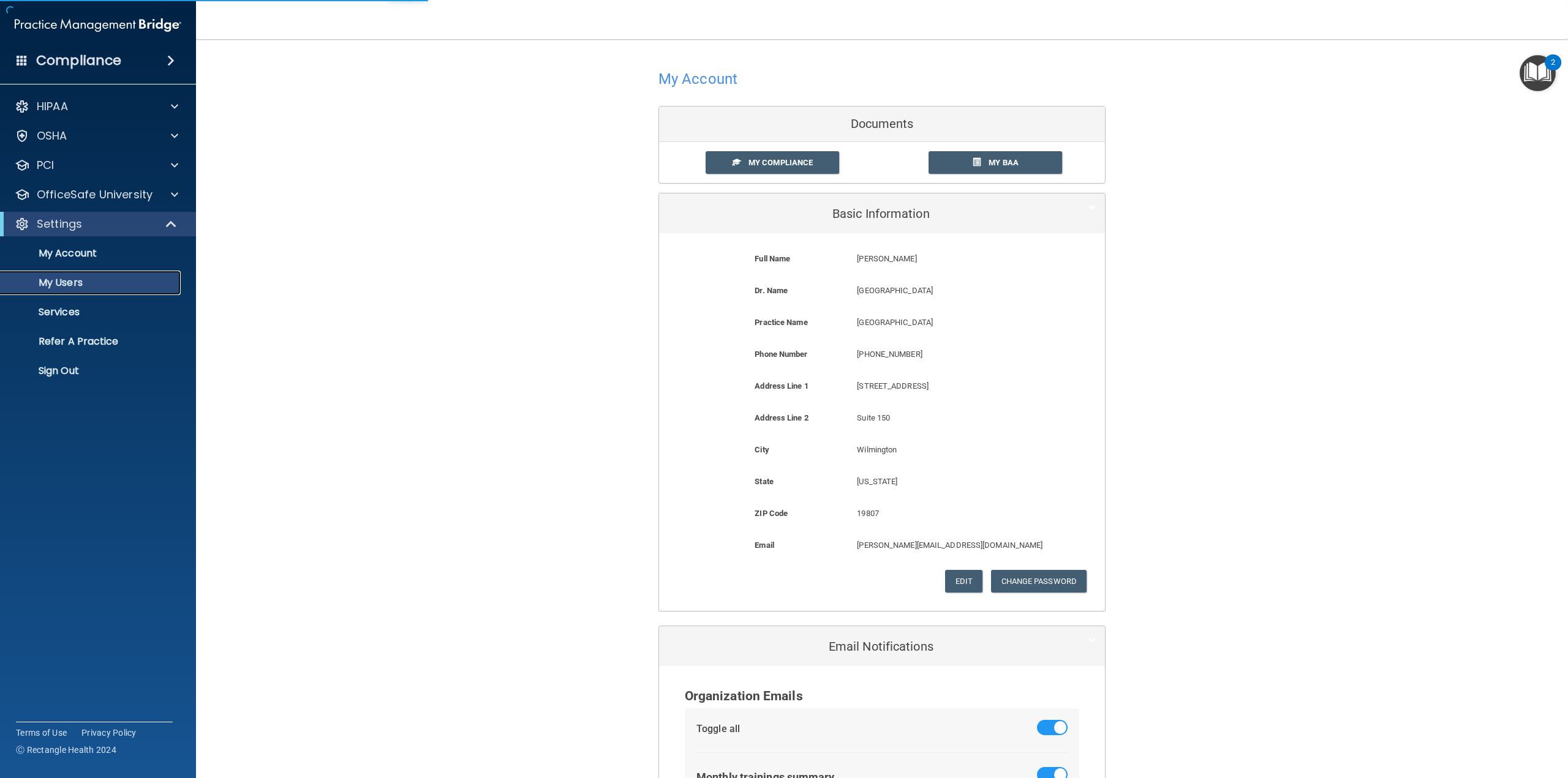 select on "20" 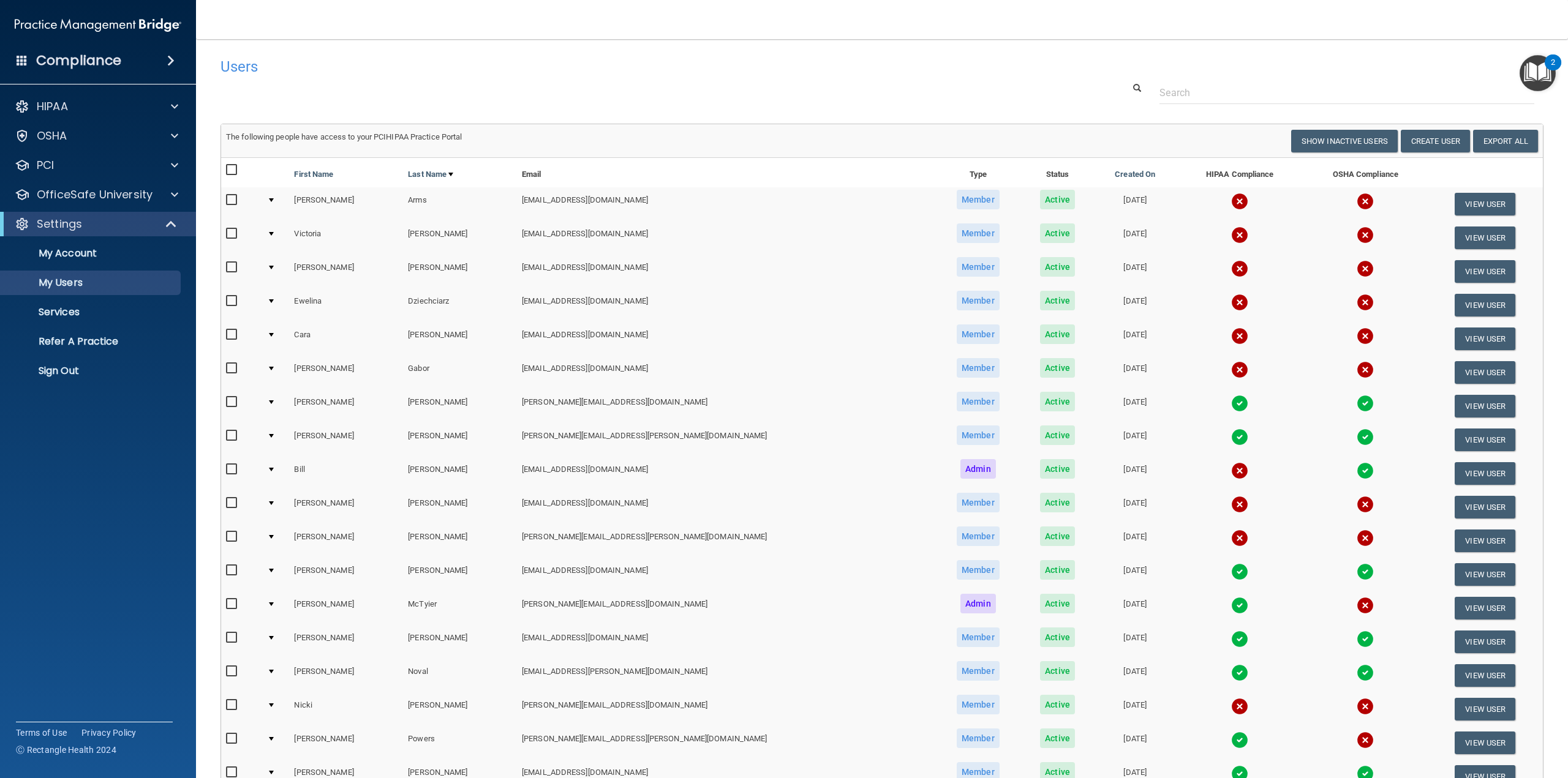 click at bounding box center [1365, 605] 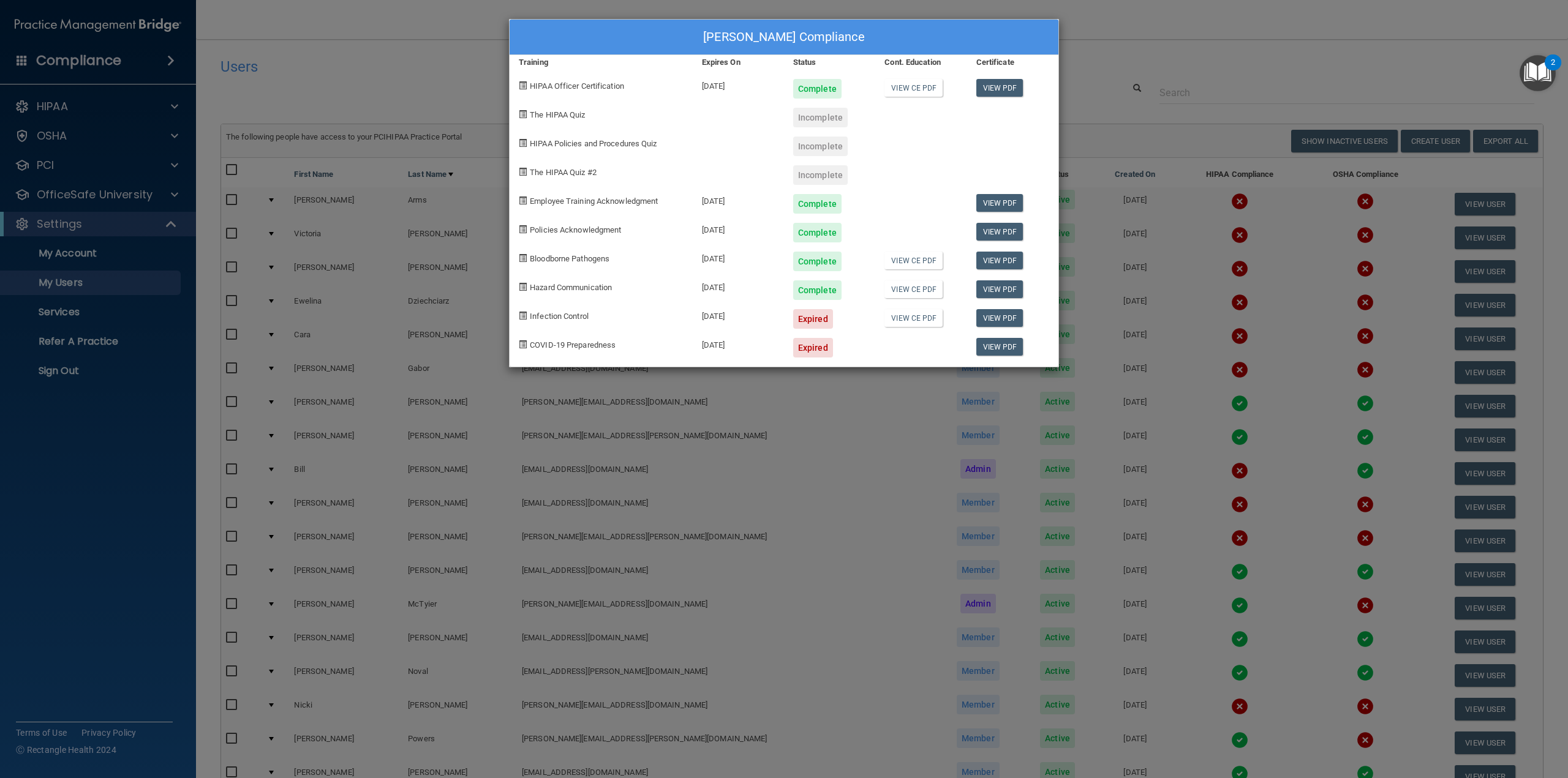 click on "Expired" at bounding box center (829, 343) 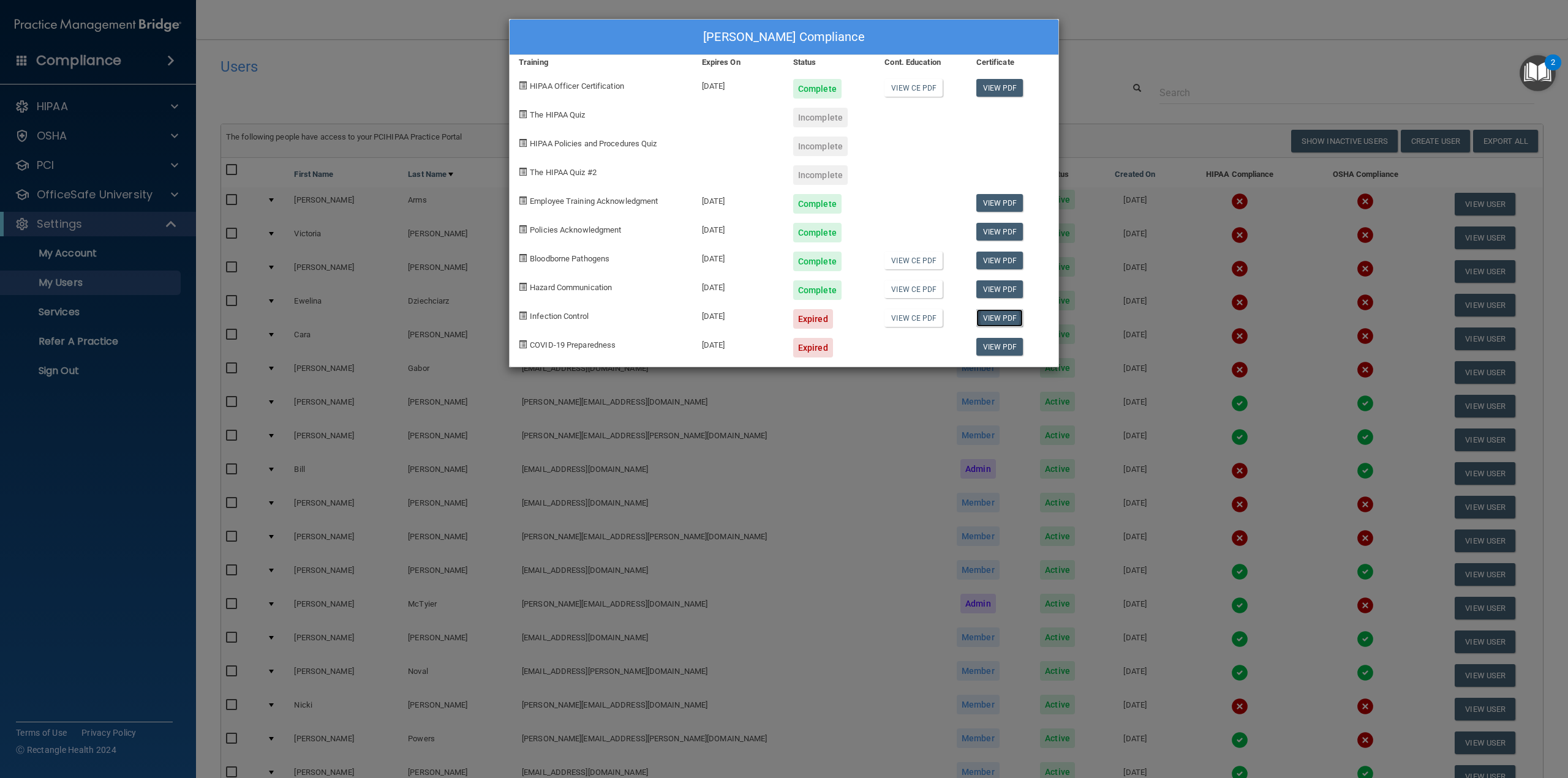 click on "View PDF" at bounding box center [1000, 318] 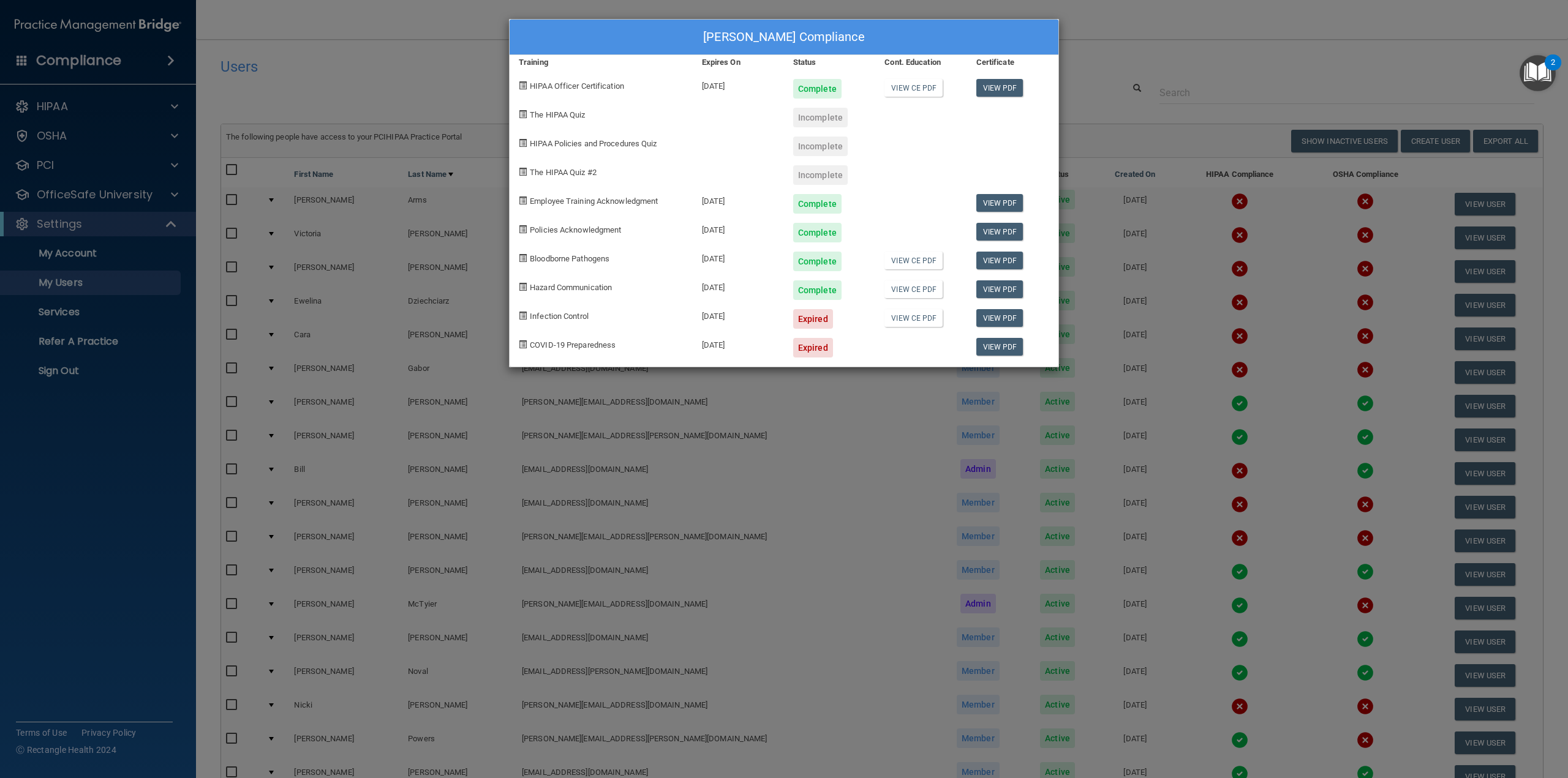 click on "Ashley McTyier's Compliance      Training   Expires On   Status   Cont. Education   Certificate         HIPAA Officer Certification      05/08/2026       Complete        View CE PDF       View PDF         The HIPAA Quiz             Incomplete                      HIPAA Policies and Procedures Quiz             Incomplete                      The HIPAA Quiz #2             Incomplete                      Employee Training Acknowledgment      05/08/2026       Complete              View PDF         Policies Acknowledgment      05/08/2026       Complete              View PDF         Bloodborne Pathogens      05/08/2026       Complete        View CE PDF       View PDF         Hazard Communication      07/22/2026       Complete        View CE PDF       View PDF         Infection Control      05/10/2025       Expired        View CE PDF       View PDF         COVID-19 Preparedness      05/10/2025       Expired              View PDF" at bounding box center [784, 389] 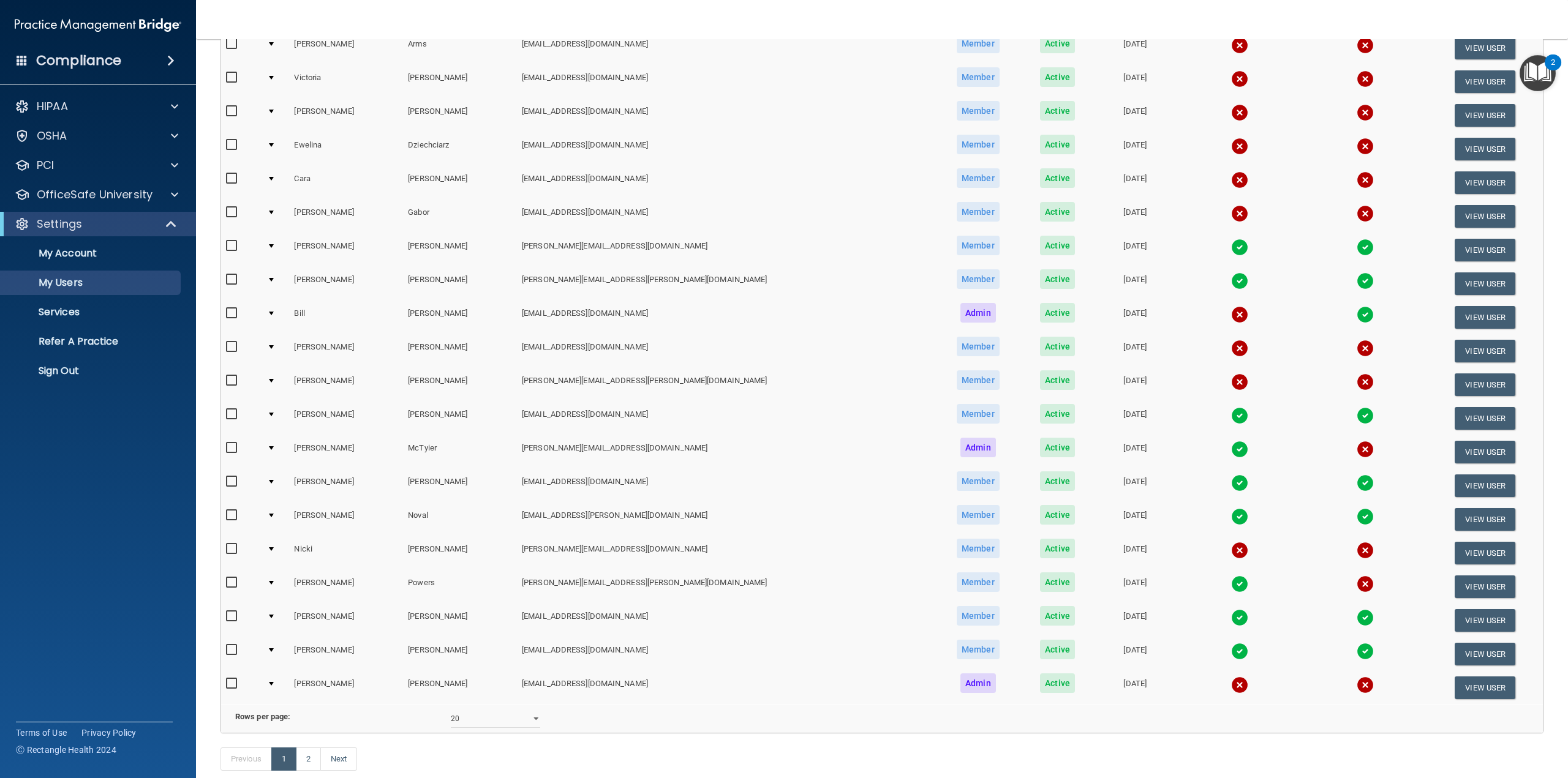 scroll, scrollTop: 235, scrollLeft: 0, axis: vertical 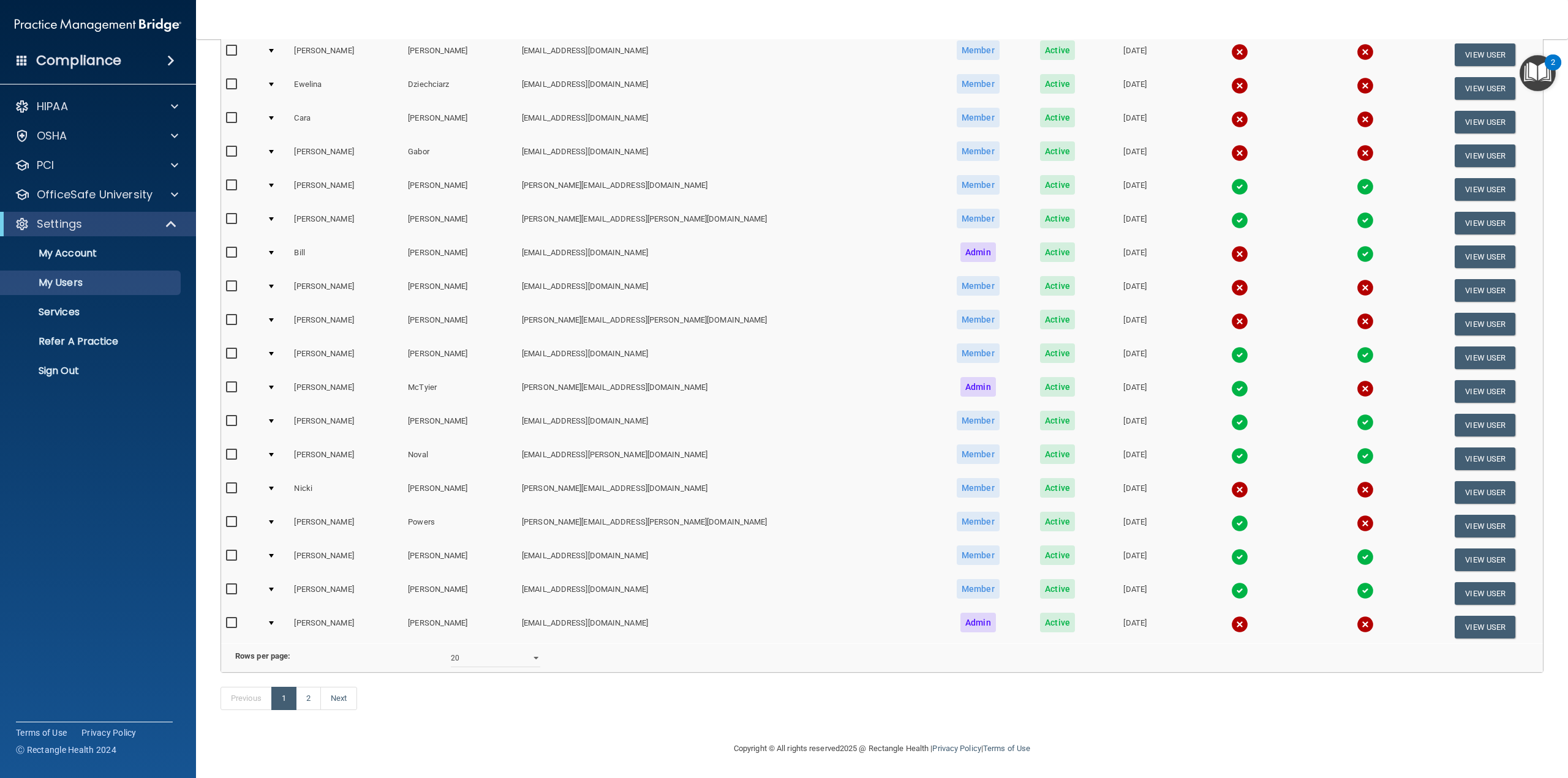 click at bounding box center [1365, 389] 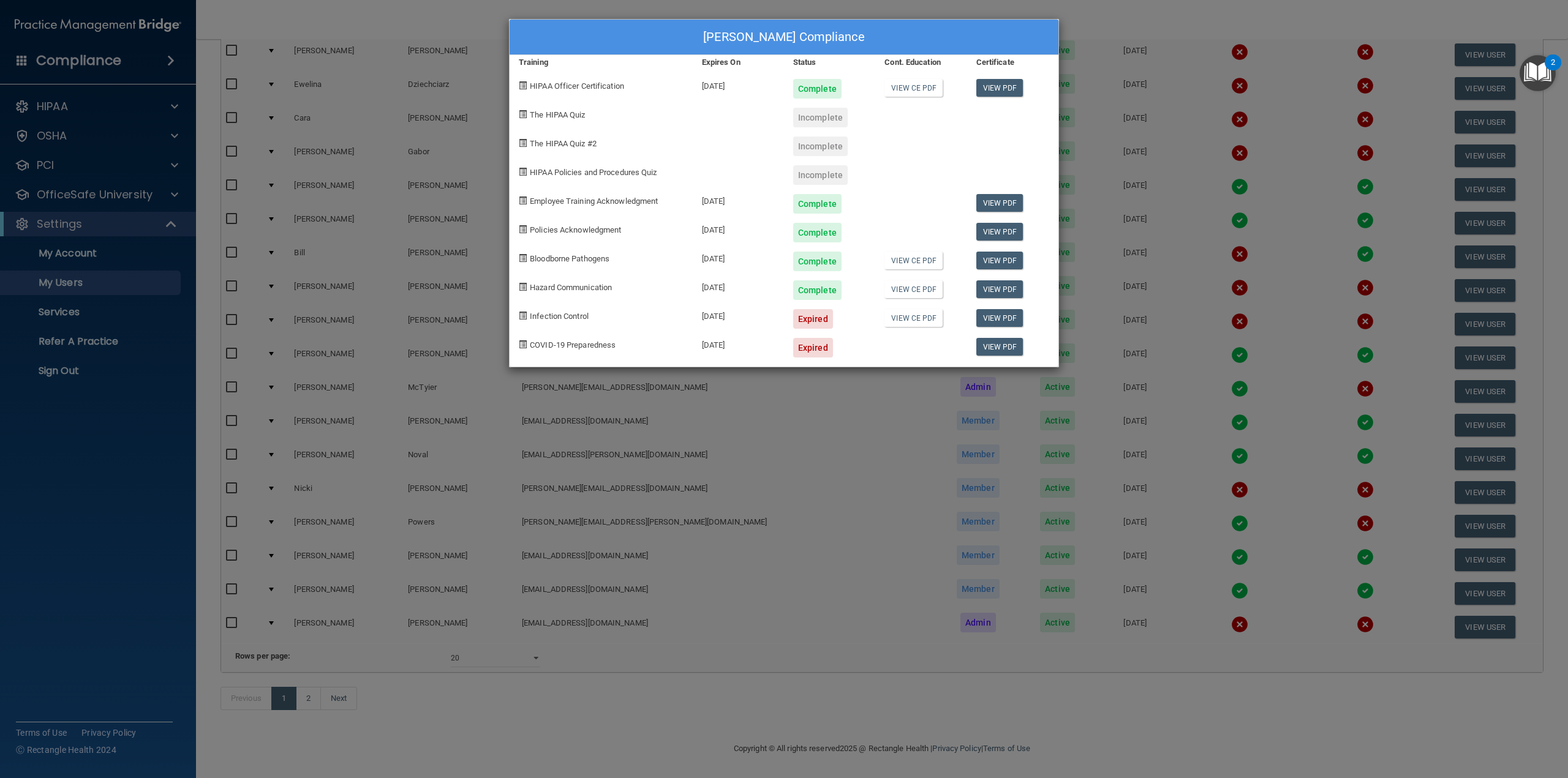 click on "Infection Control" at bounding box center [559, 316] 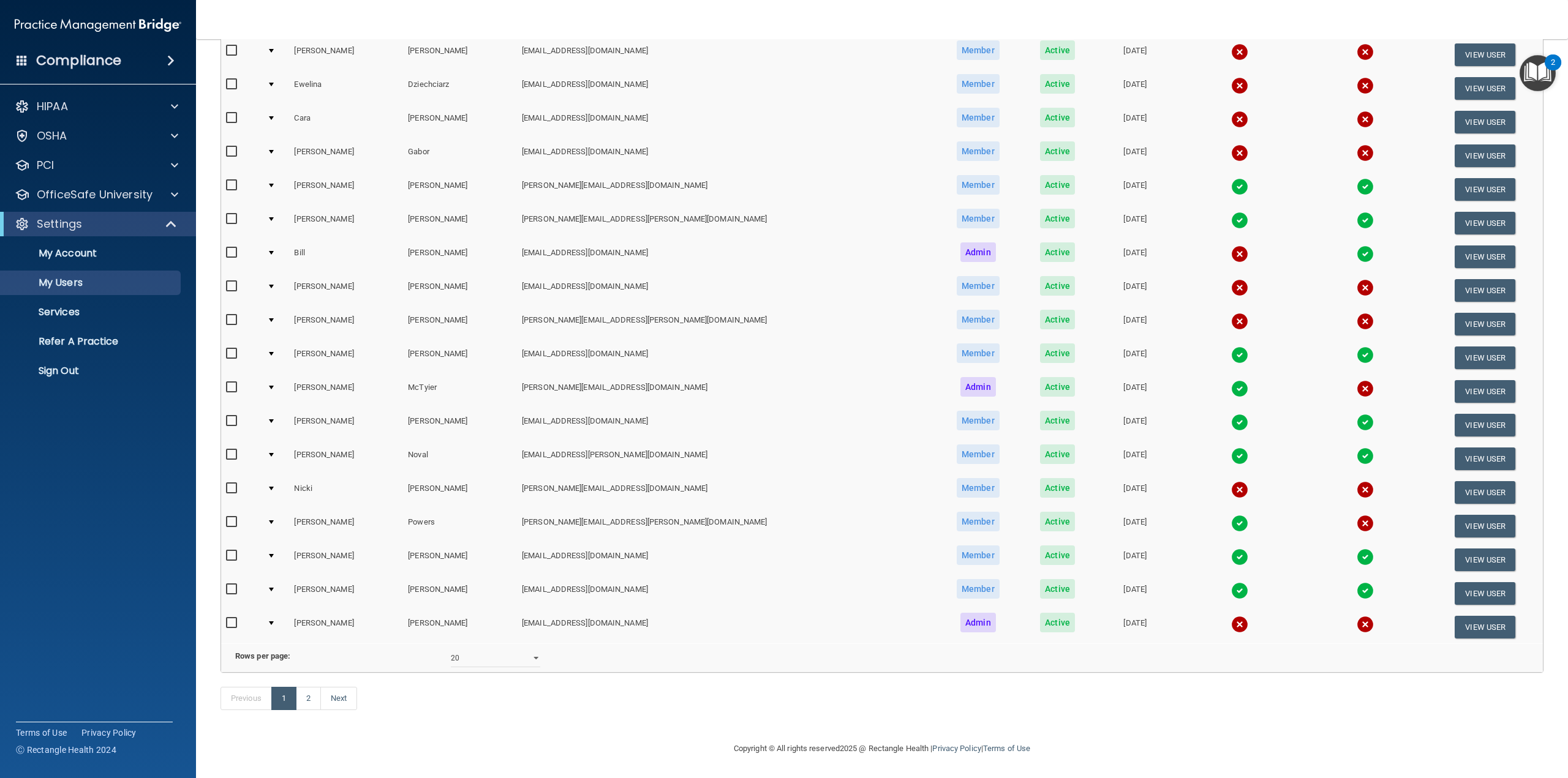 click at bounding box center (276, 391) 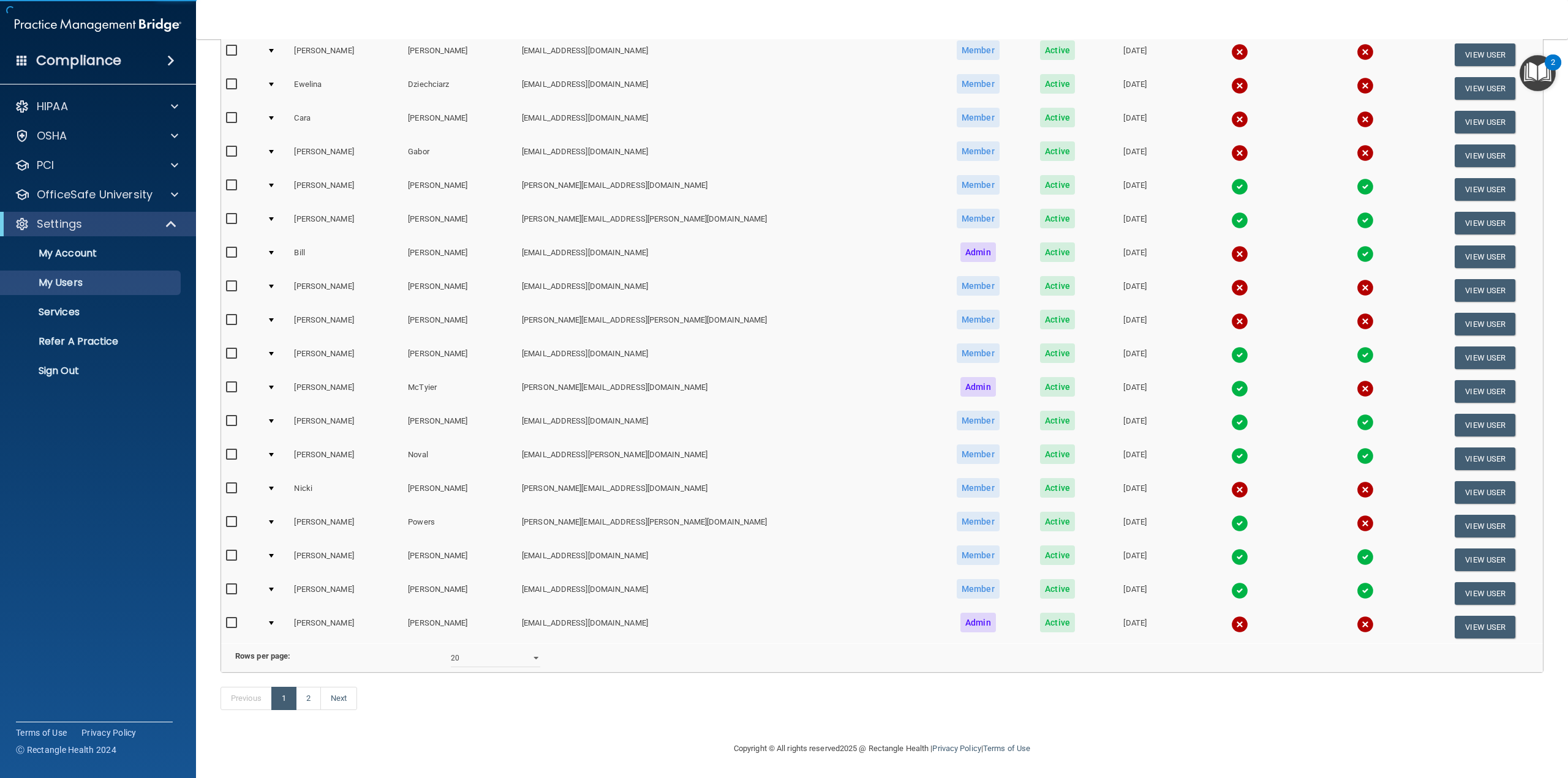 click at bounding box center [276, 391] 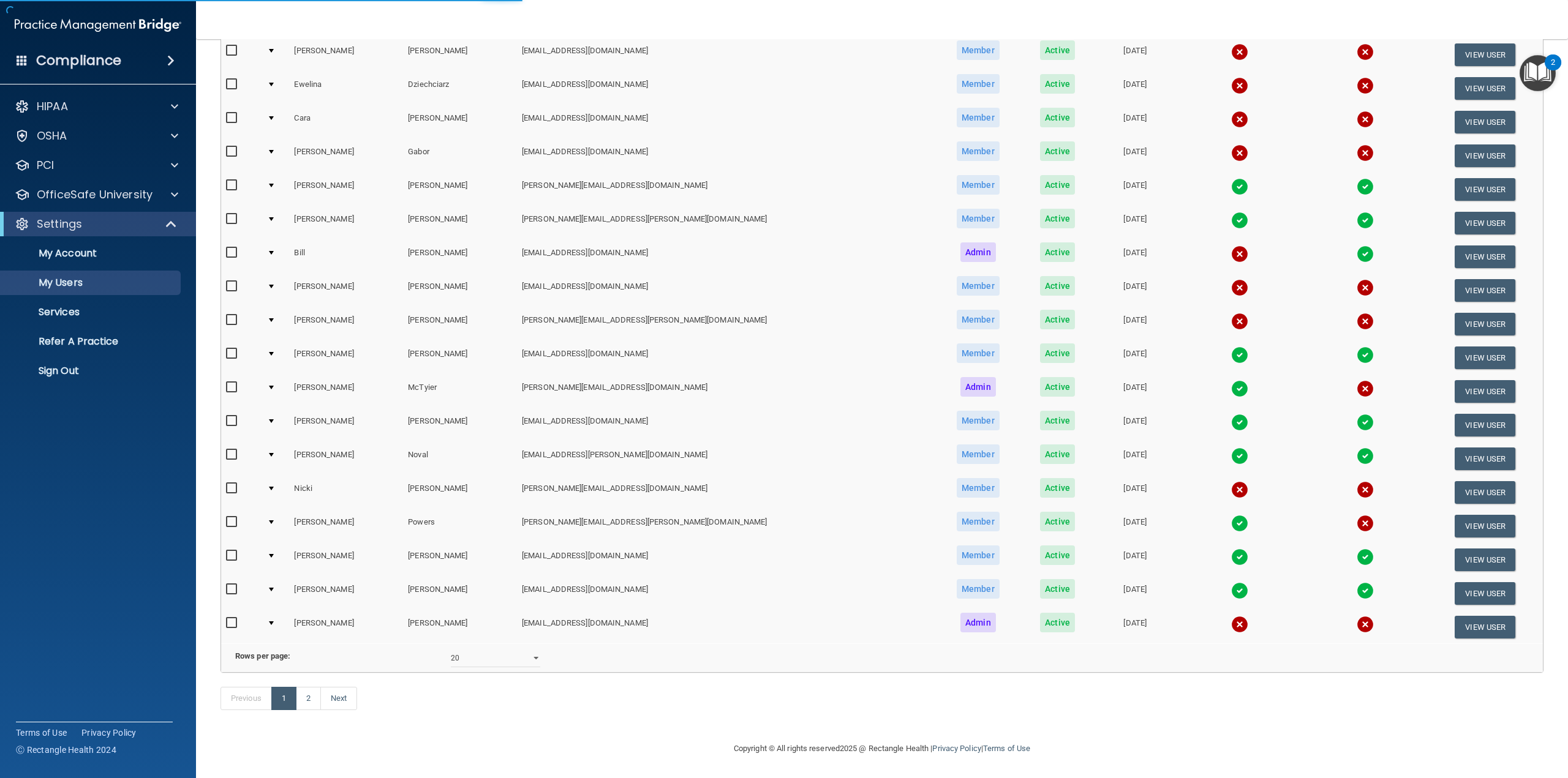 click at bounding box center [271, 387] 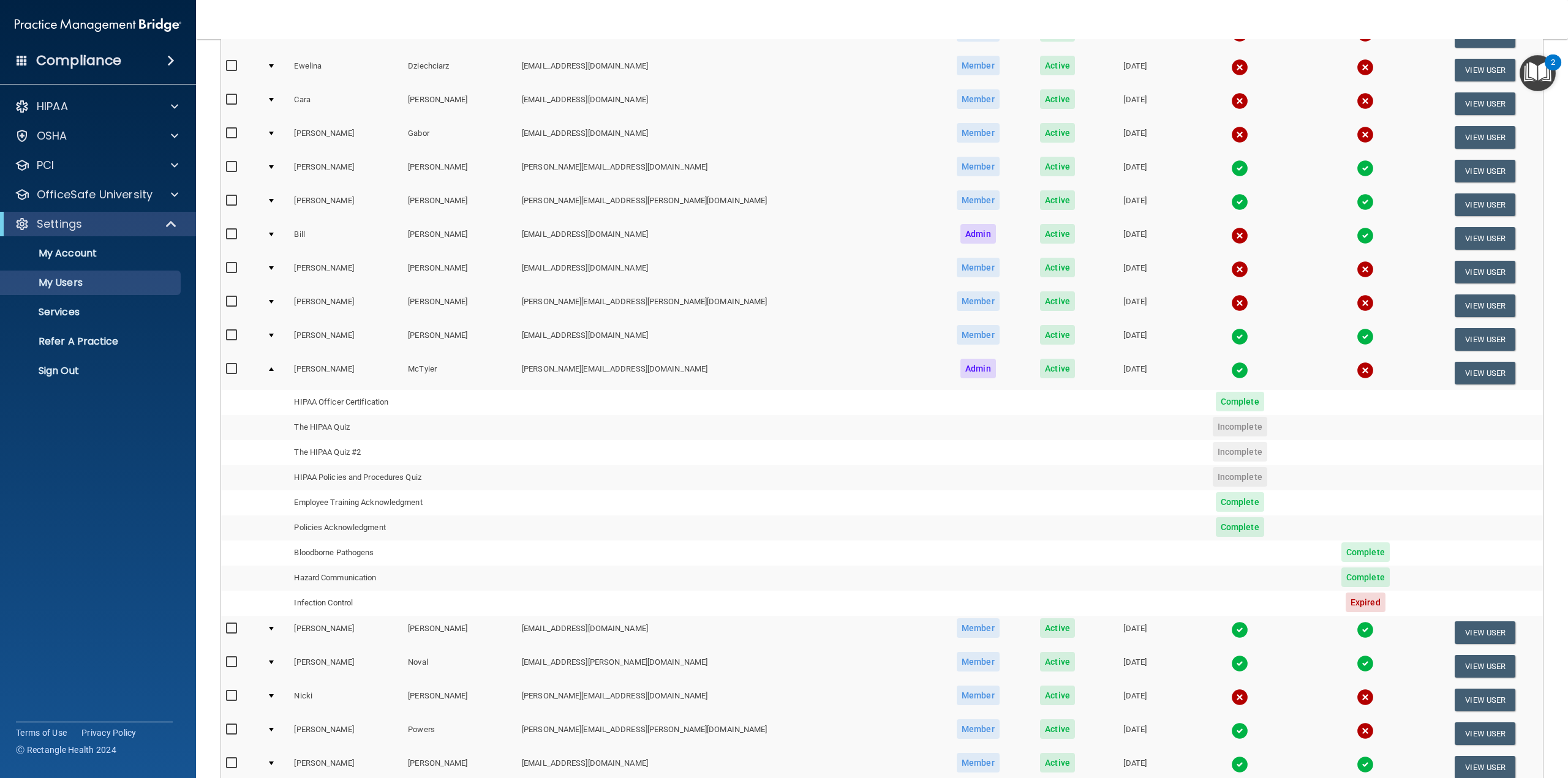 click on "HIPAA
Documents and Policies                 Report an Incident               Business Associates               Emergency Planning               Resources               HIPAA Checklist               HIPAA Risk Assessment
OSHA
Documents               Safety Data Sheets               Self-Assessment                Injury and Illness Report                Resources
PCI
PCI Compliance                Merchant Savings Calculator
OfficeSafe University
HIPAA Training                   OSHA Training                   Continuing Education
Settings
My Account               My Users               Services" at bounding box center (98, 354) 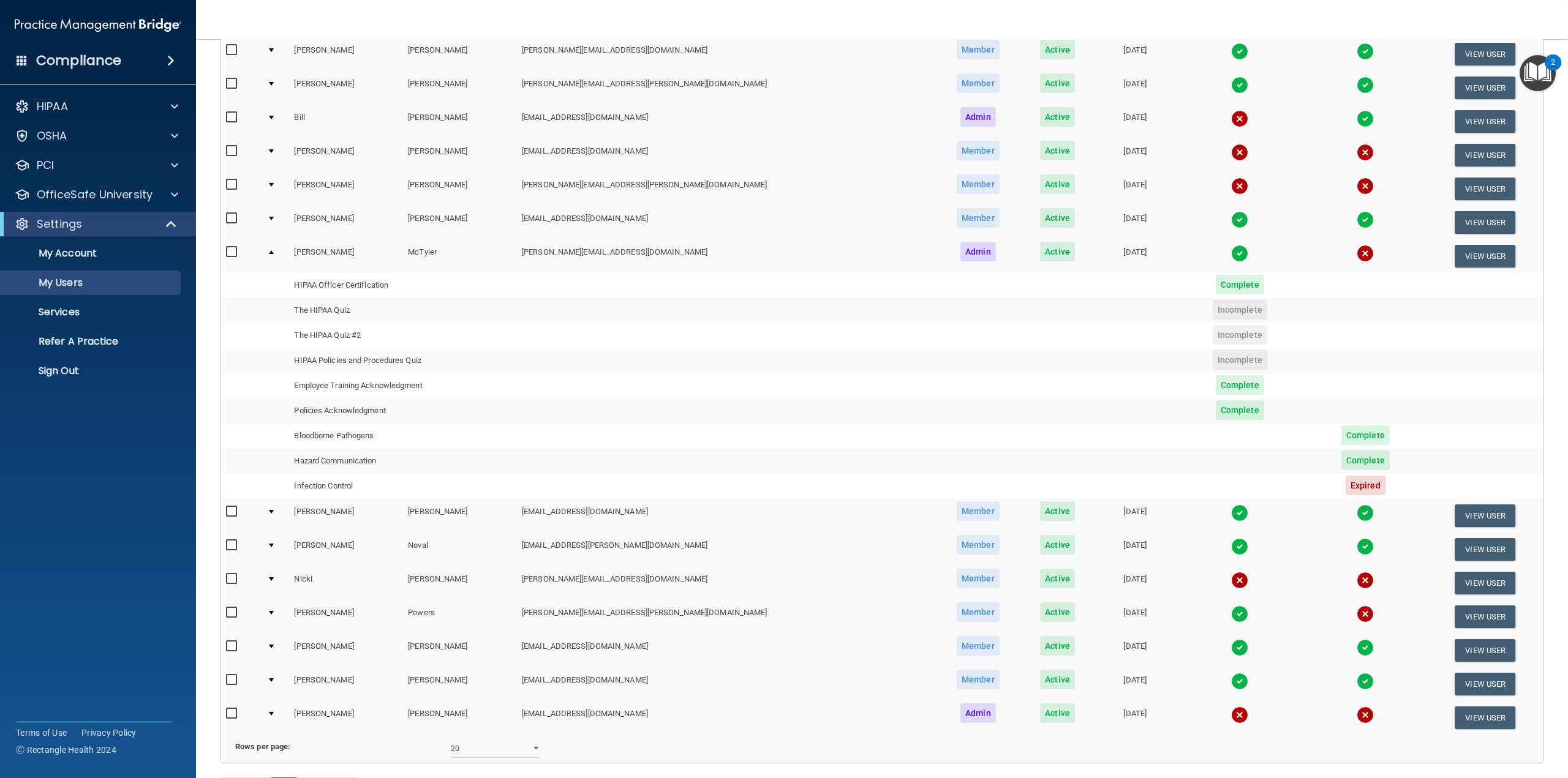 scroll, scrollTop: 461, scrollLeft: 0, axis: vertical 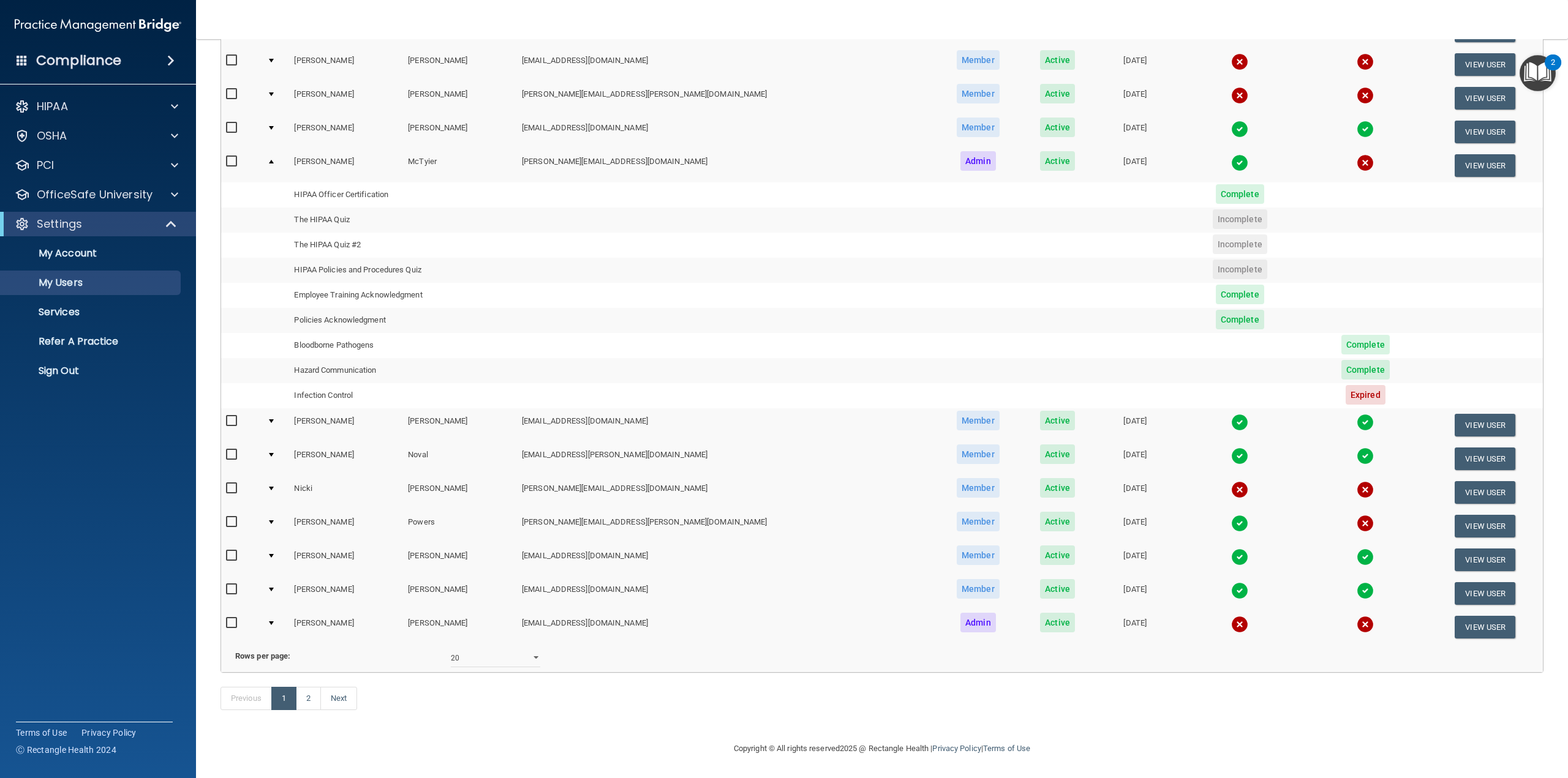 click on "Expired" at bounding box center [1365, 395] 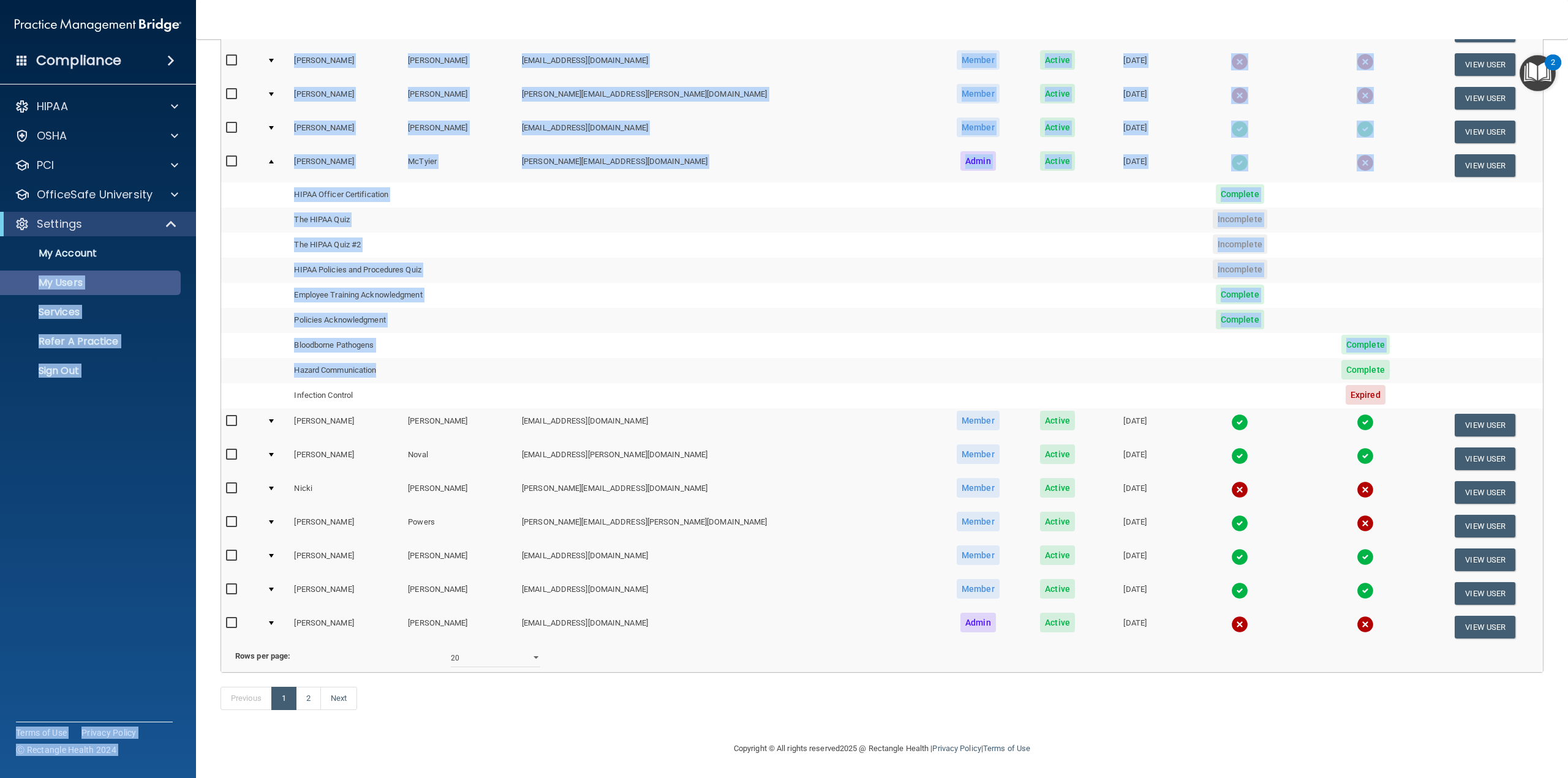 drag, startPoint x: 439, startPoint y: 353, endPoint x: 25, endPoint y: 292, distance: 418.46983 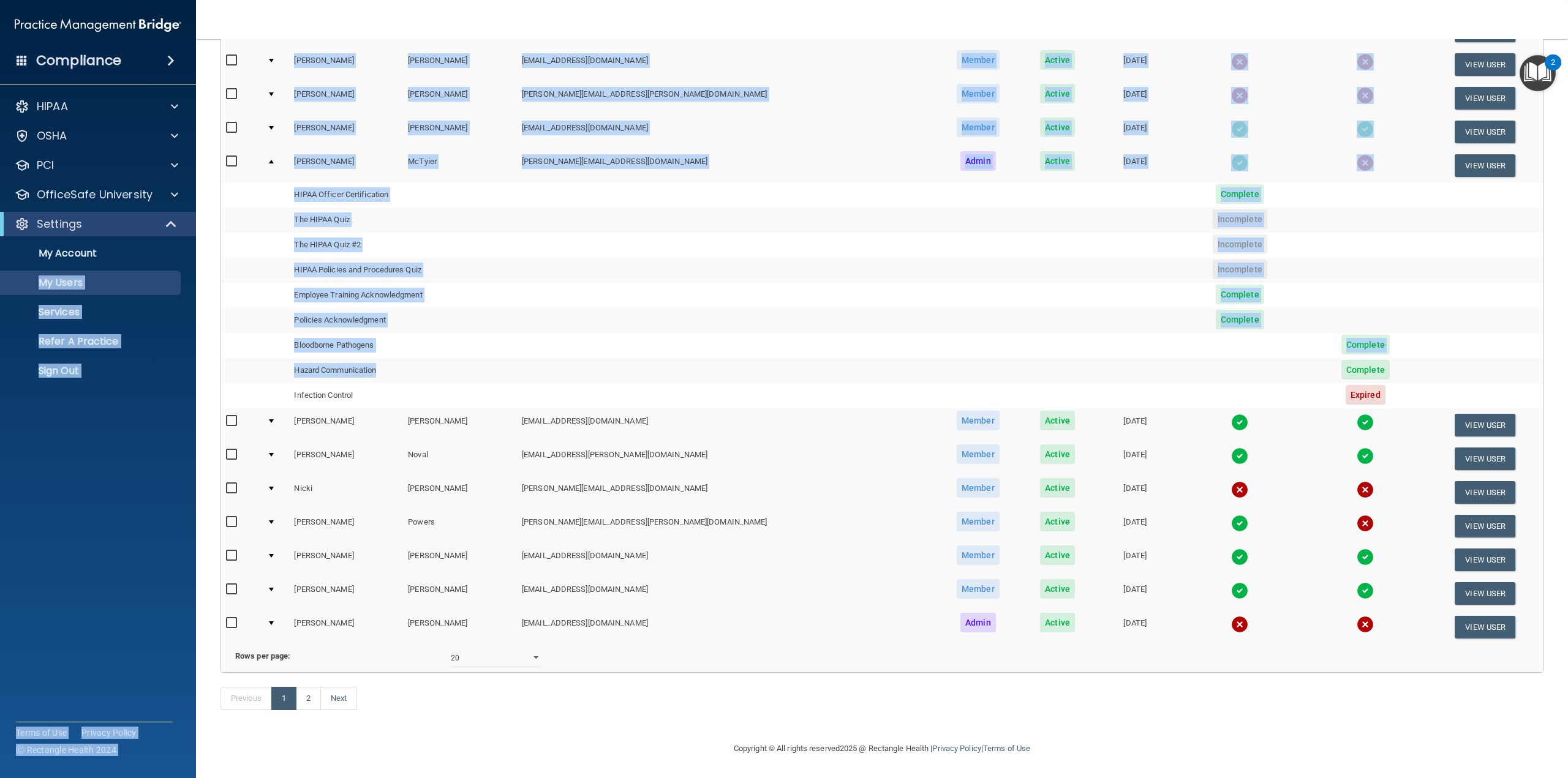click at bounding box center (726, 320) 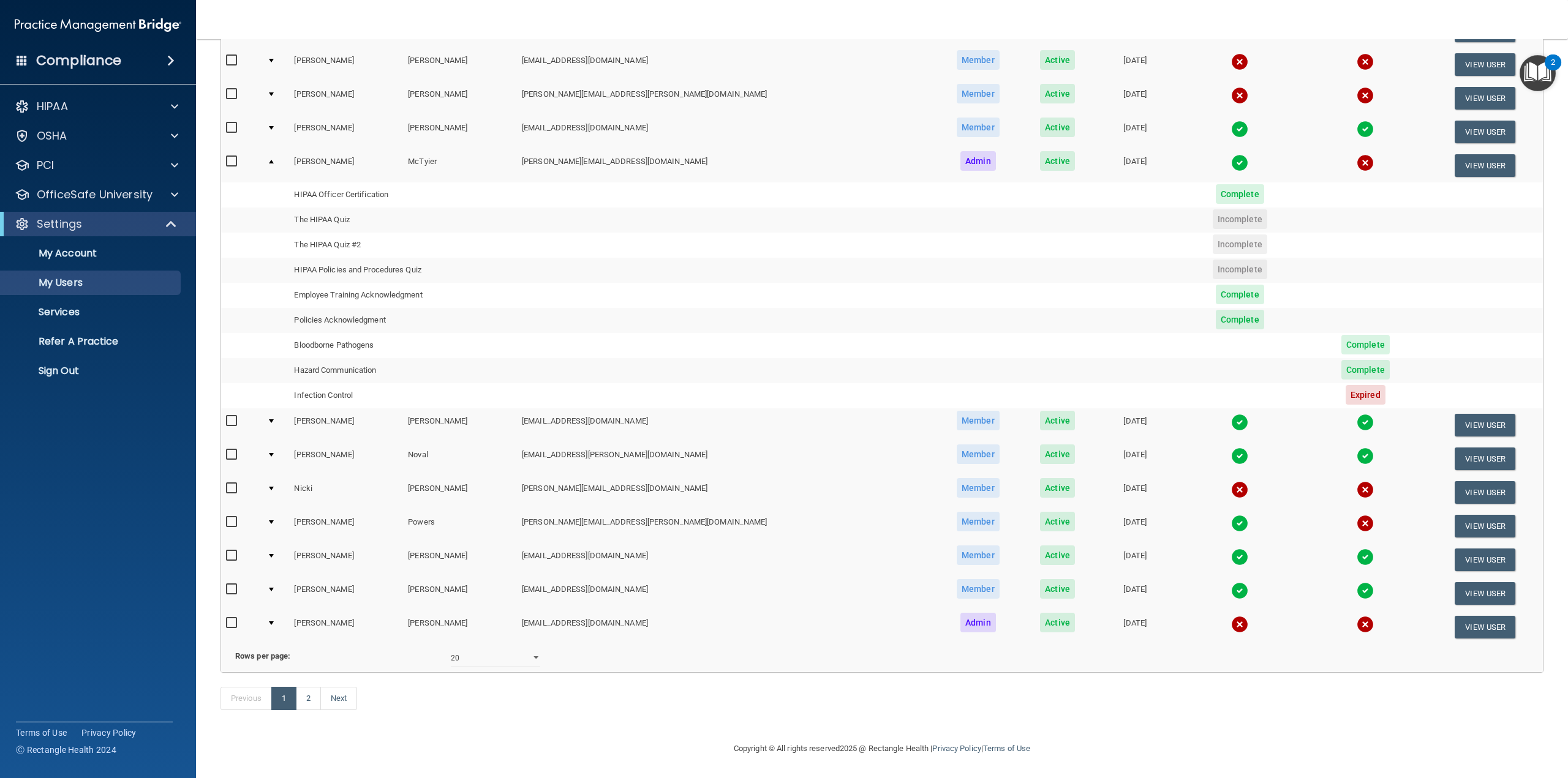 click on "Previous
1 2
Next" at bounding box center [882, 701] 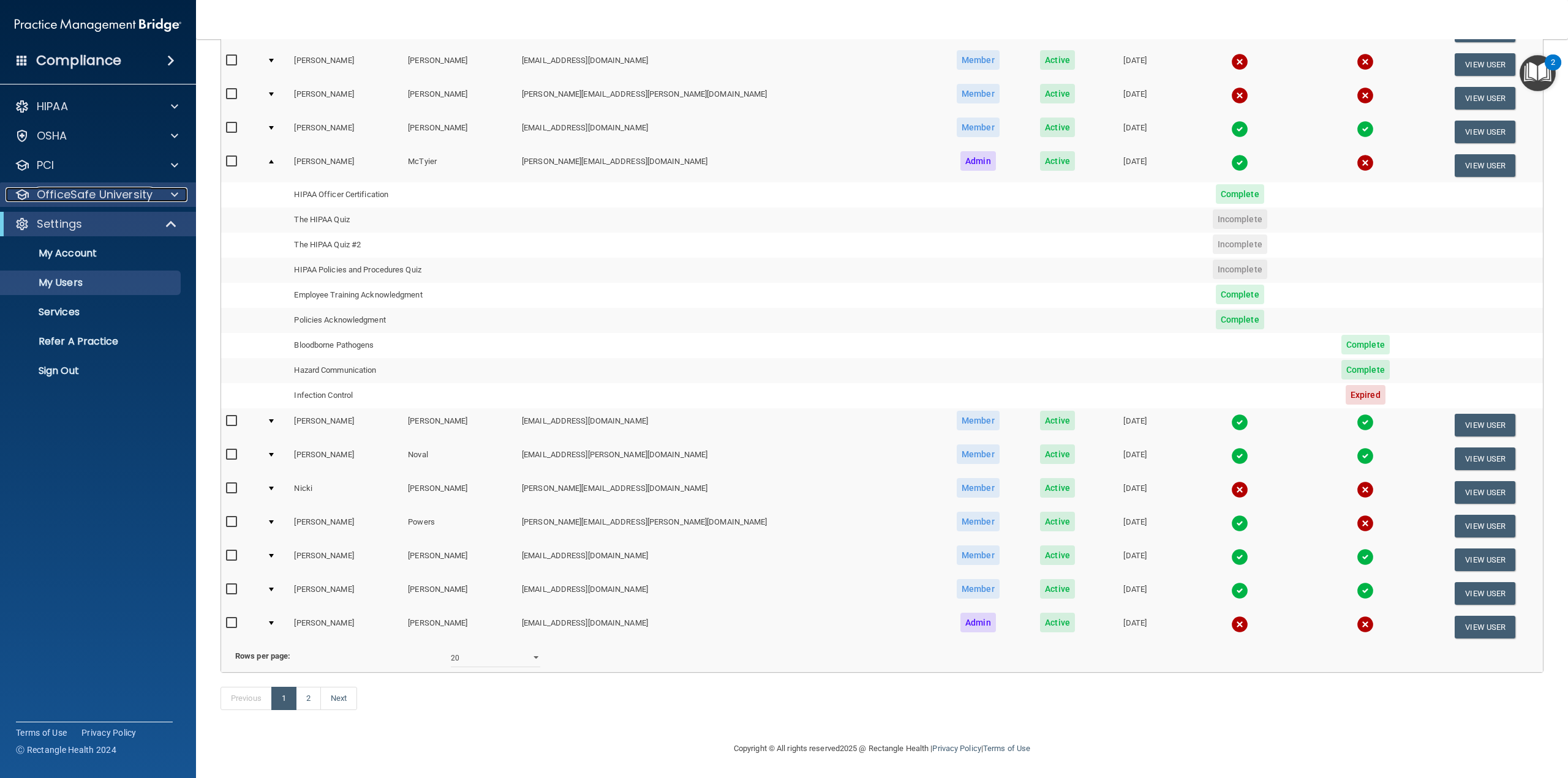 click at bounding box center [175, 195] 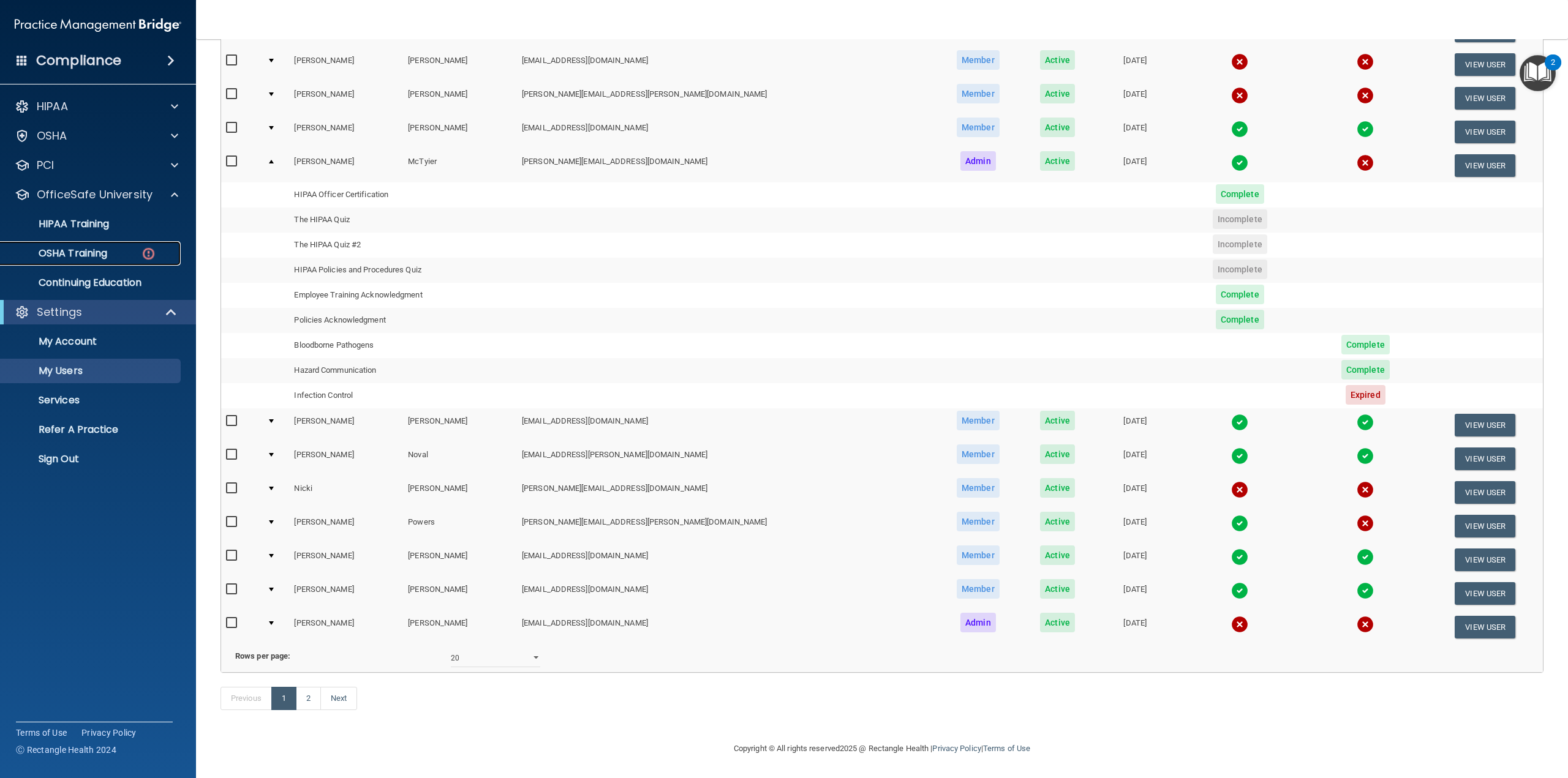 click at bounding box center (148, 253) 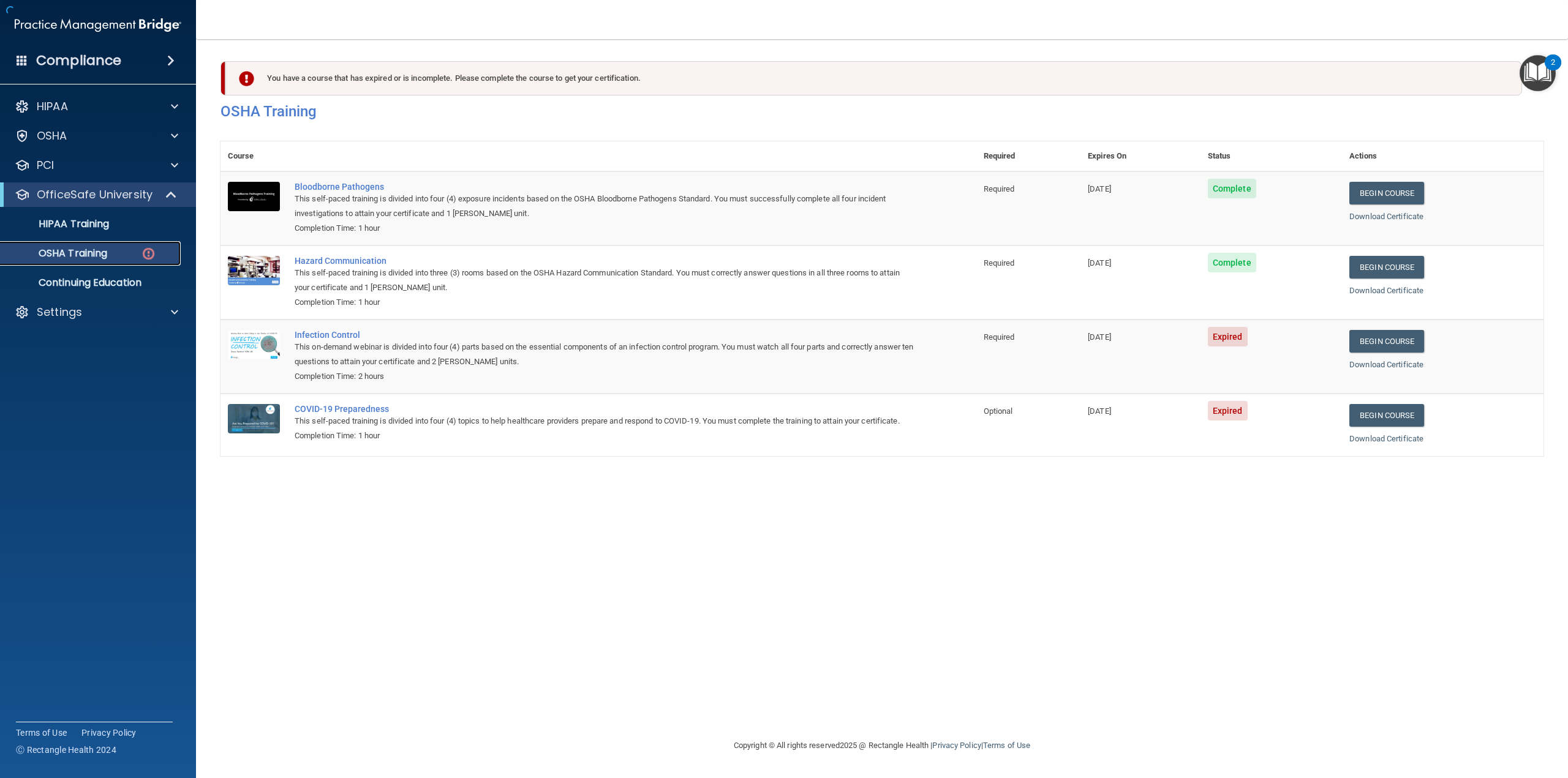 scroll, scrollTop: 0, scrollLeft: 0, axis: both 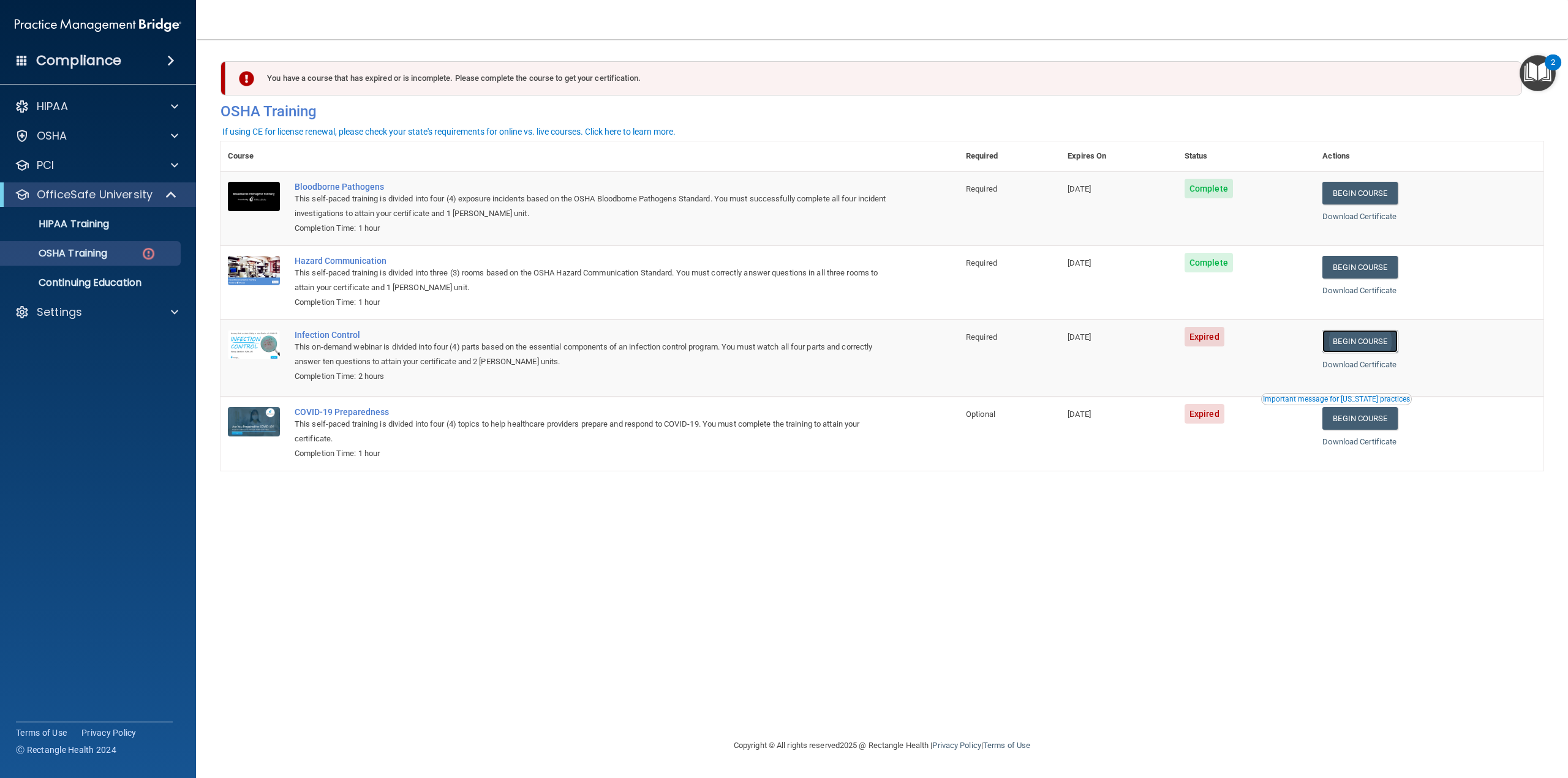 click on "Begin Course" at bounding box center [1360, 341] 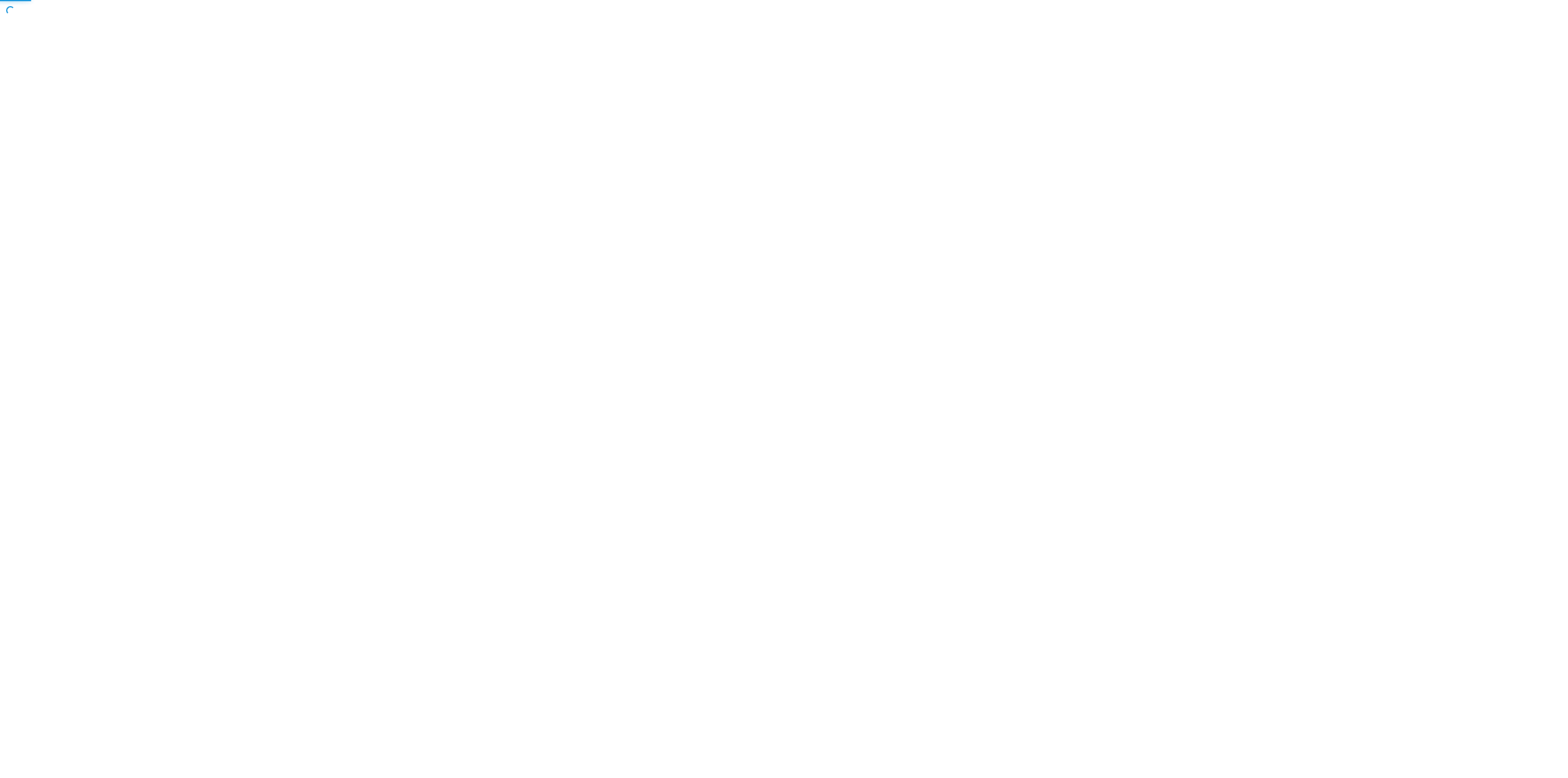 scroll, scrollTop: 0, scrollLeft: 0, axis: both 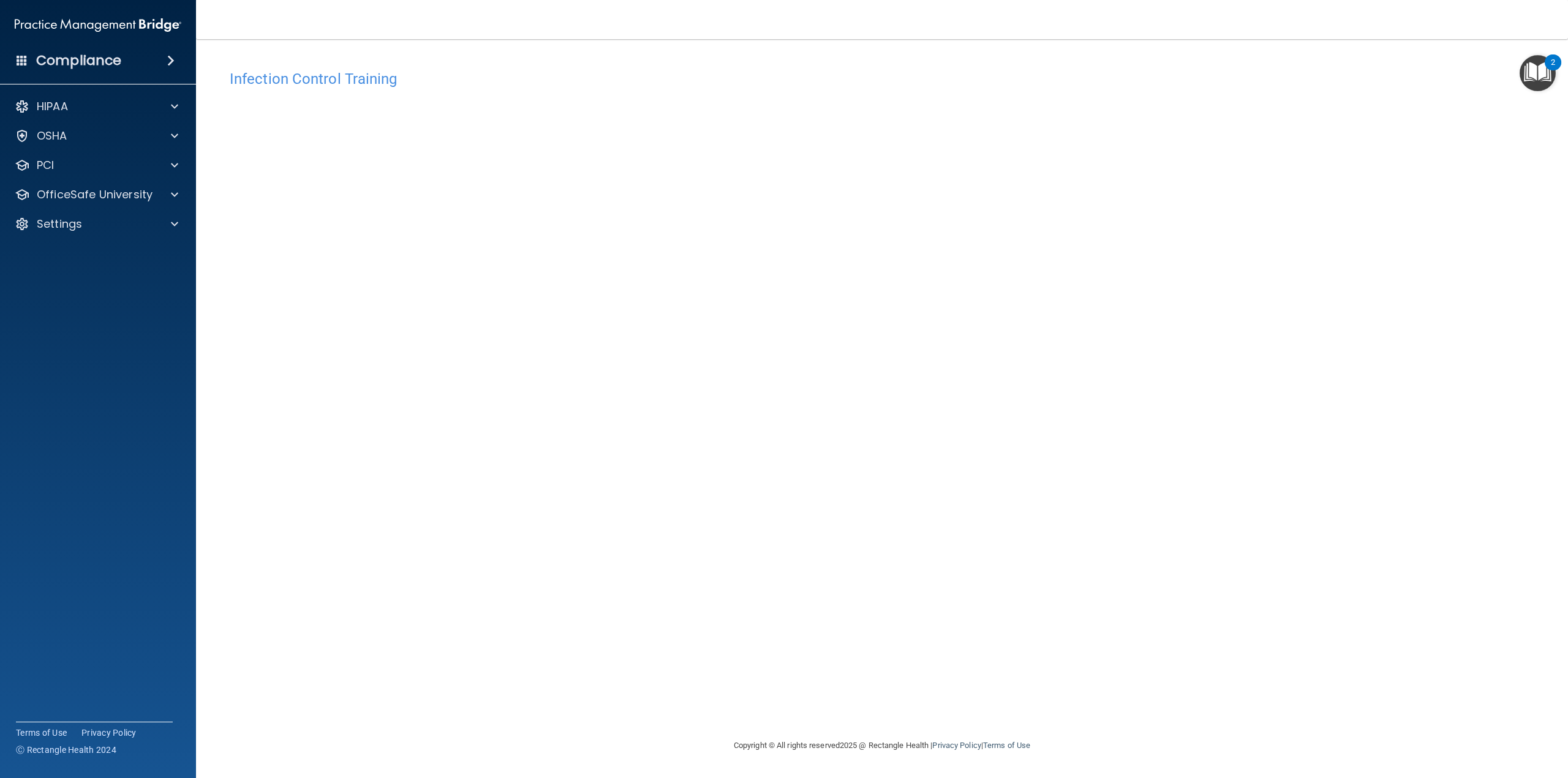 click on "Infection Control Training         This course doesn’t expire until [DATE]. Are you sure you want to take this course now?   Take the course anyway!" at bounding box center (882, 401) 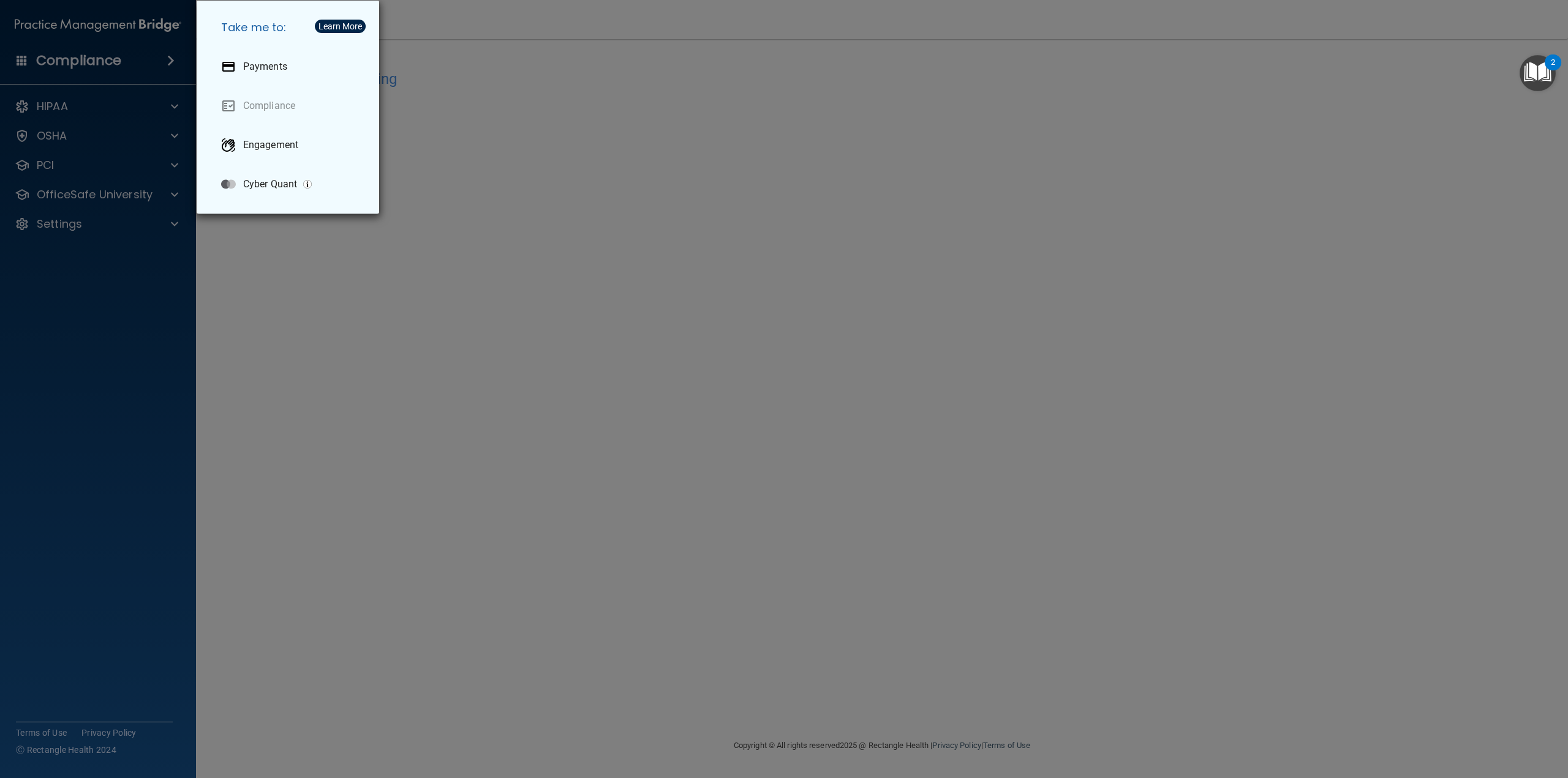click on "Take me to:             Payments                   Compliance                     Engagement                     Cyber Quant" at bounding box center [784, 389] 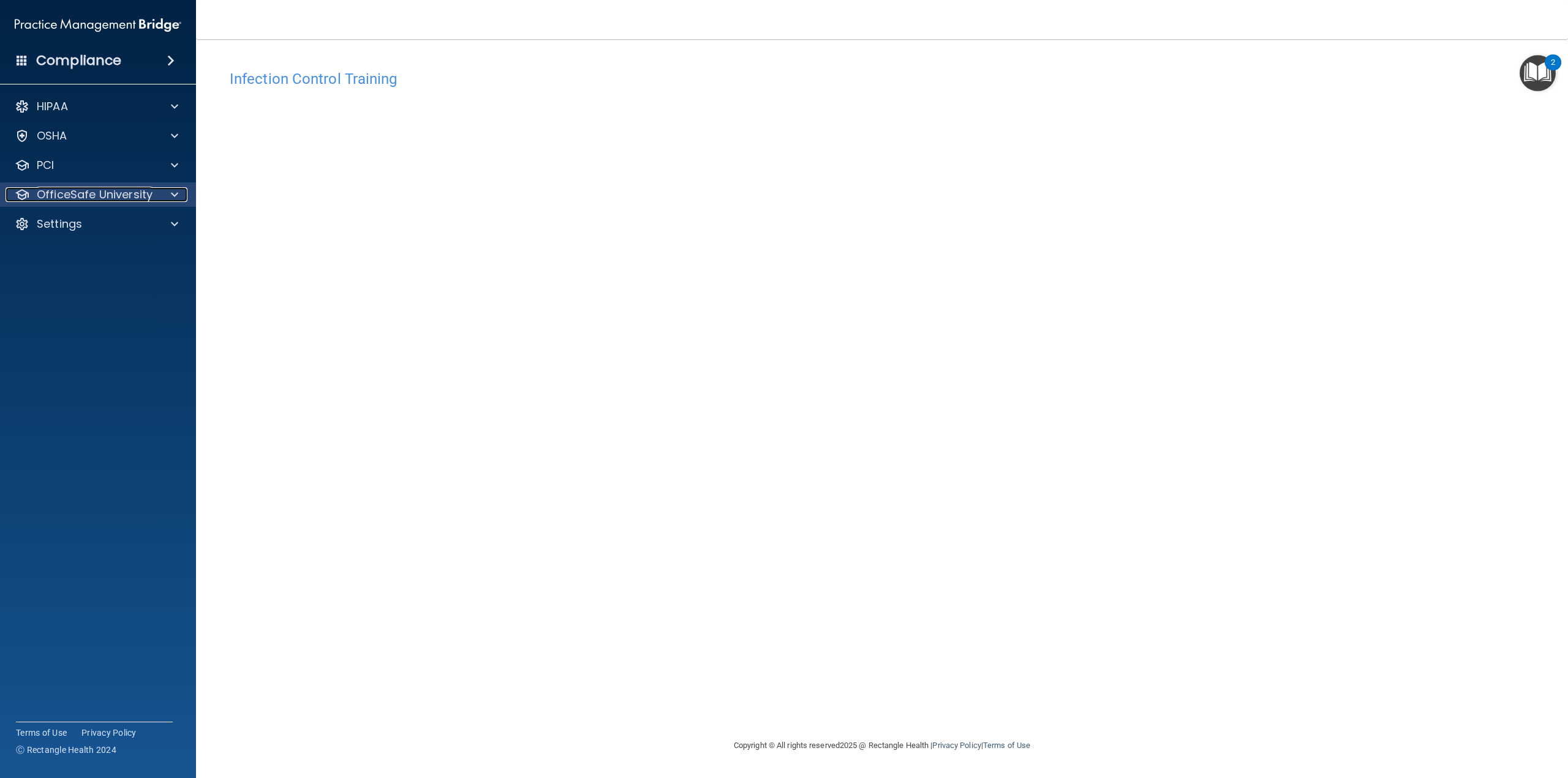 click on "OfficeSafe University" at bounding box center [94, 195] 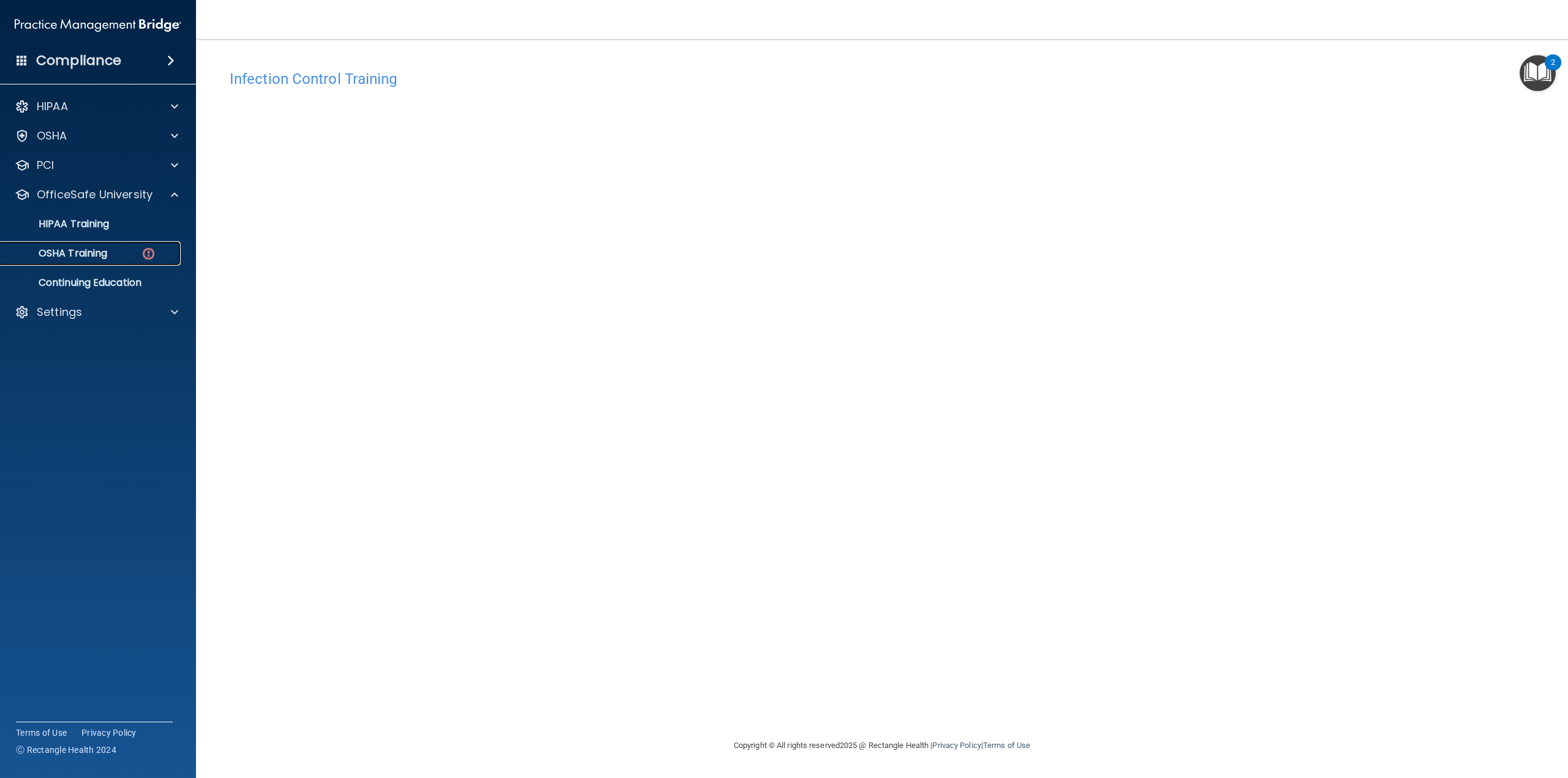 click on "OSHA Training" at bounding box center [84, 253] 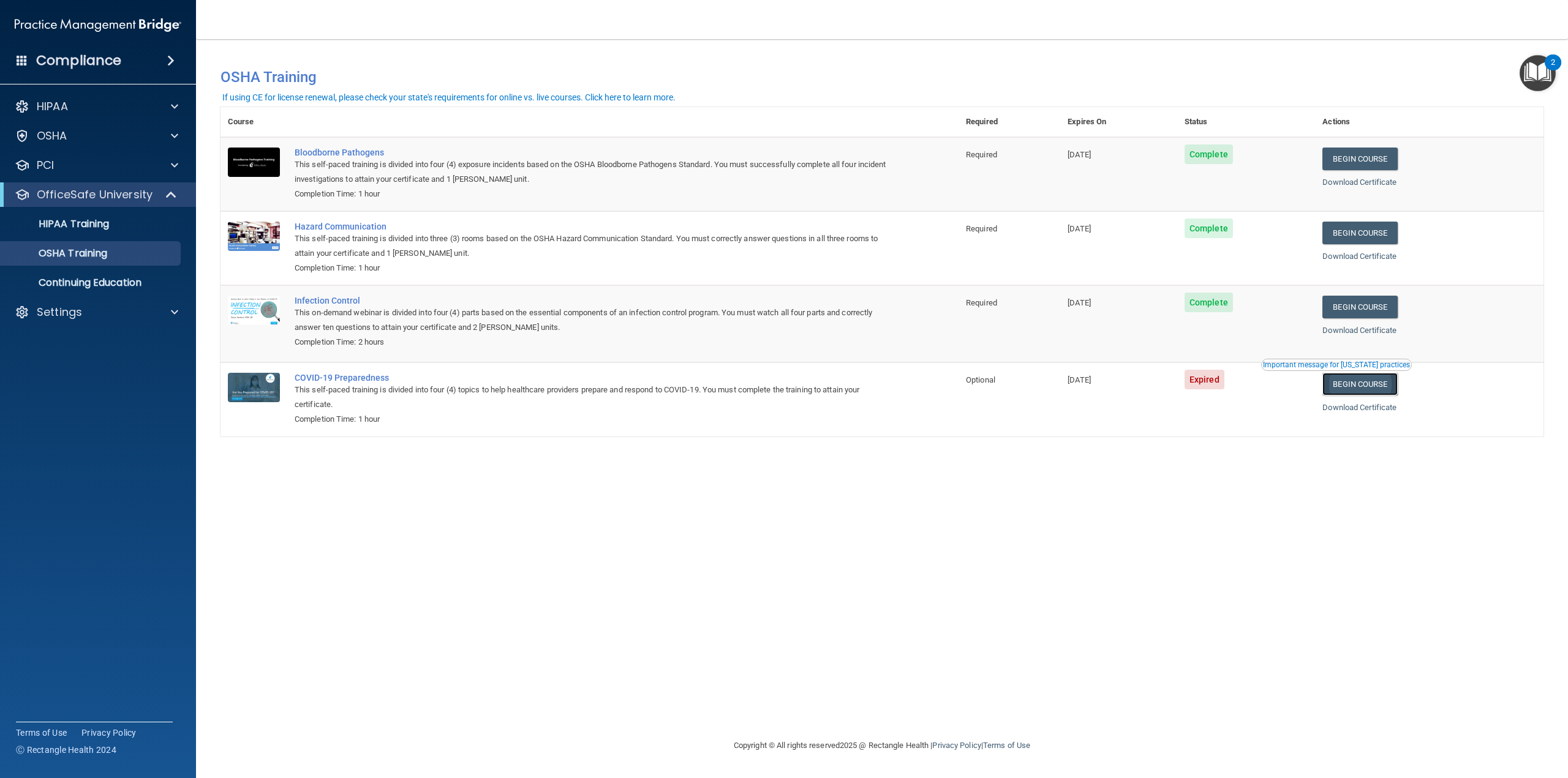 click on "Begin Course" at bounding box center (1360, 384) 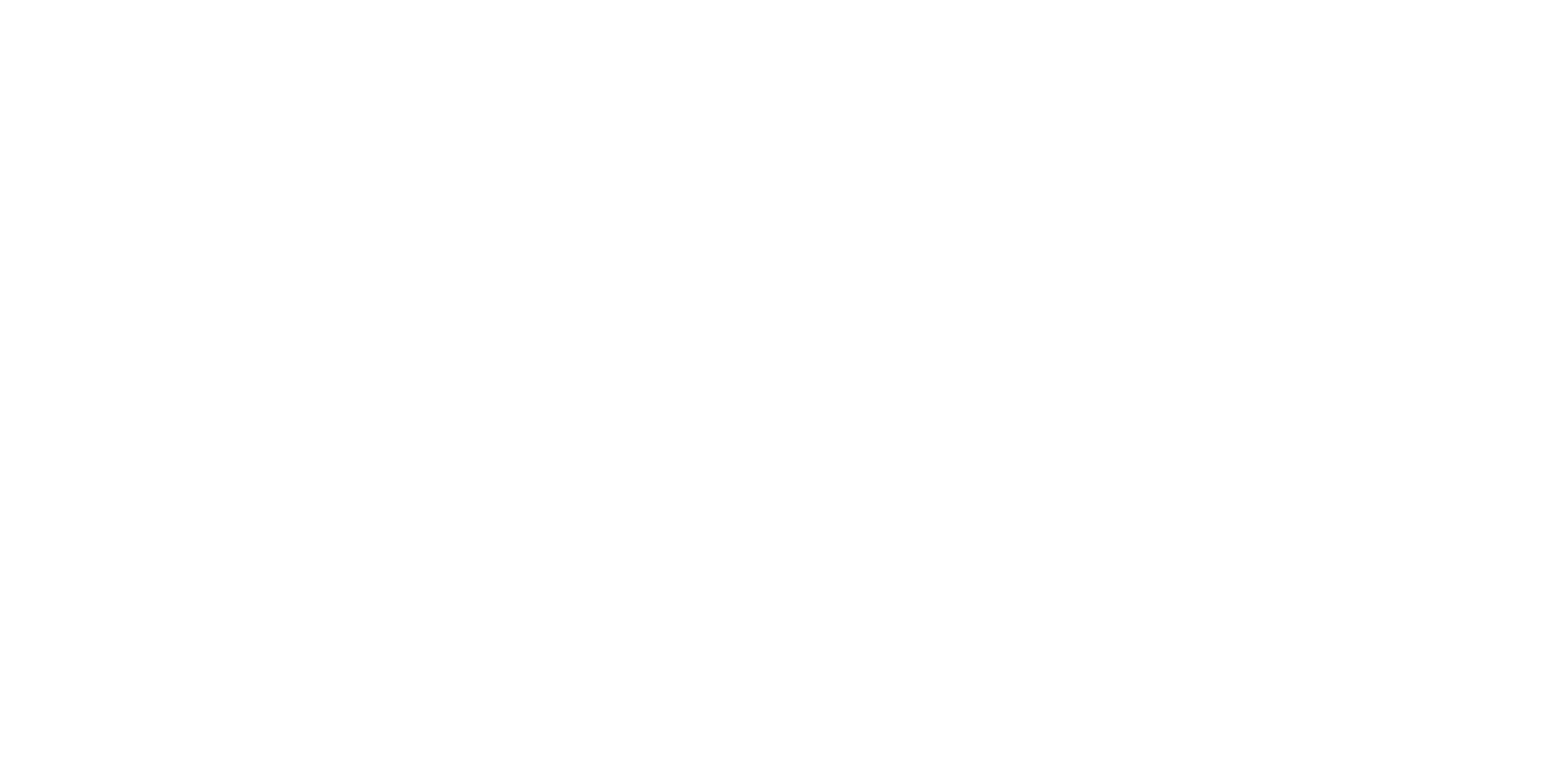 scroll, scrollTop: 0, scrollLeft: 0, axis: both 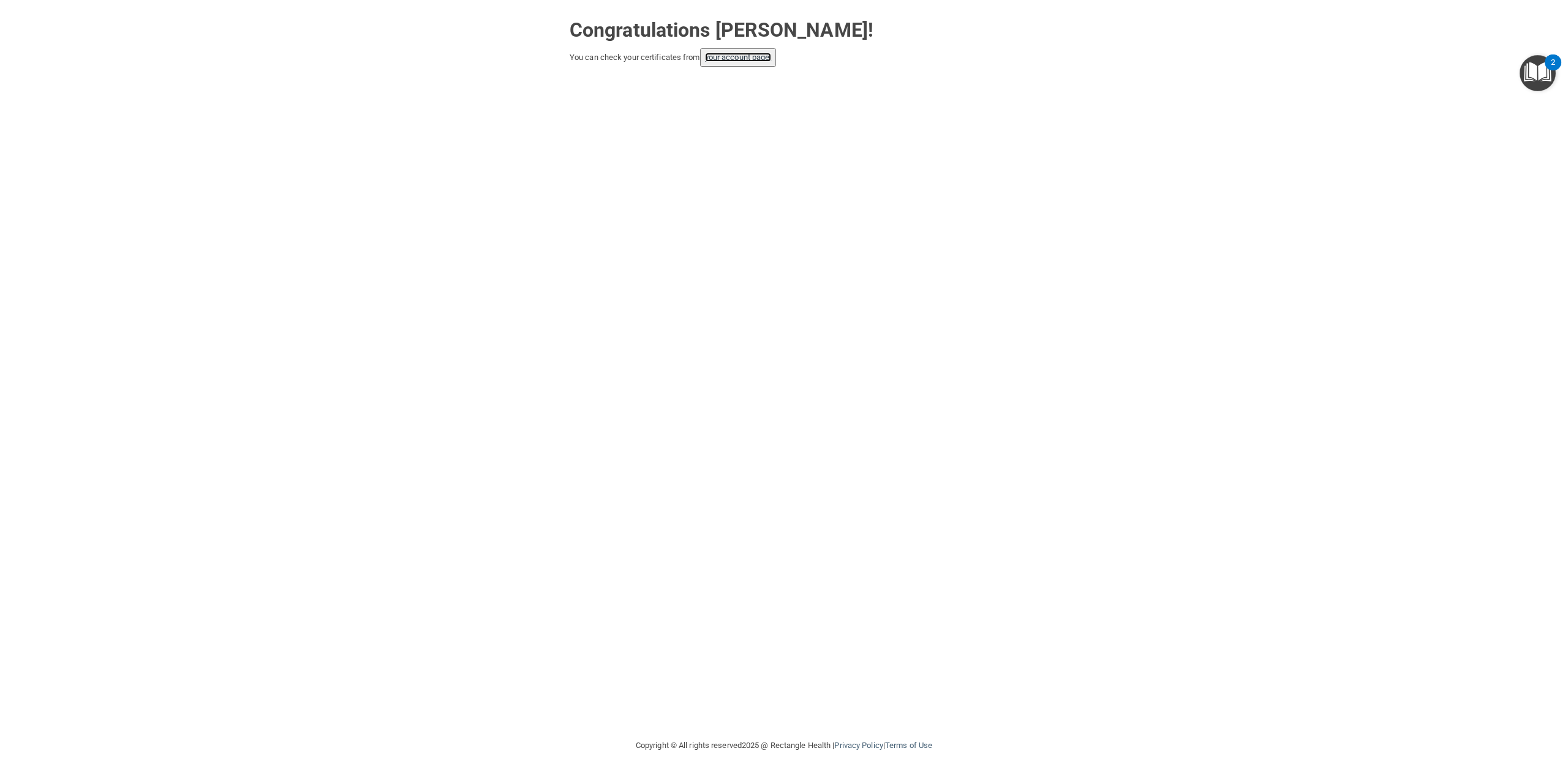 click on "your account page!" at bounding box center [738, 57] 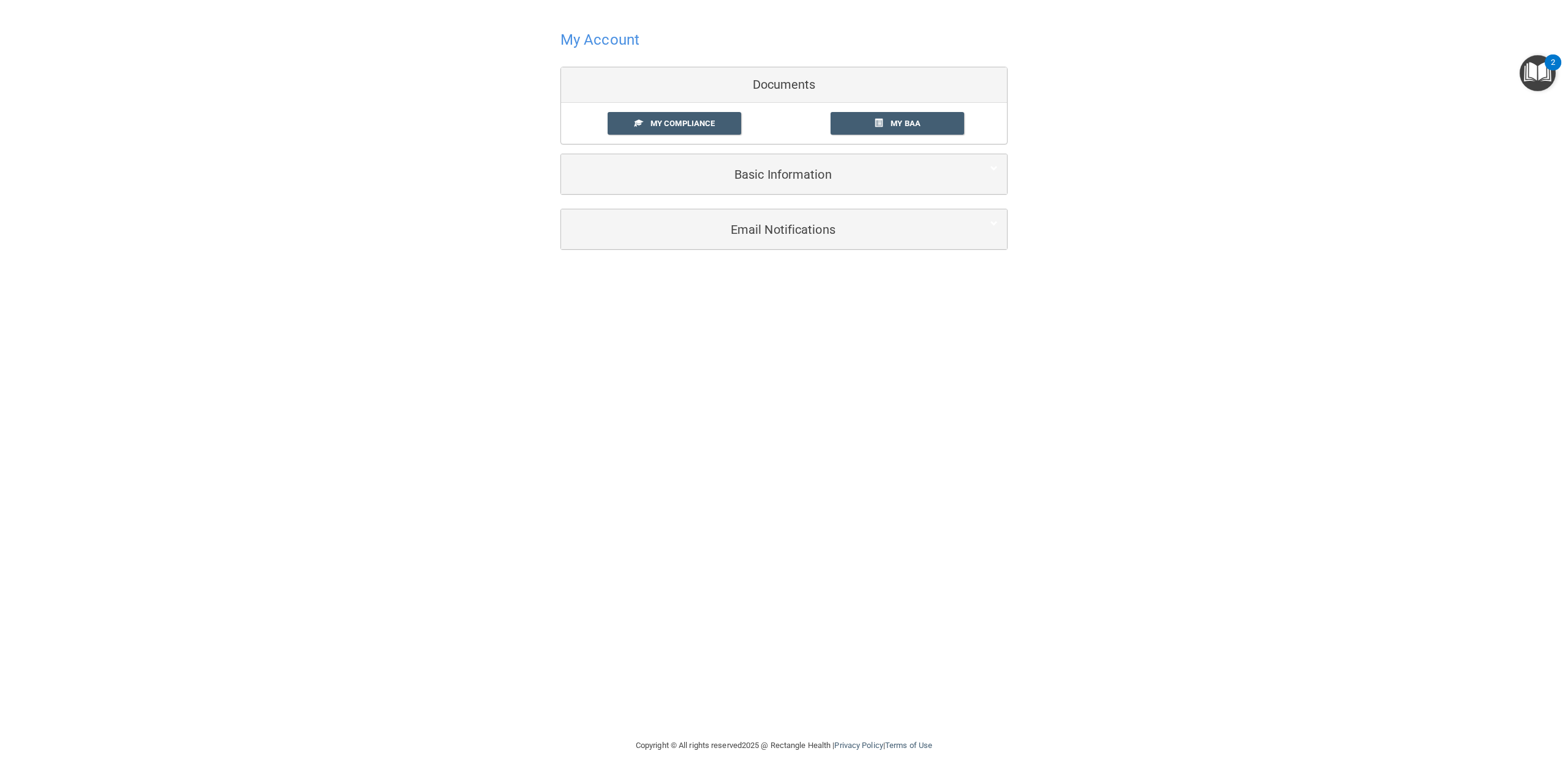 click on "My Account" at bounding box center [600, 40] 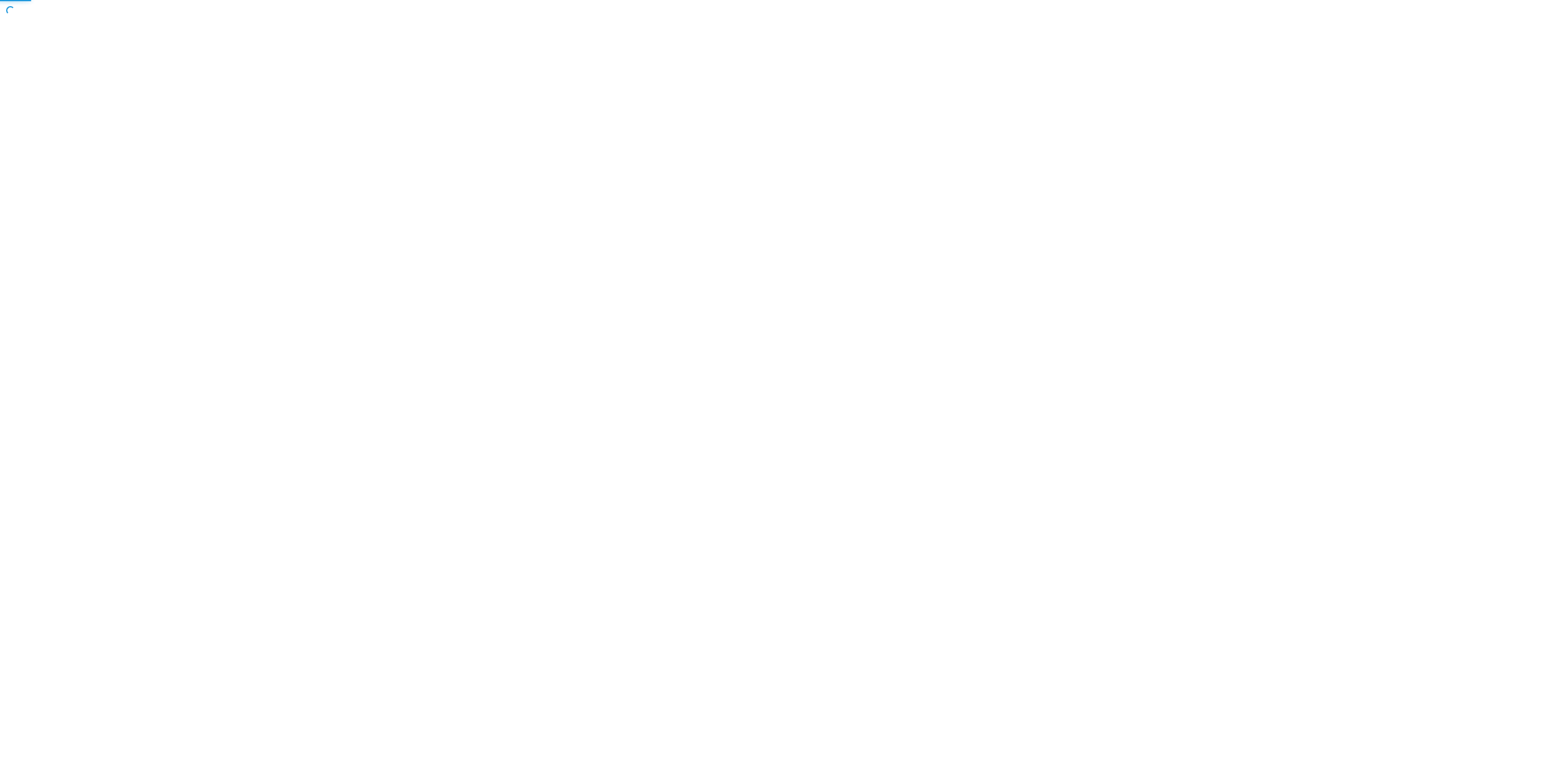scroll, scrollTop: 0, scrollLeft: 0, axis: both 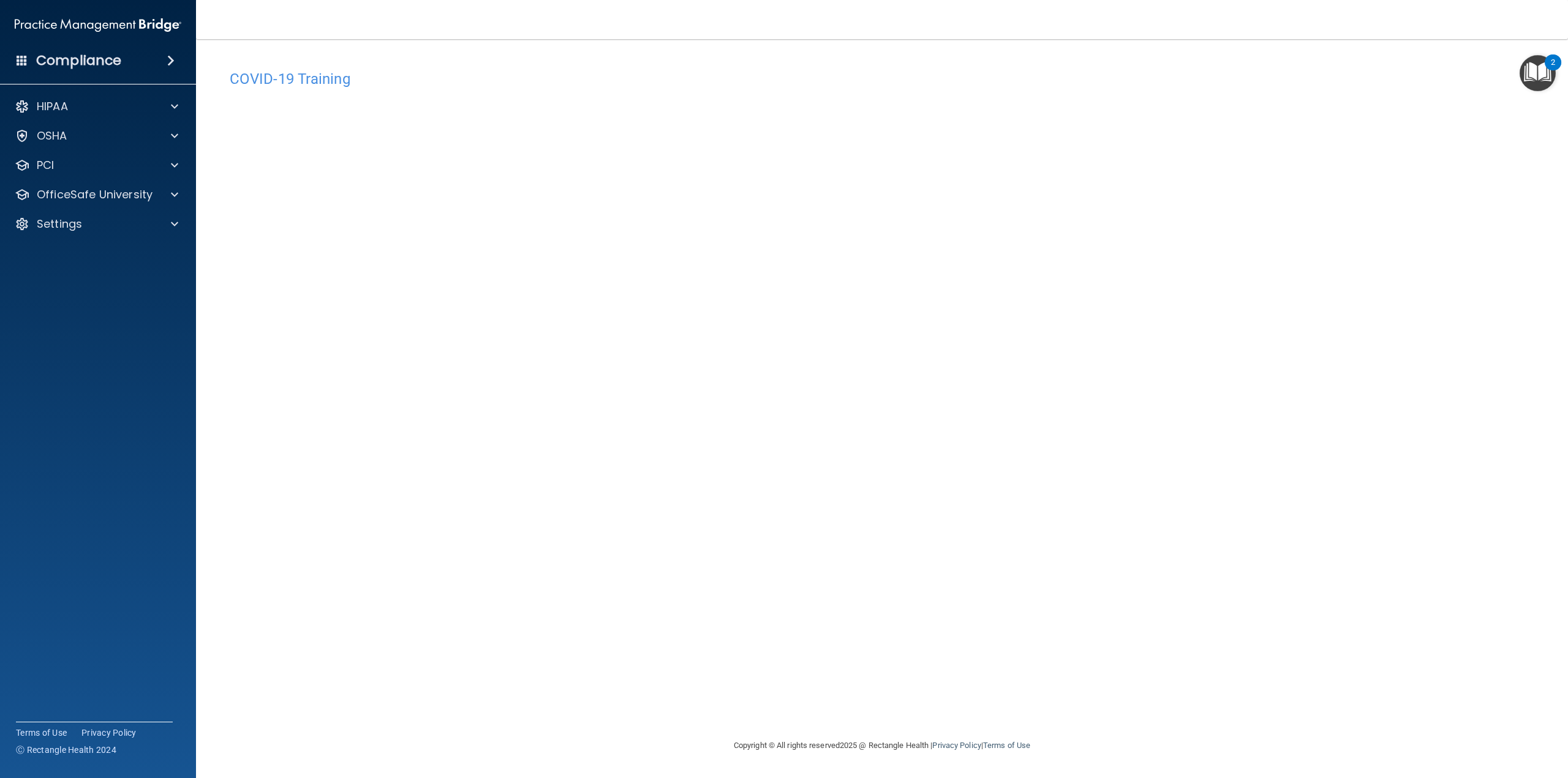click on "COVID-19 Training         This course doesn’t expire until [DATE]. Are you sure you want to take this course now?   Take the course anyway!" at bounding box center (882, 401) 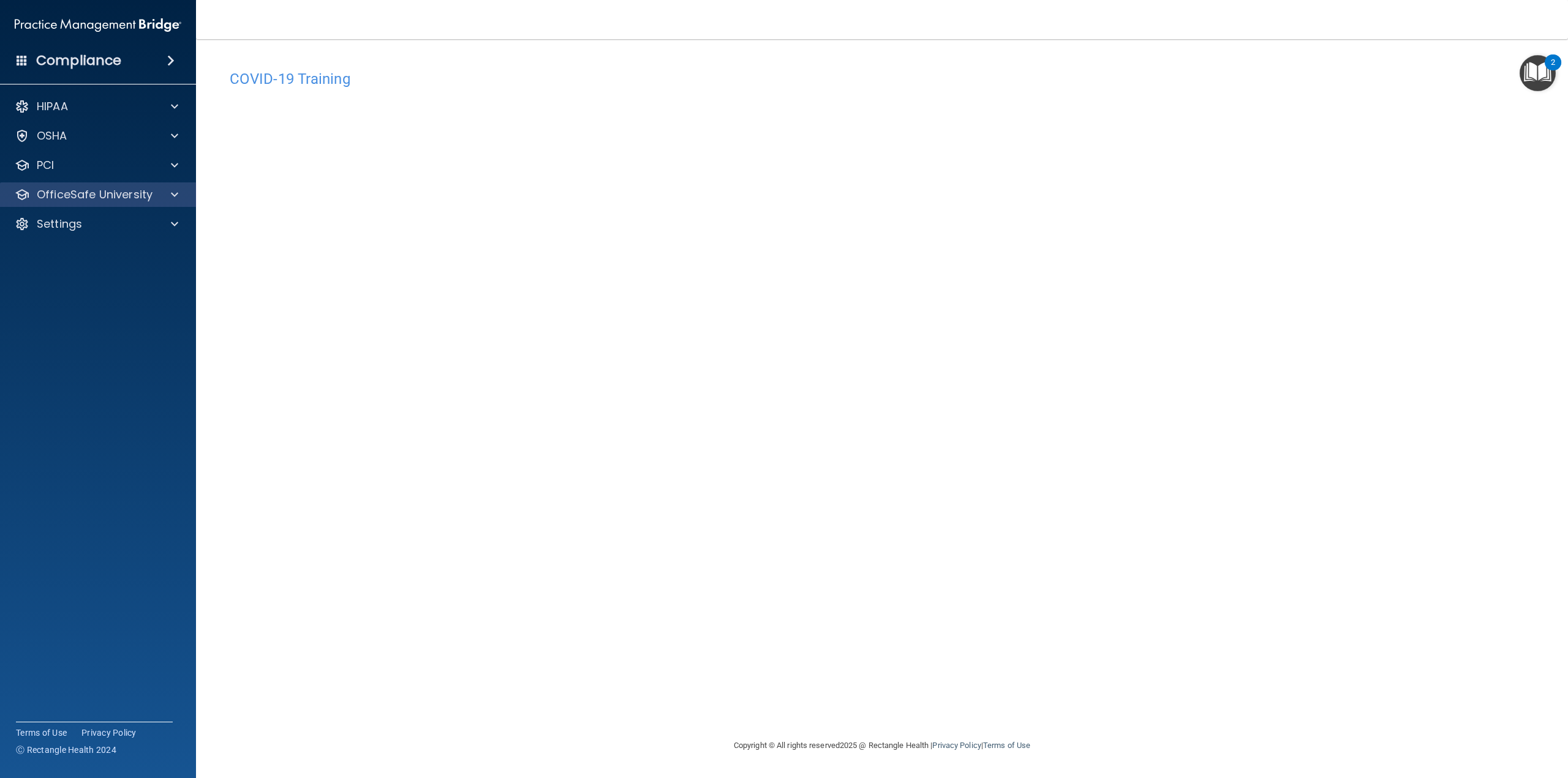 click on "OfficeSafe University" at bounding box center [98, 195] 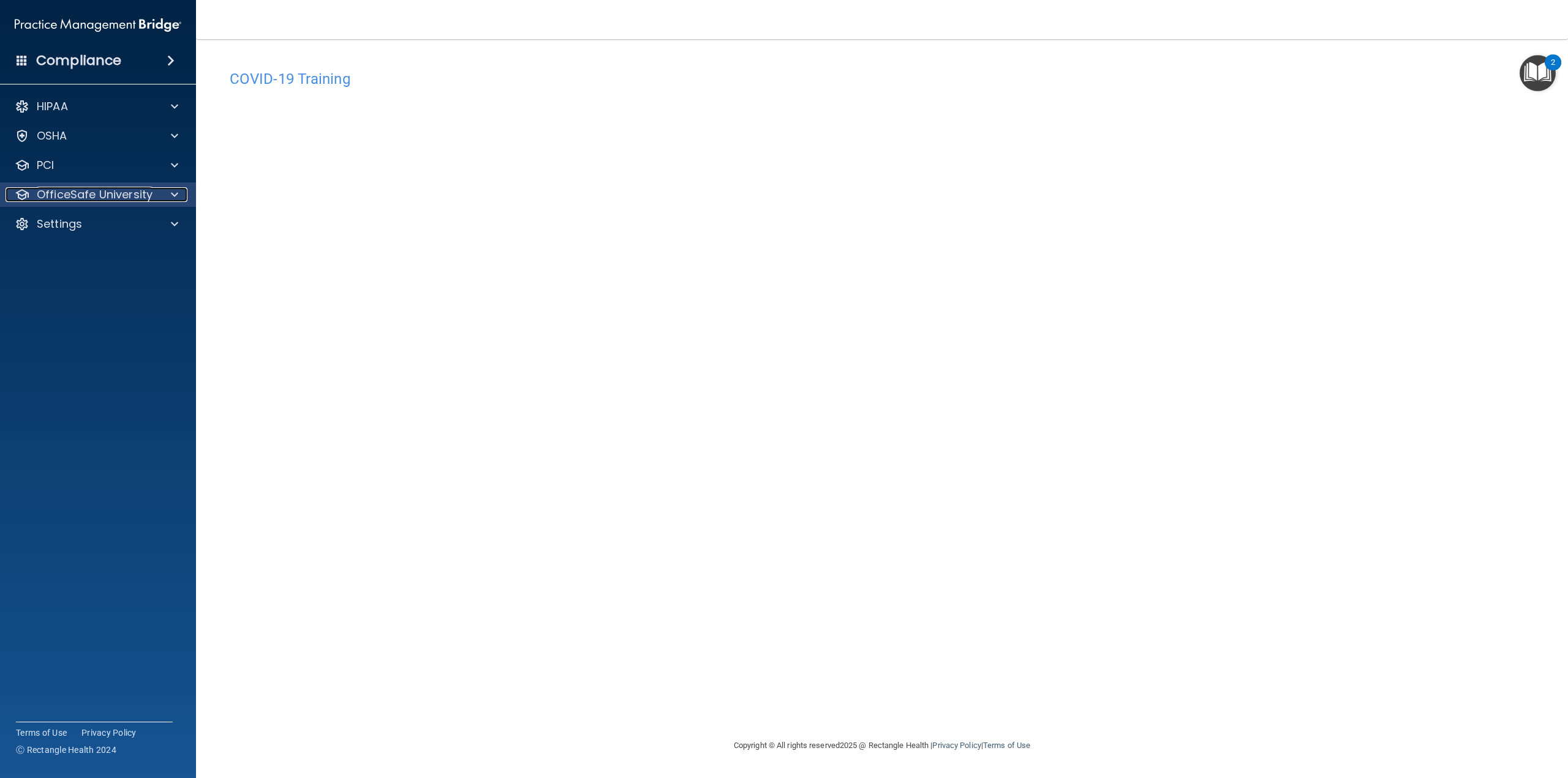 click at bounding box center [173, 195] 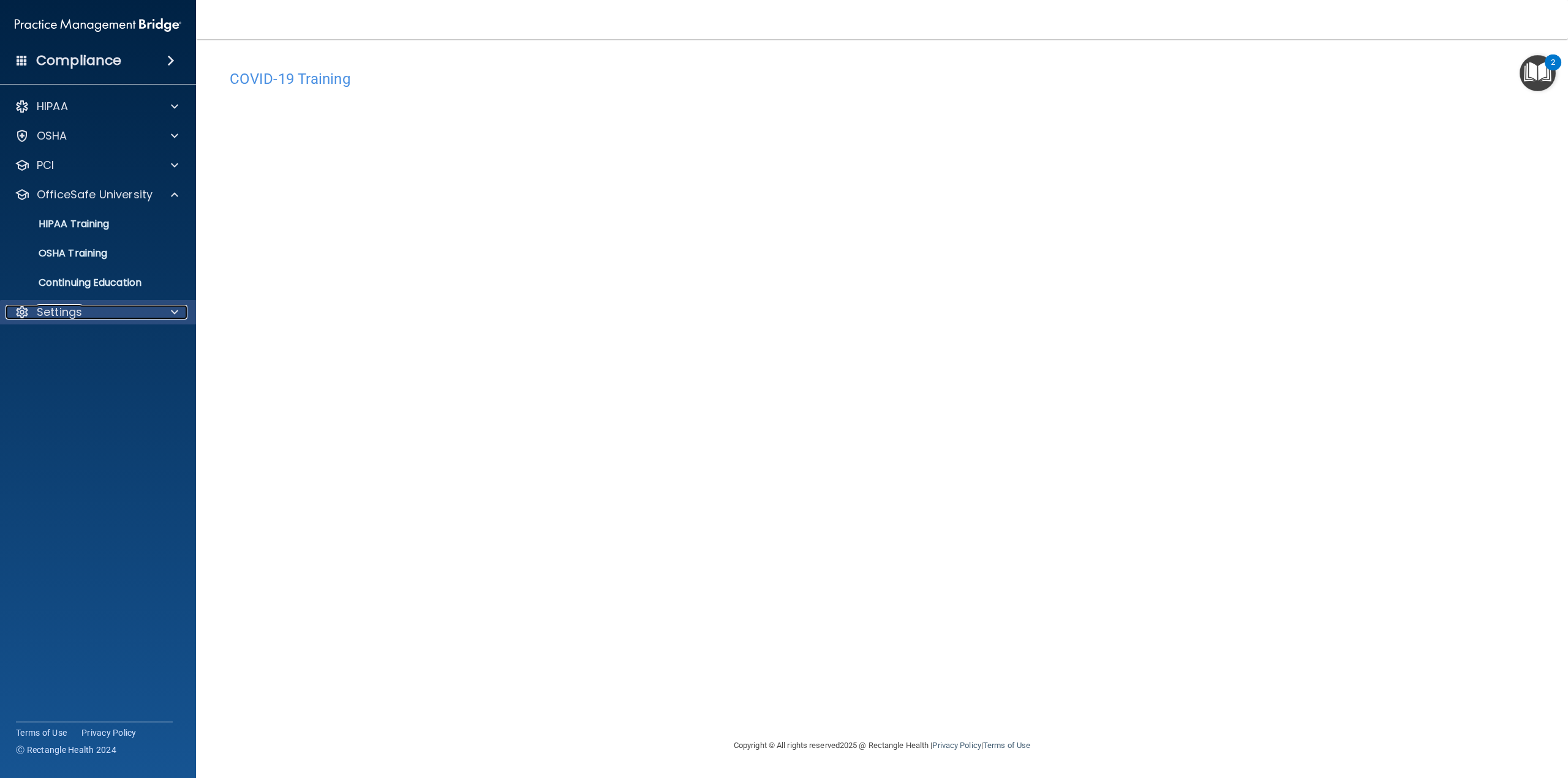 click on "Settings" at bounding box center [59, 312] 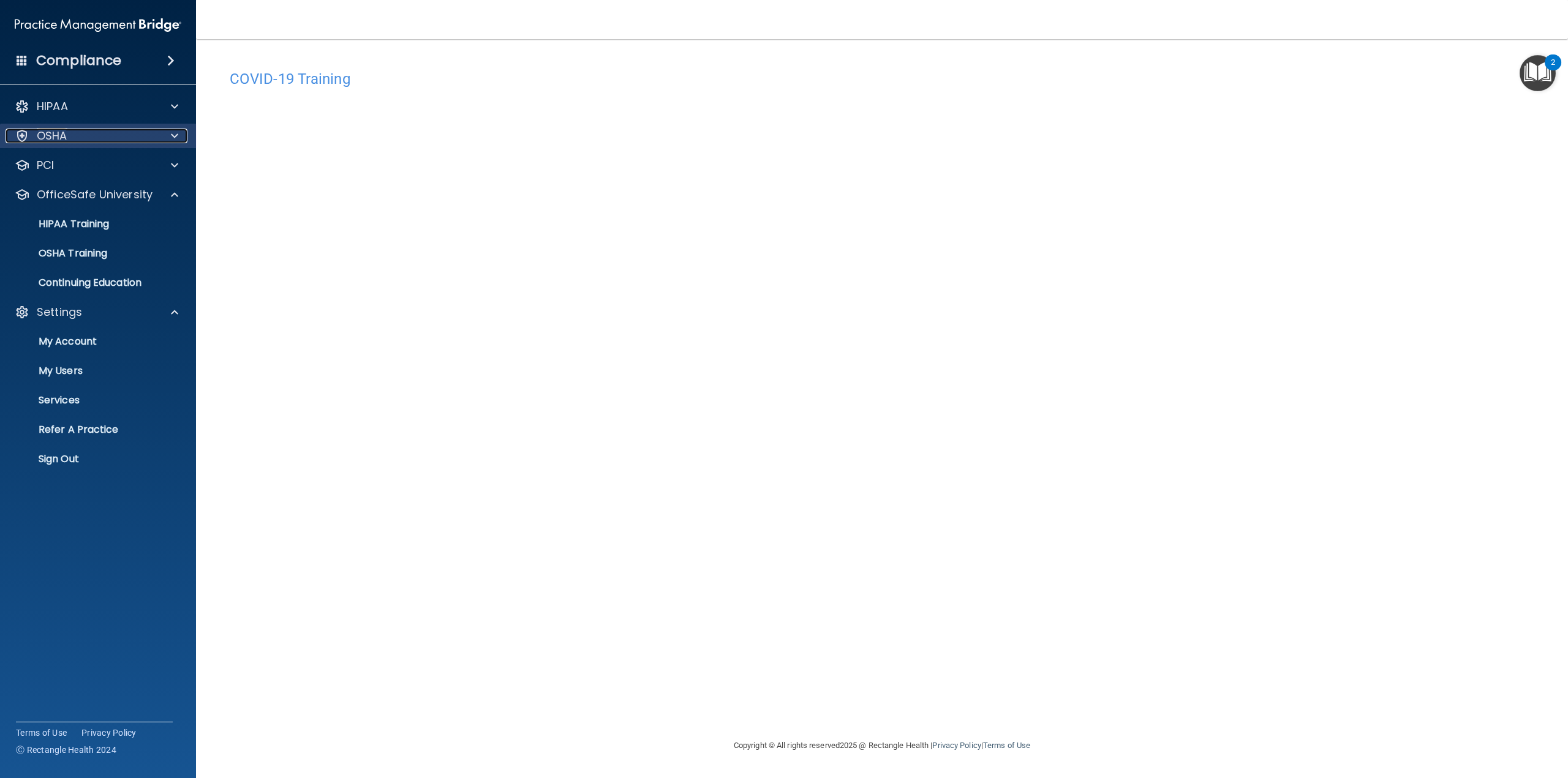 click on "OSHA" at bounding box center [81, 136] 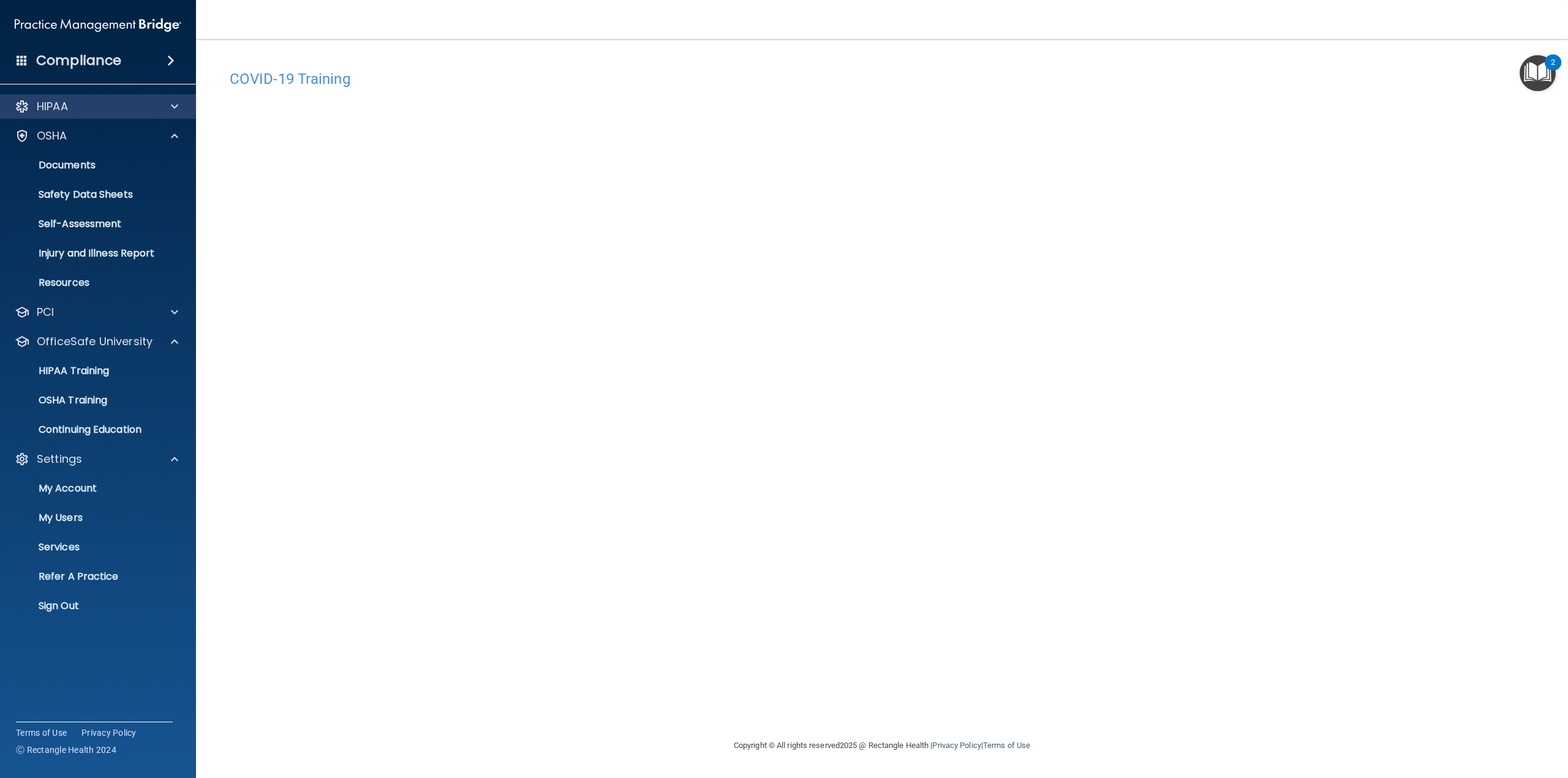 click on "HIPAA" at bounding box center (98, 107) 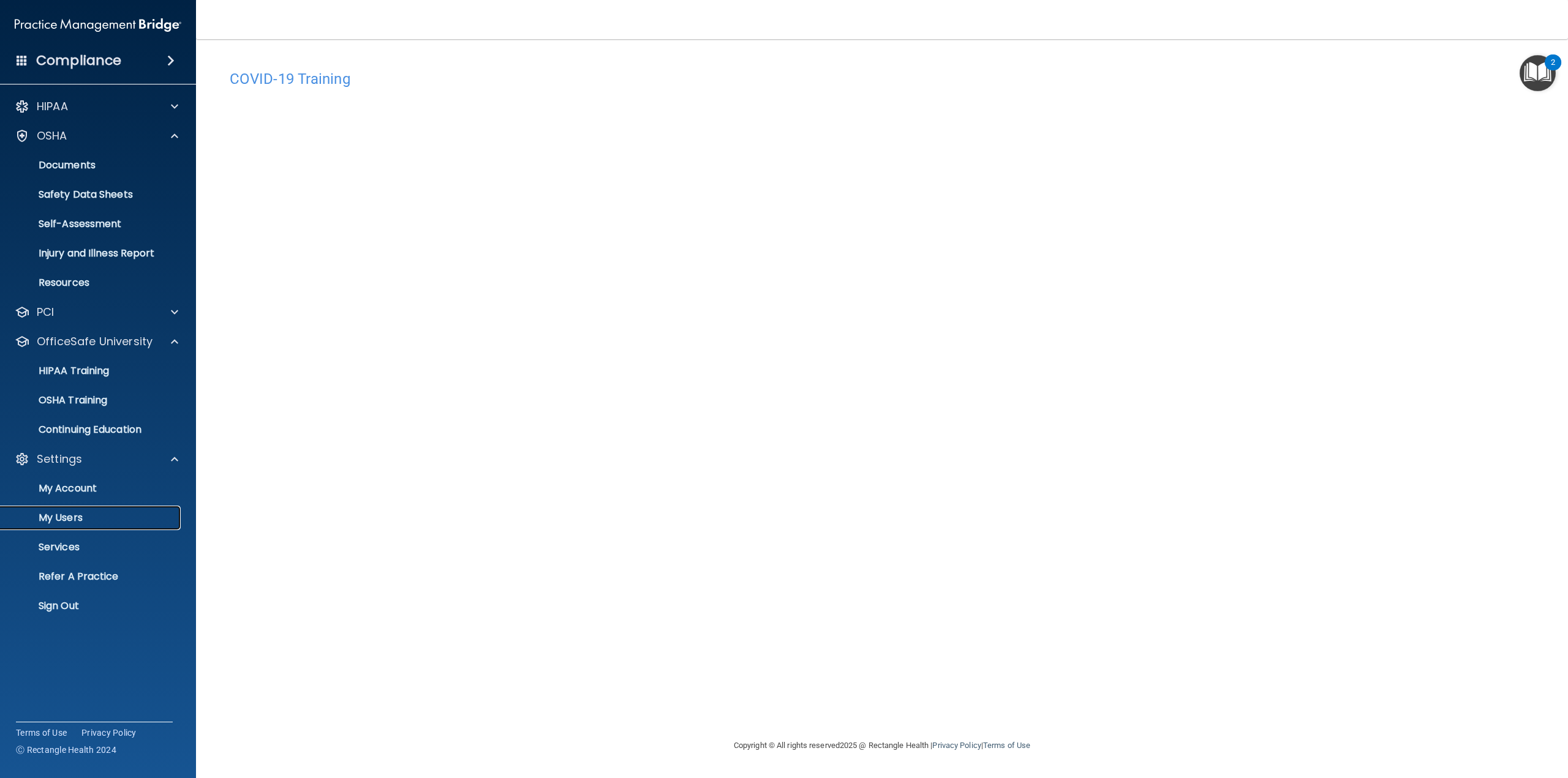 click on "My Users" at bounding box center (84, 518) 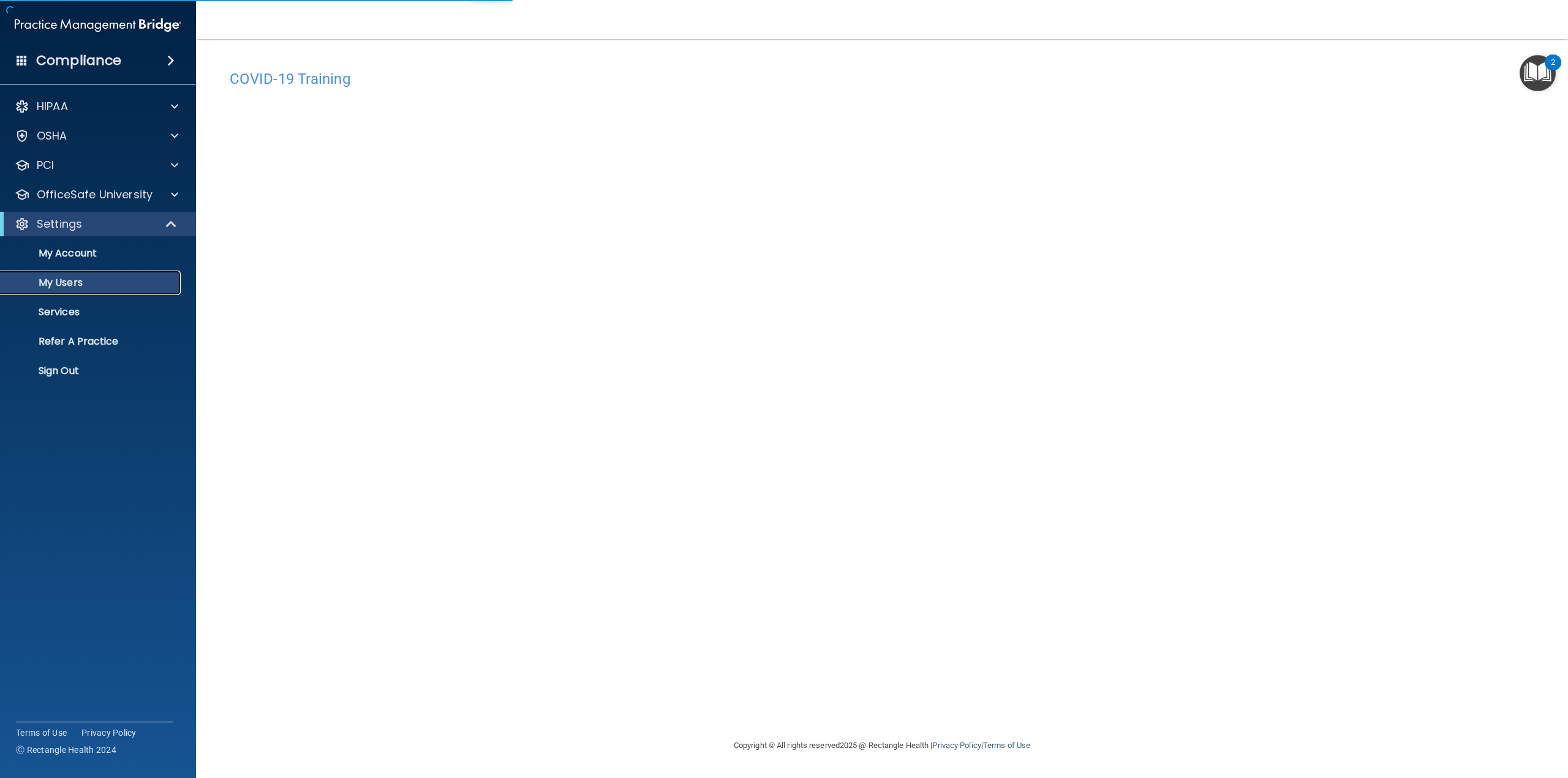 select on "20" 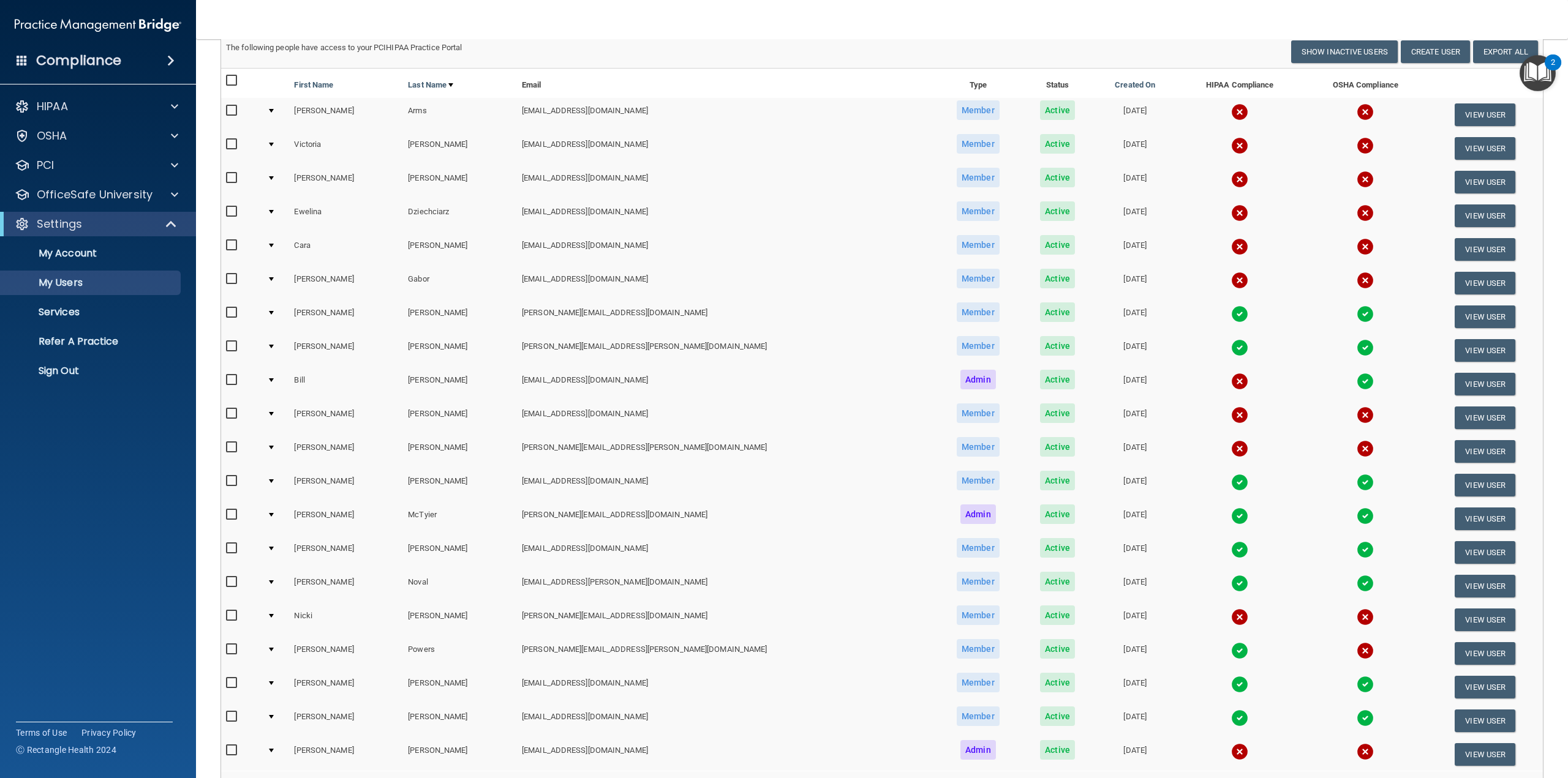 scroll, scrollTop: 0, scrollLeft: 0, axis: both 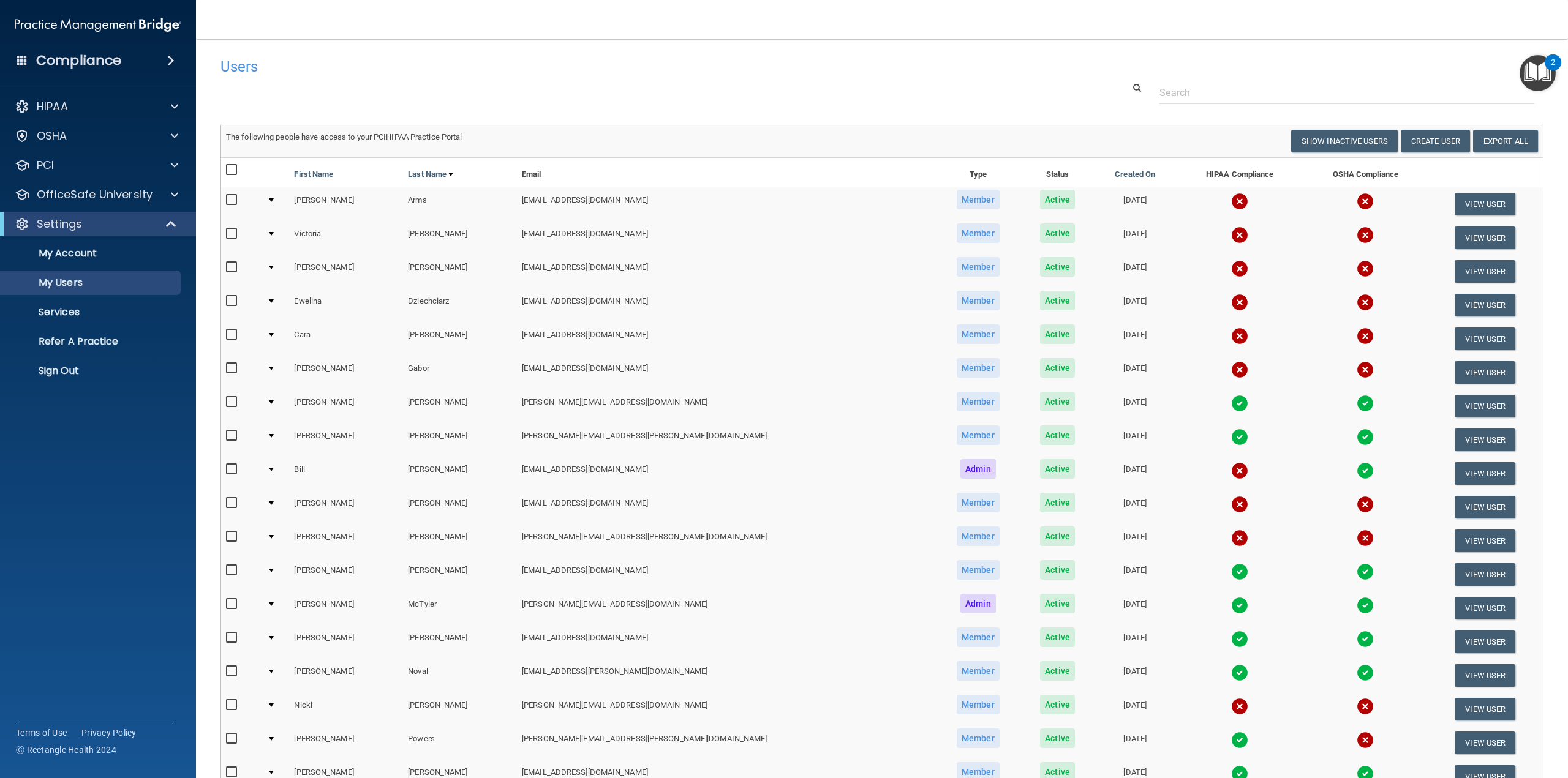 drag, startPoint x: 722, startPoint y: 558, endPoint x: 119, endPoint y: 683, distance: 615.8198 